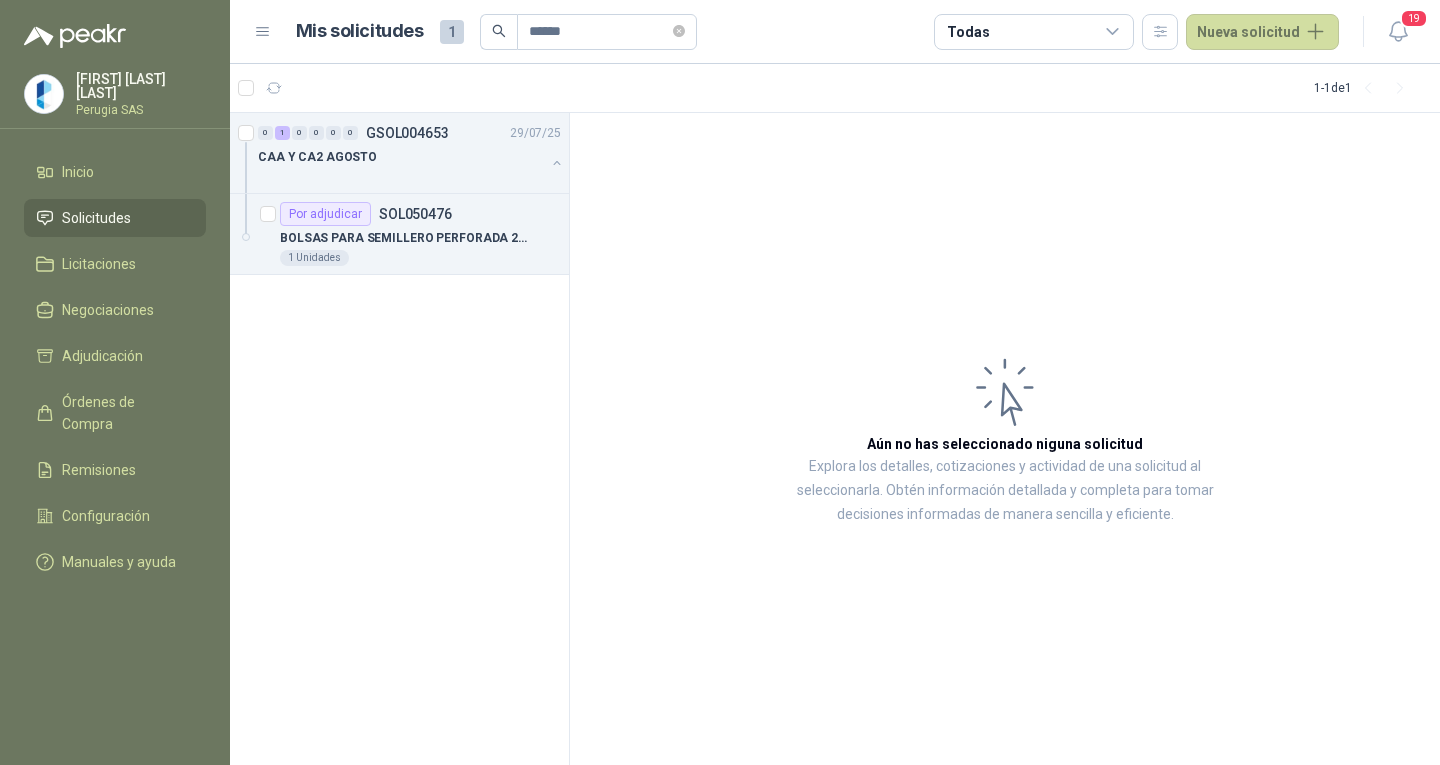 scroll, scrollTop: 0, scrollLeft: 0, axis: both 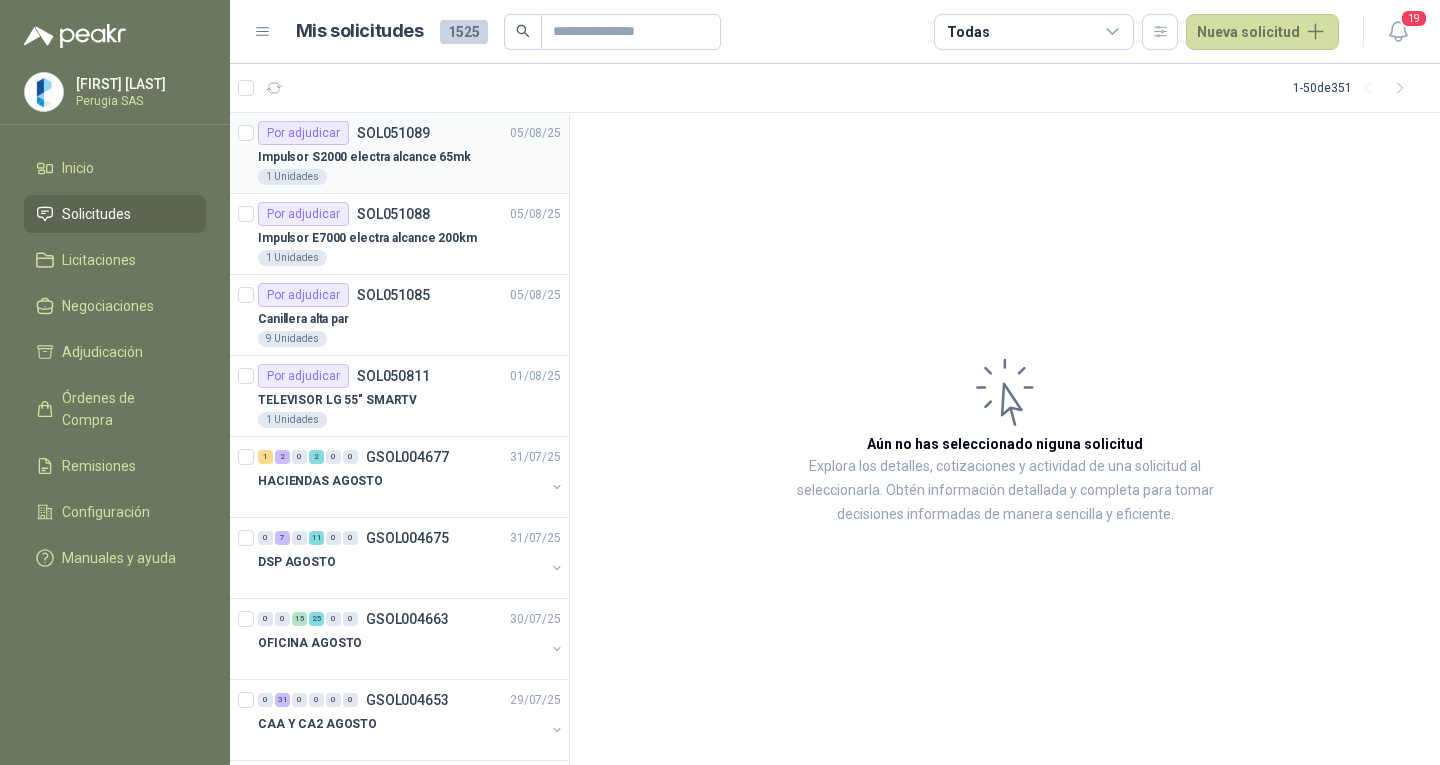 click on "Impulsor S2000 electra alcance 65mk" at bounding box center [364, 157] 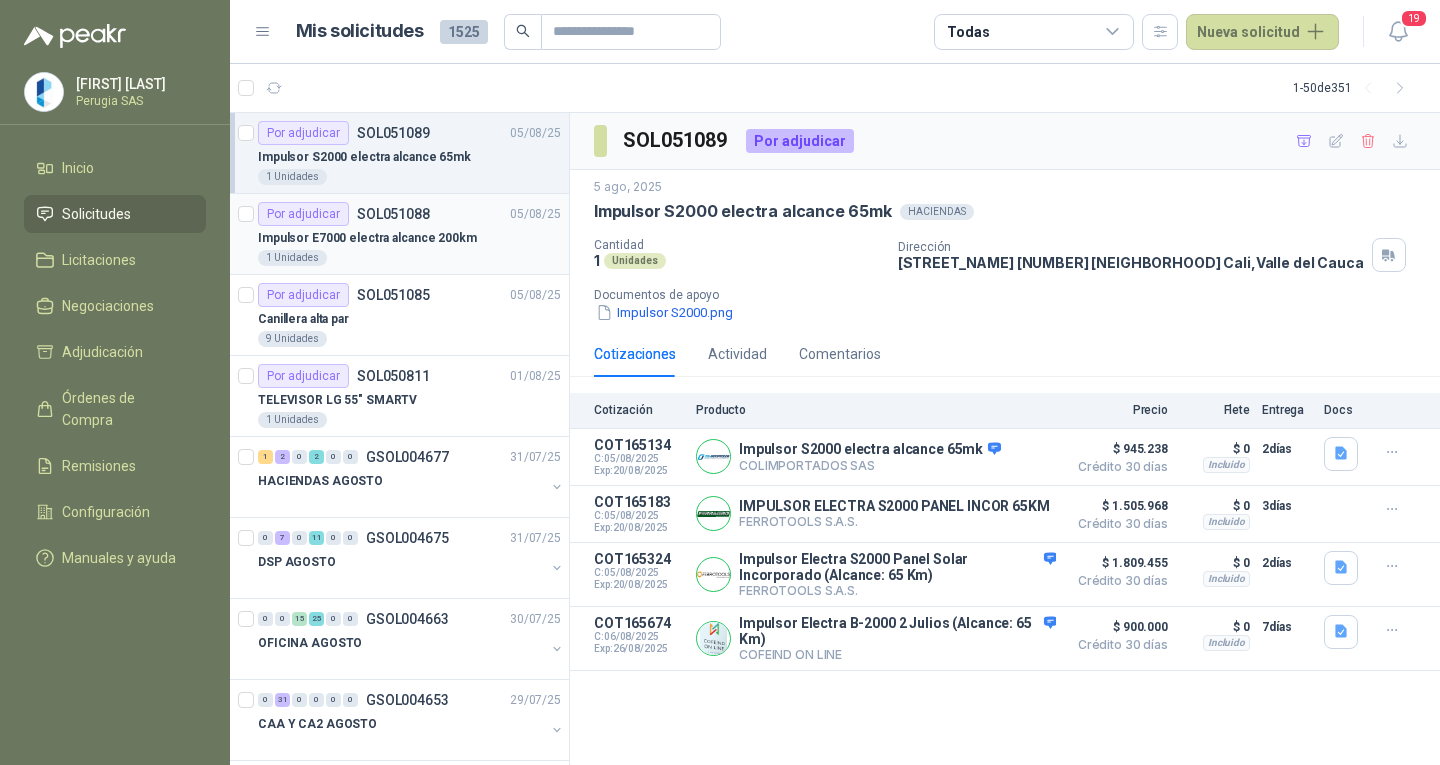 click on "Por adjudicar SOL051088 05/08/25   Impulsor E7000 electra alcance 200km 1   Unidades" at bounding box center [399, 234] 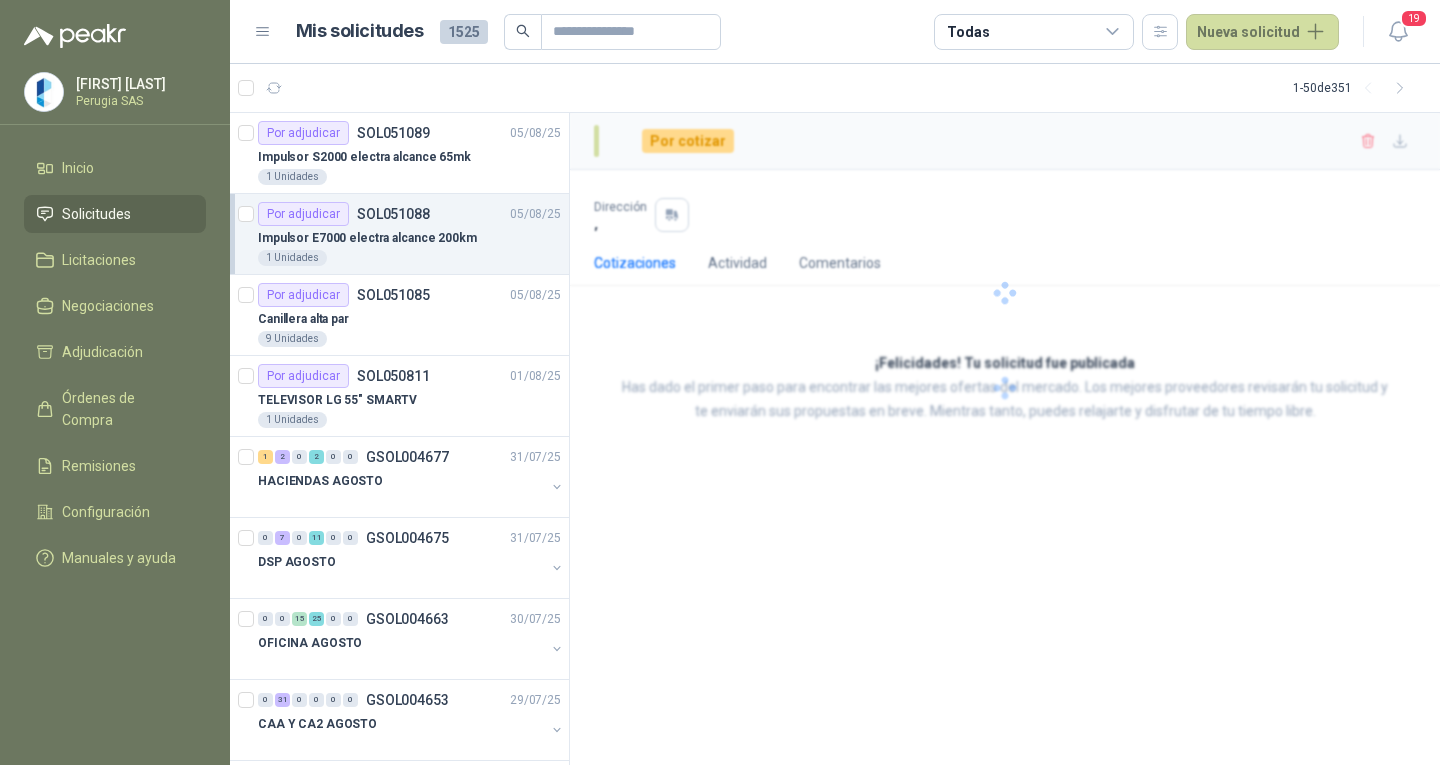 click on "1   Unidades" at bounding box center (409, 258) 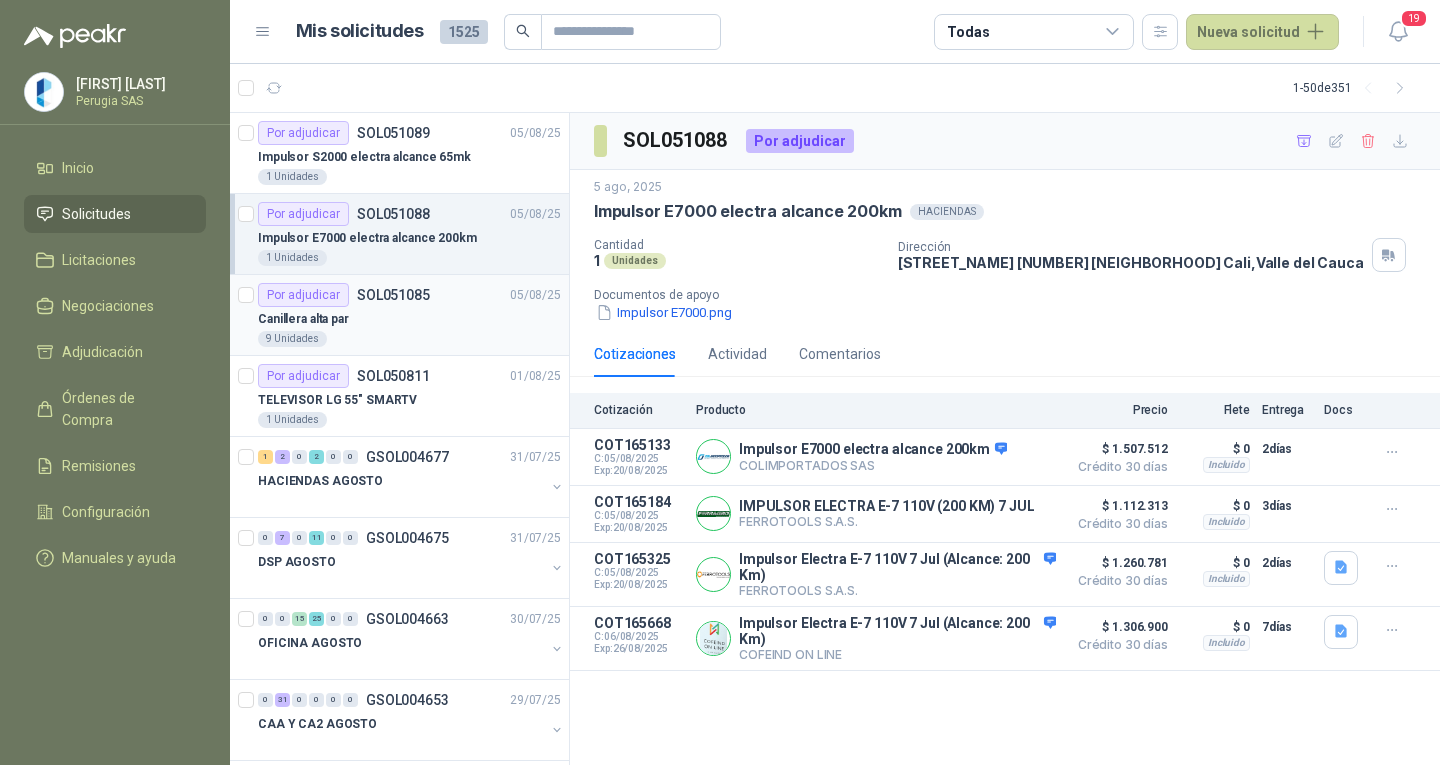 click on "Canillera alta par" at bounding box center (409, 319) 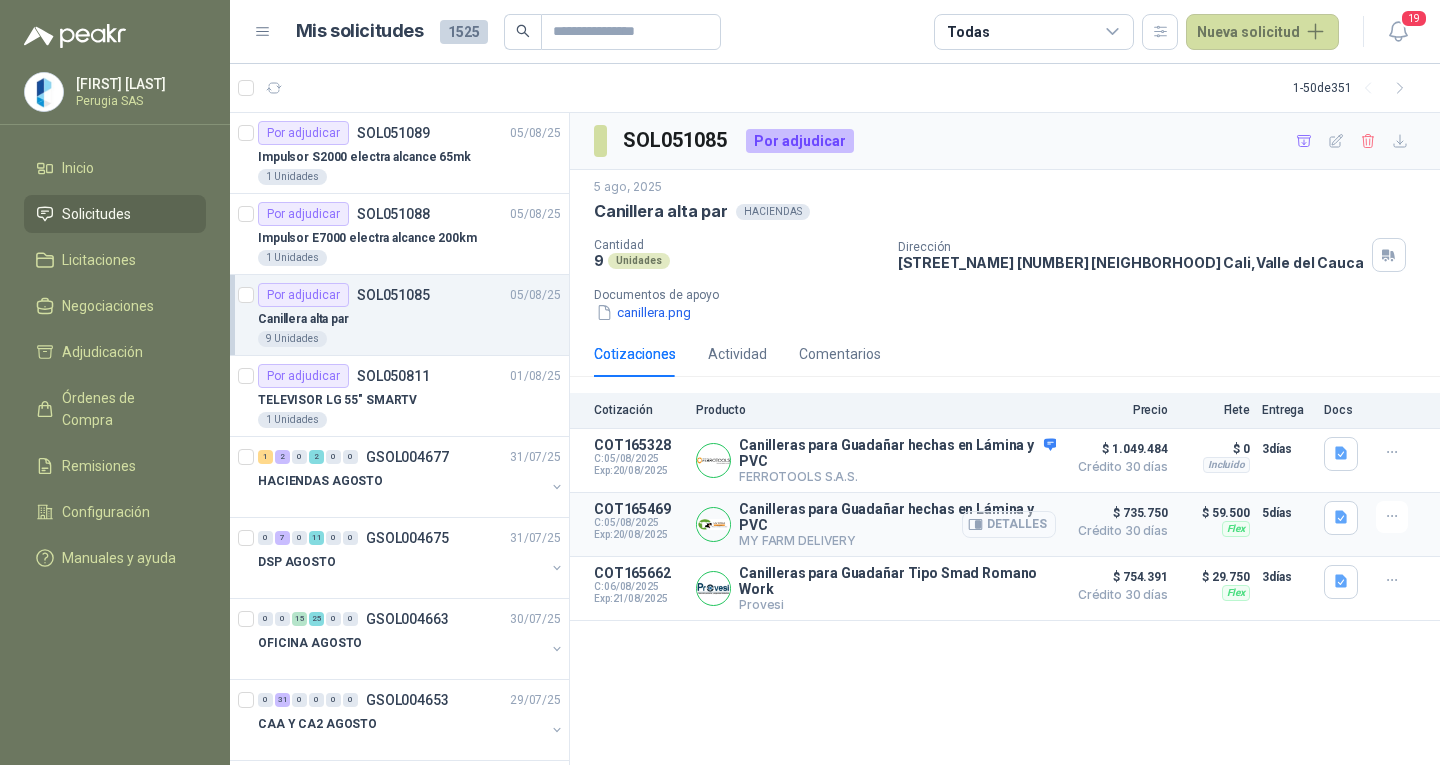 click on "Detalles" at bounding box center [1009, 524] 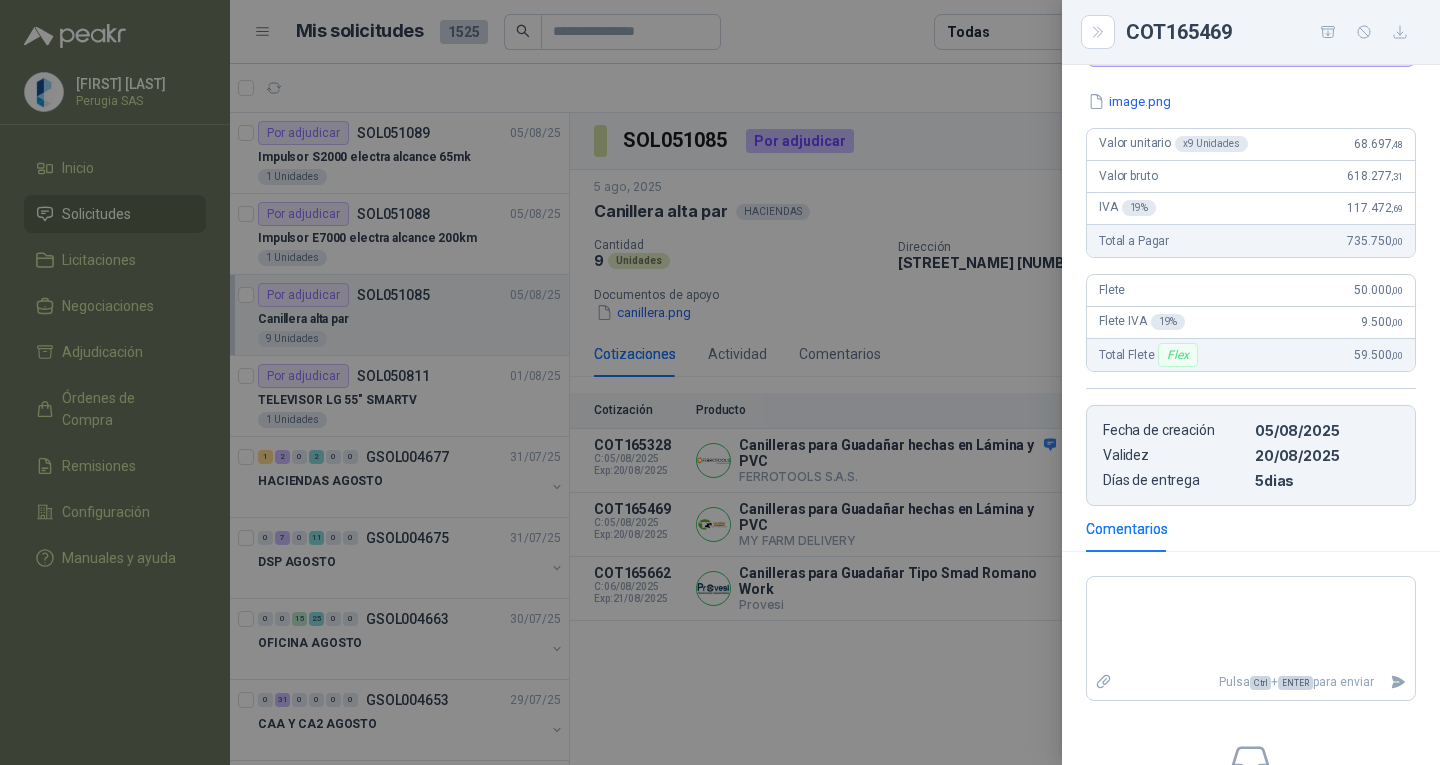 scroll, scrollTop: 390, scrollLeft: 0, axis: vertical 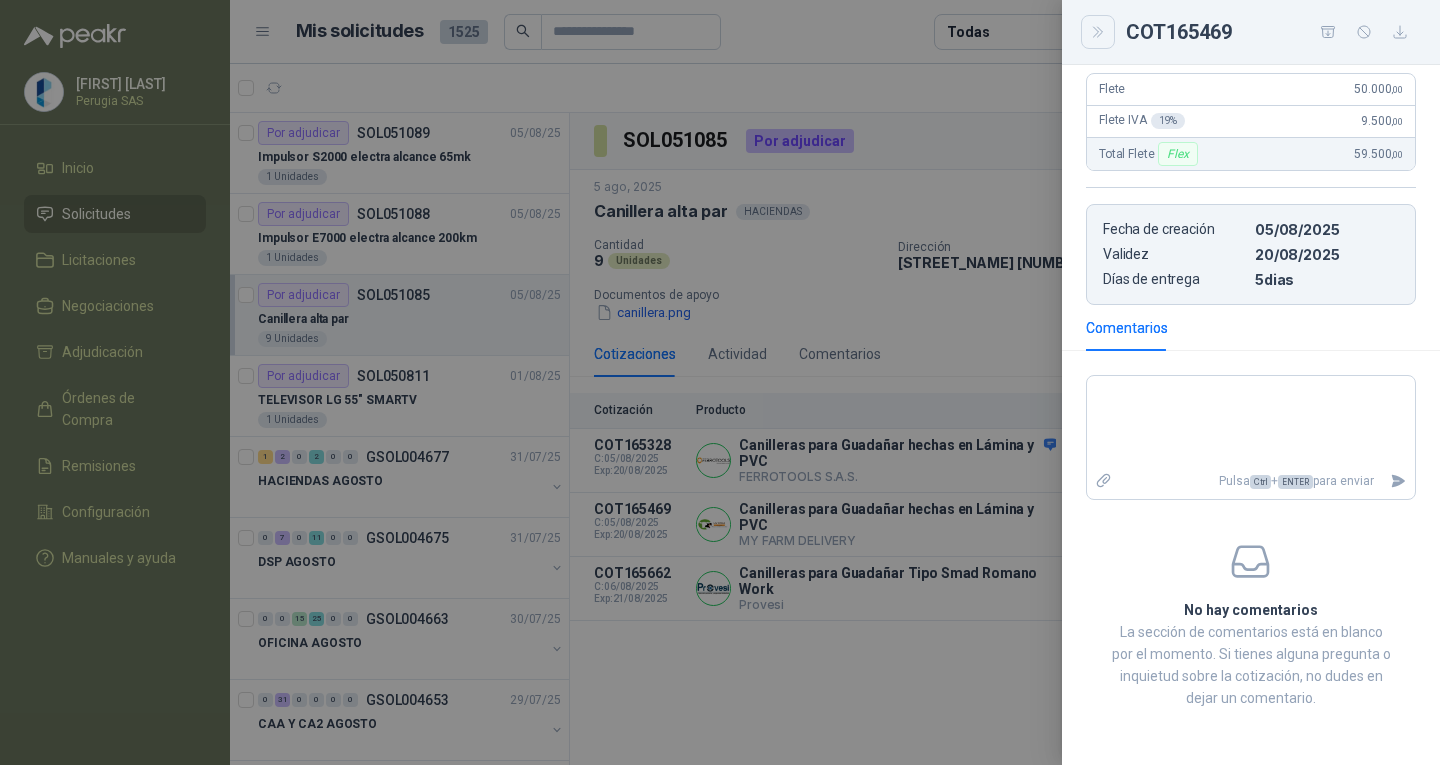 click 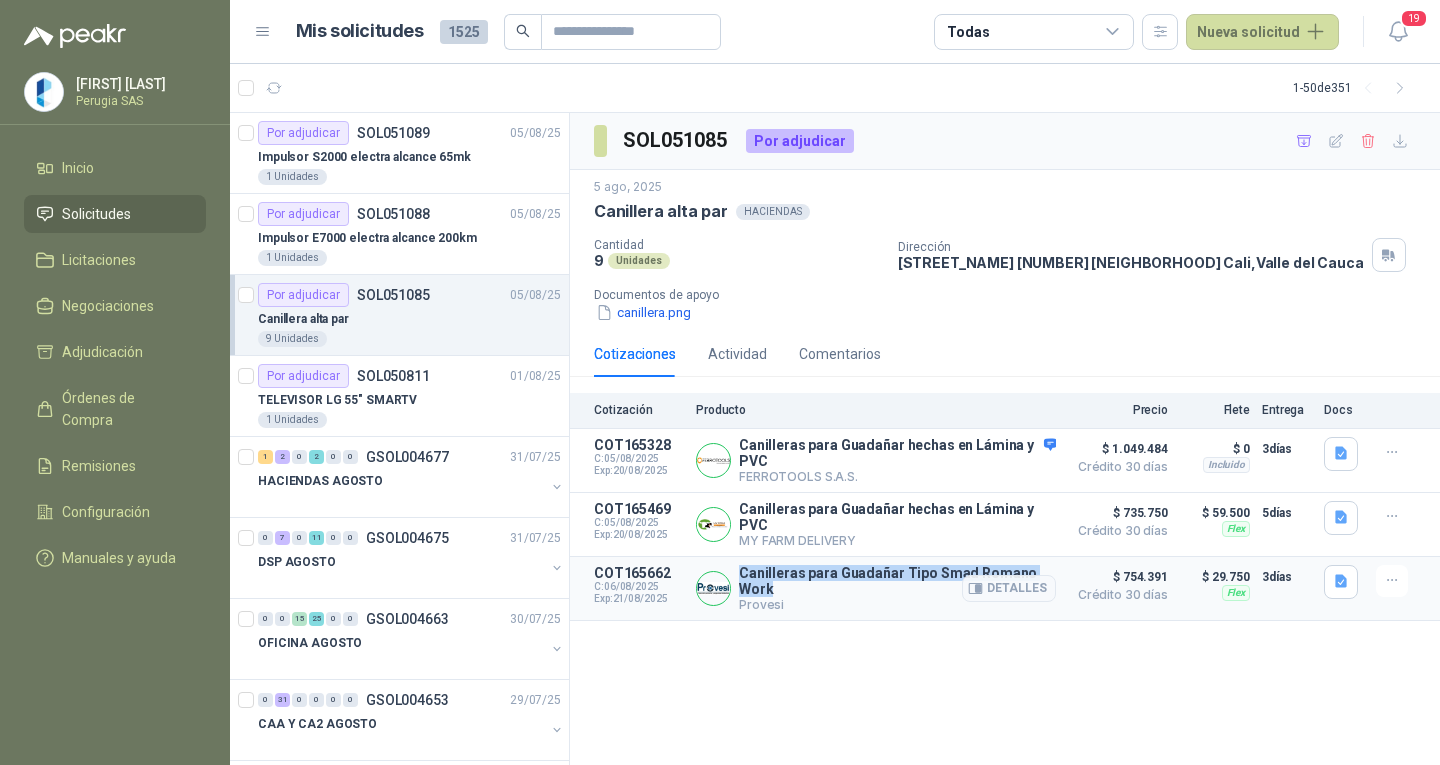 drag, startPoint x: 737, startPoint y: 572, endPoint x: 1058, endPoint y: 561, distance: 321.18842 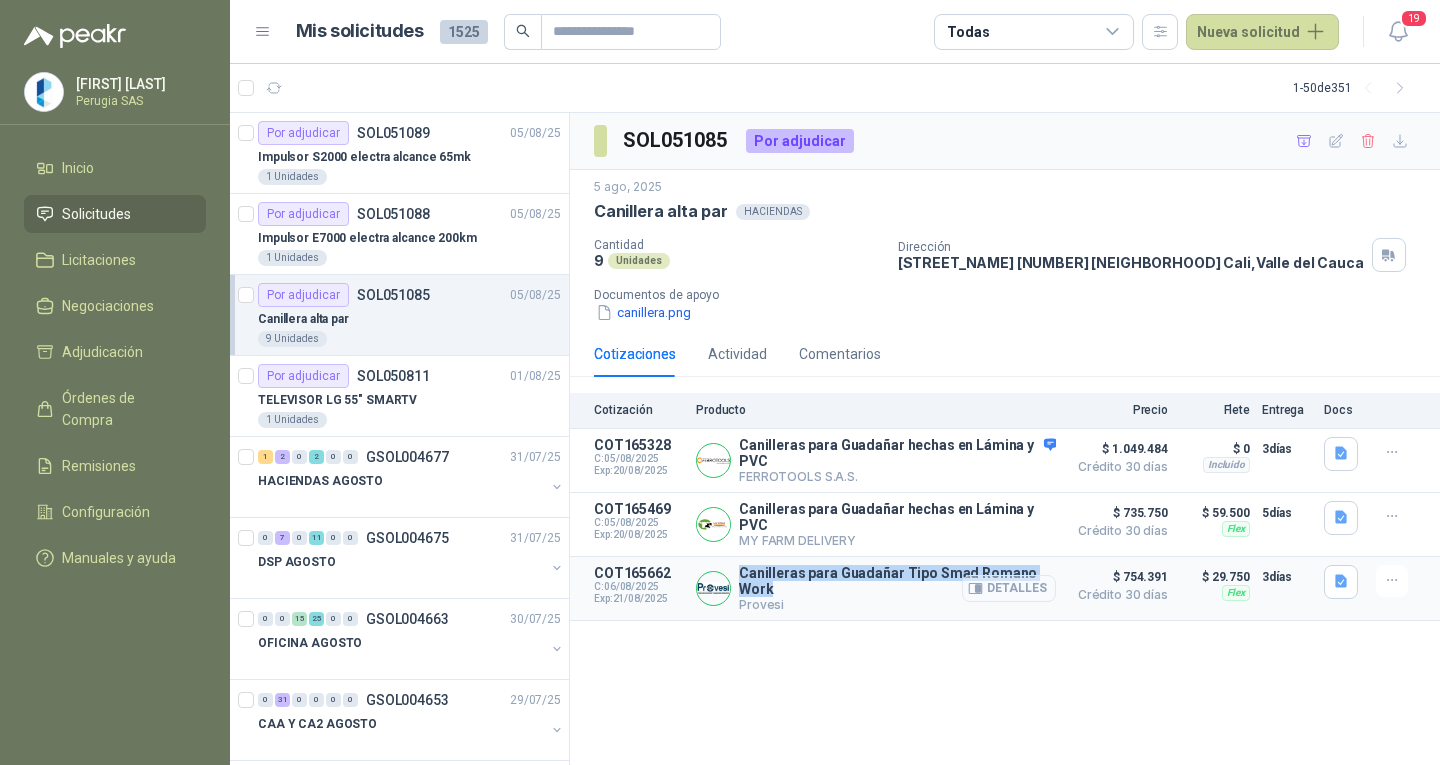 click on "Detalles" at bounding box center (1009, 588) 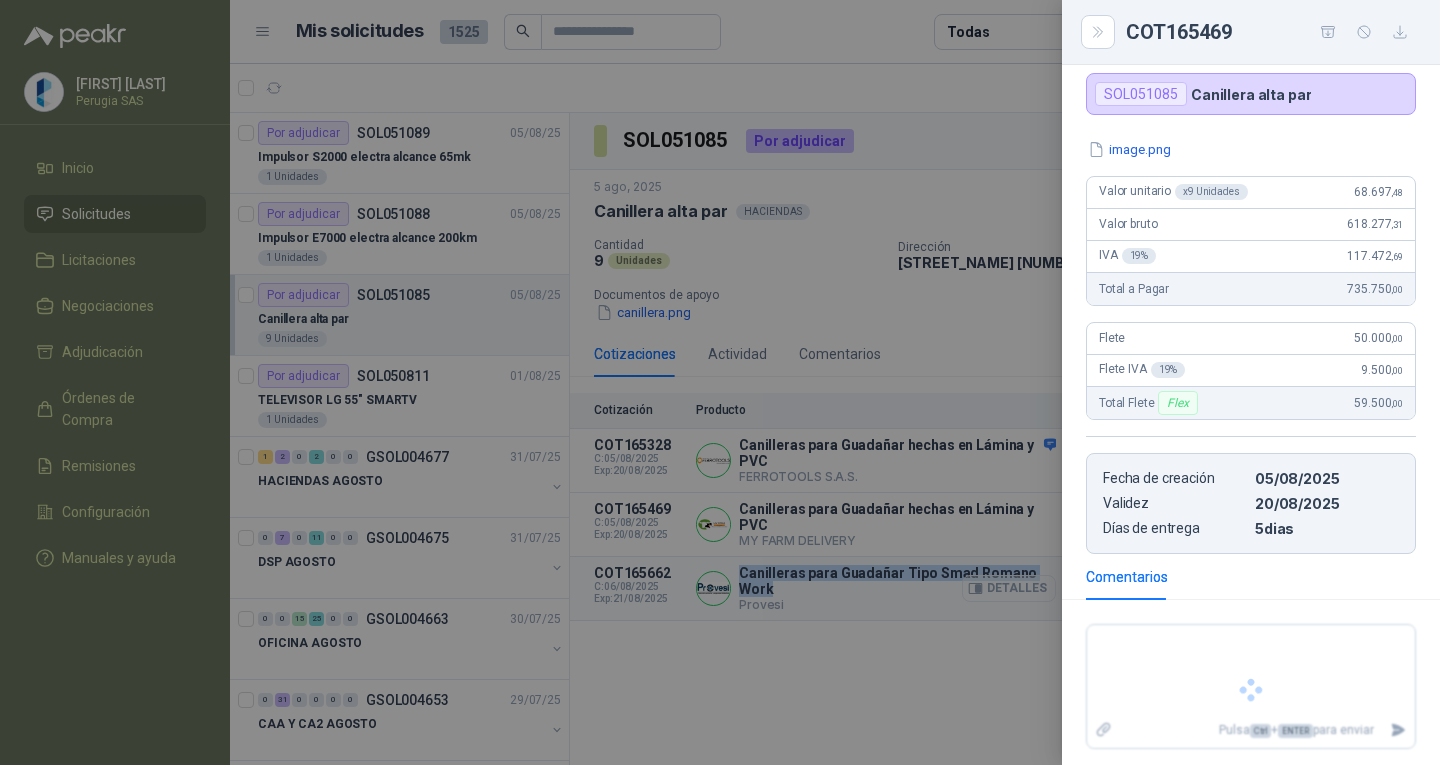 scroll, scrollTop: 141, scrollLeft: 0, axis: vertical 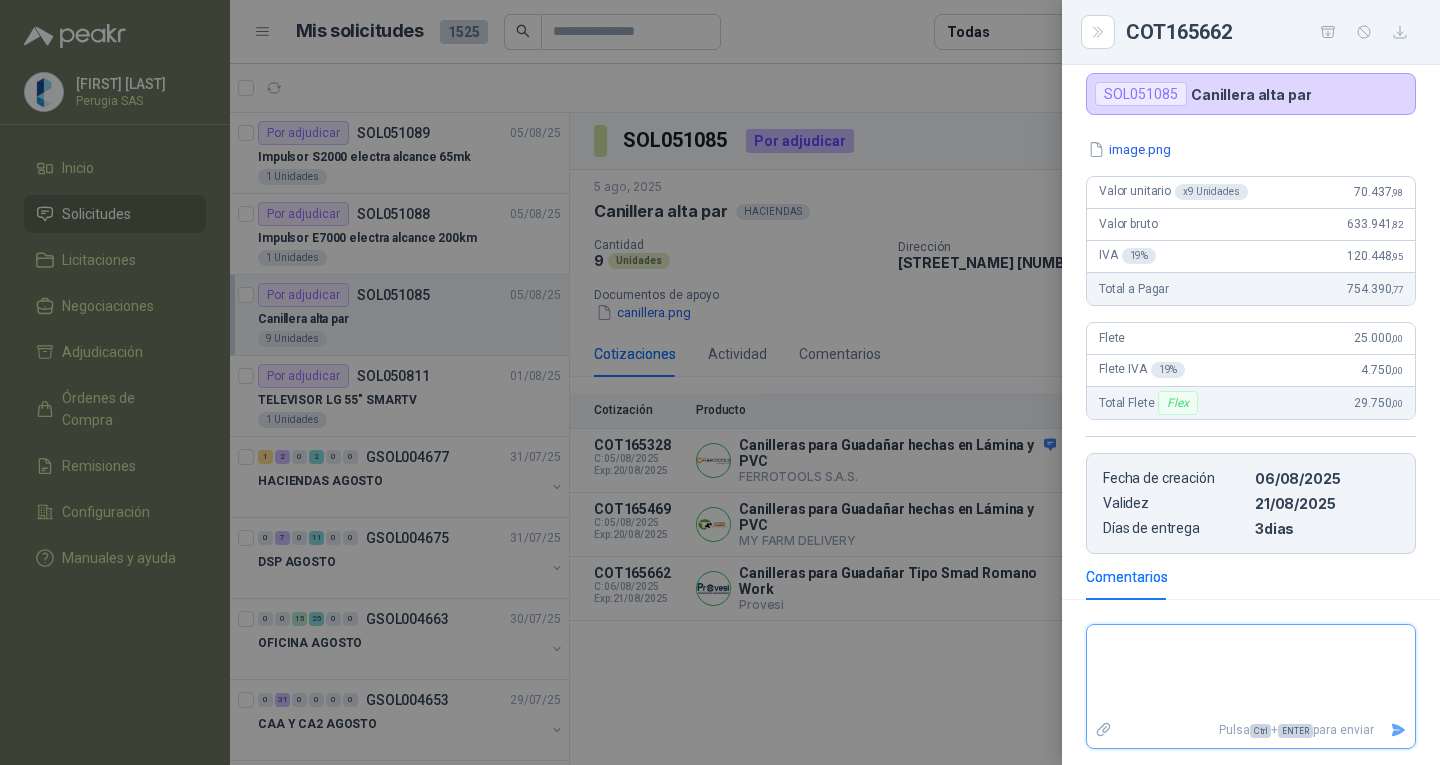 click at bounding box center [1251, 671] 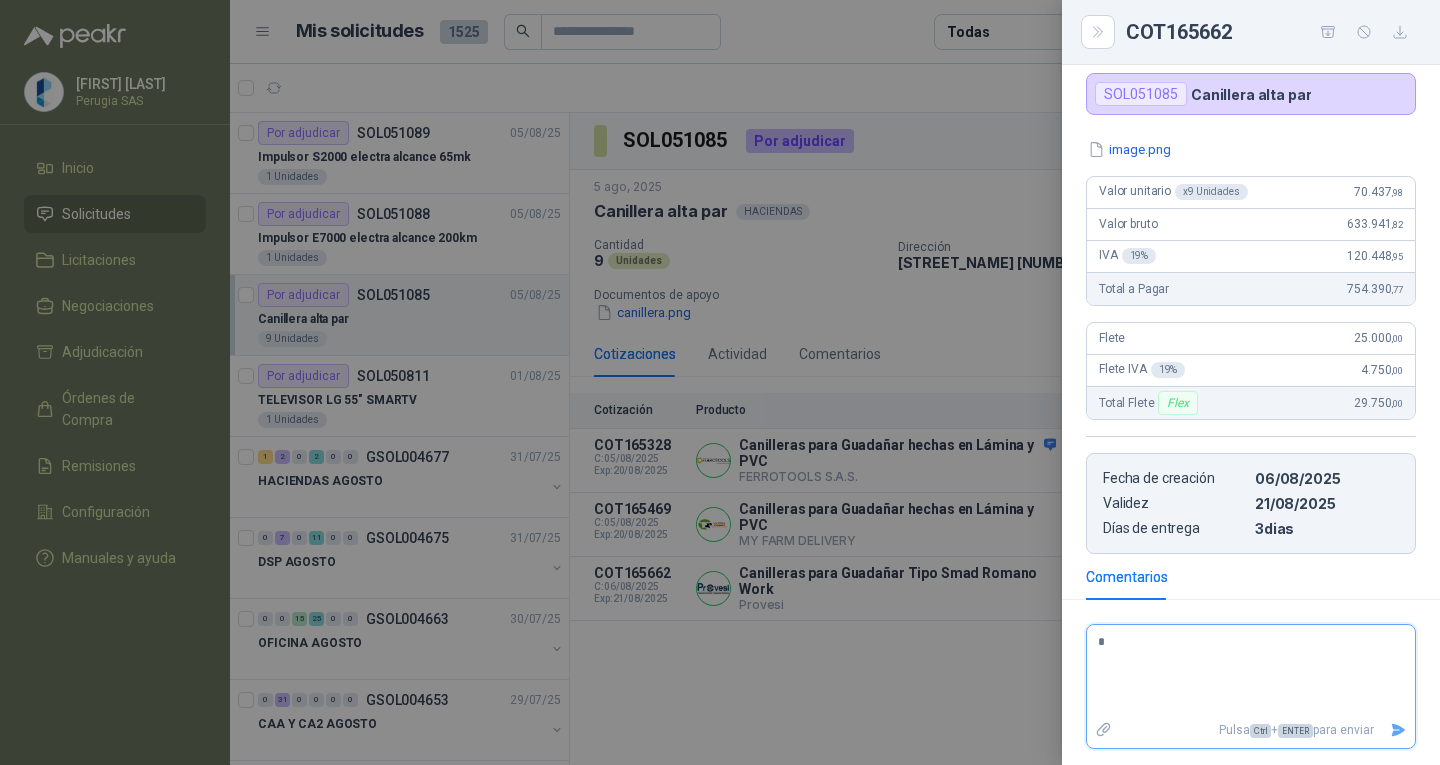 type on "**" 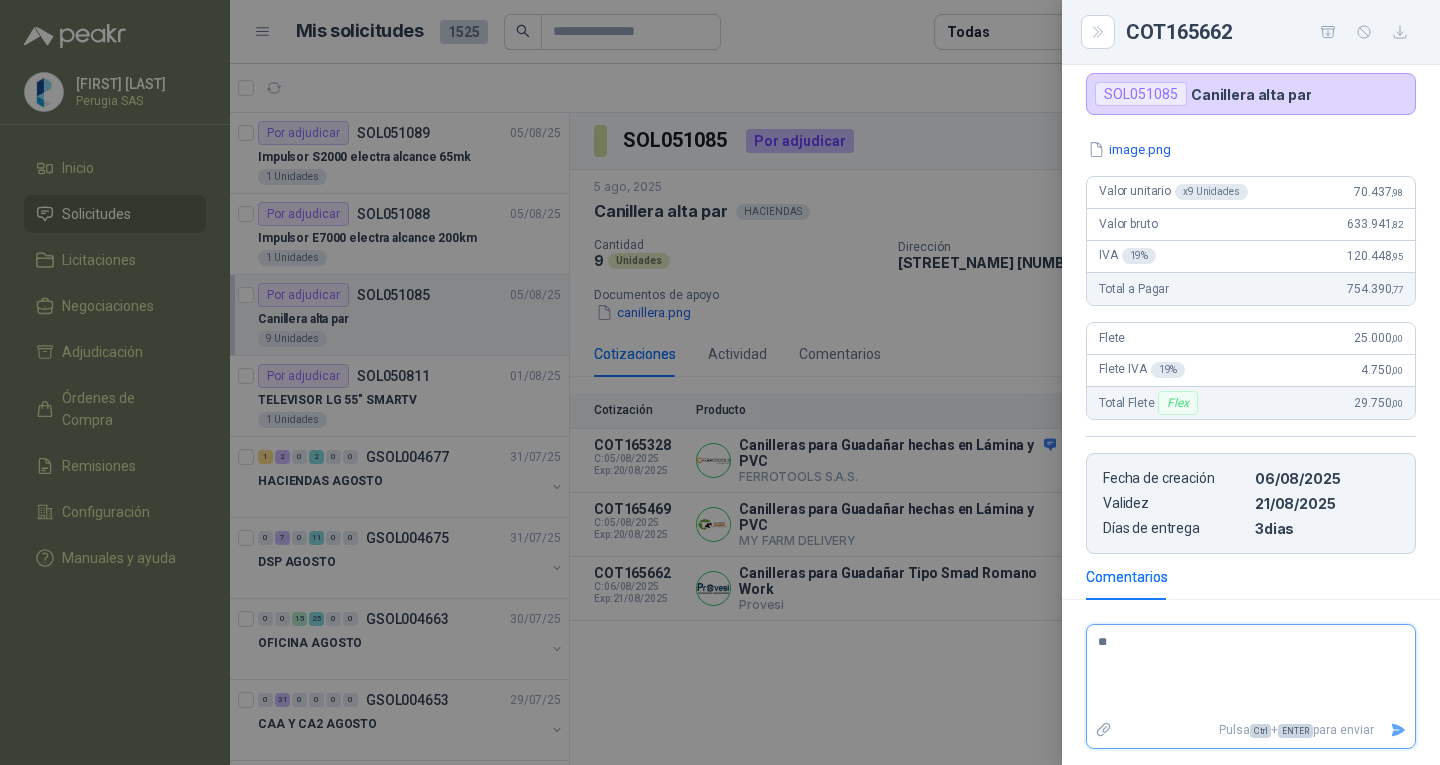 type on "***" 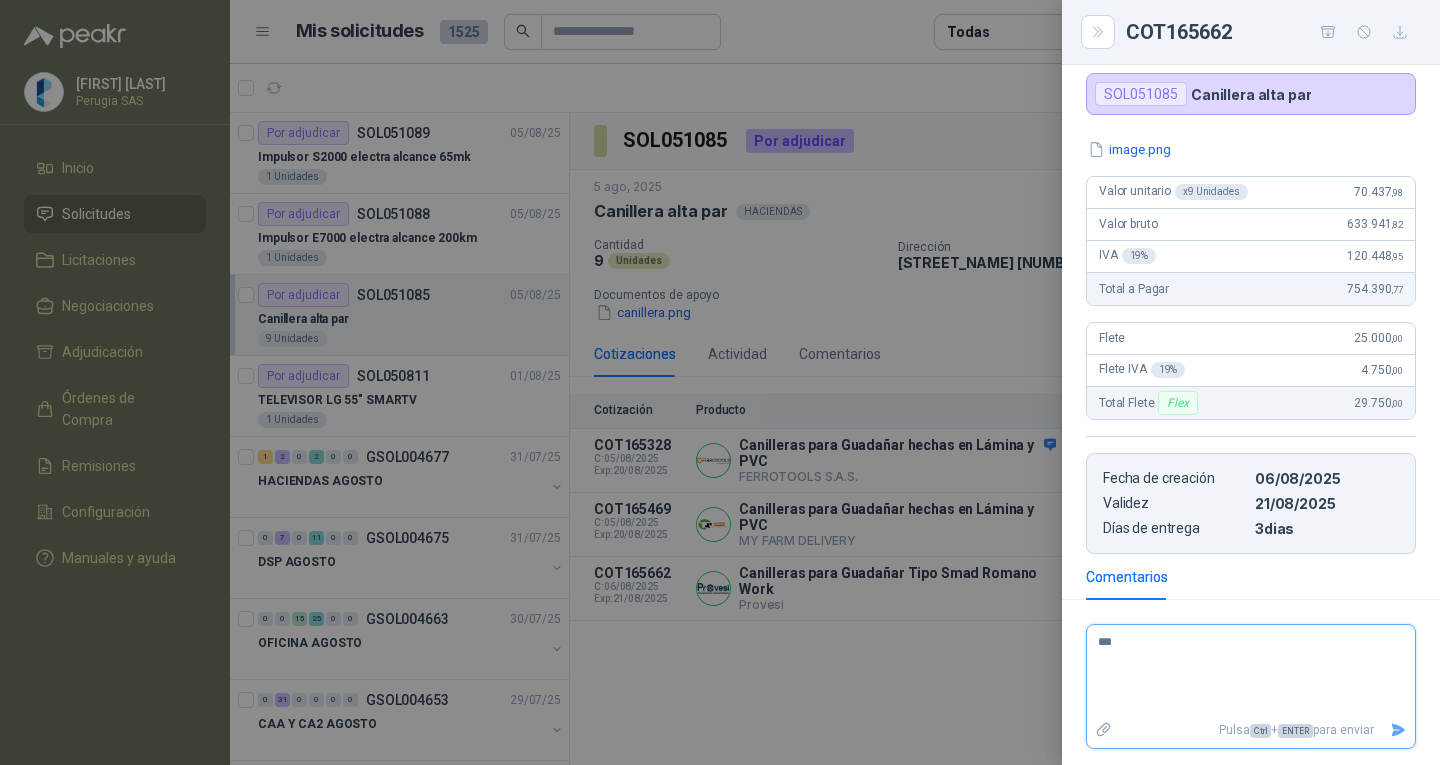 type 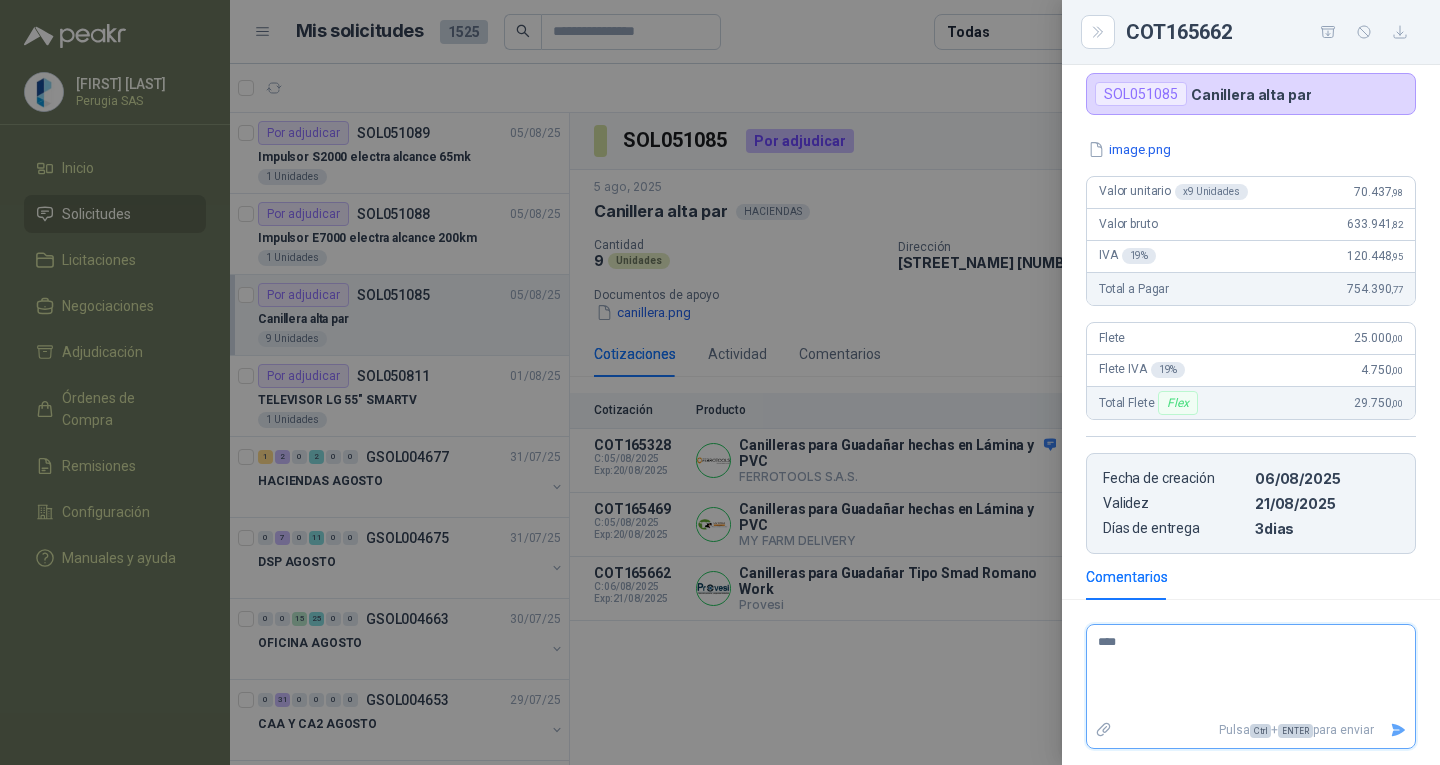 type on "*****" 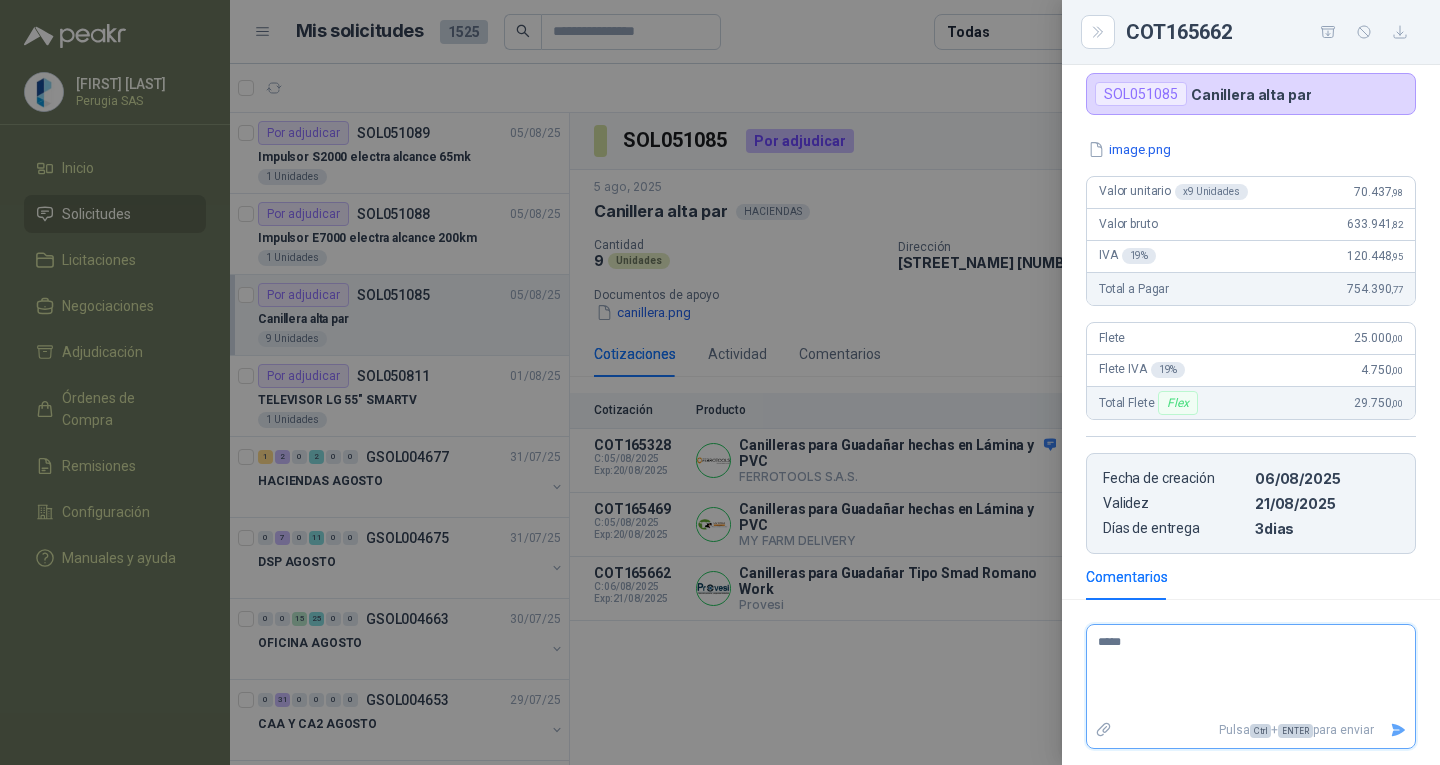 type on "******" 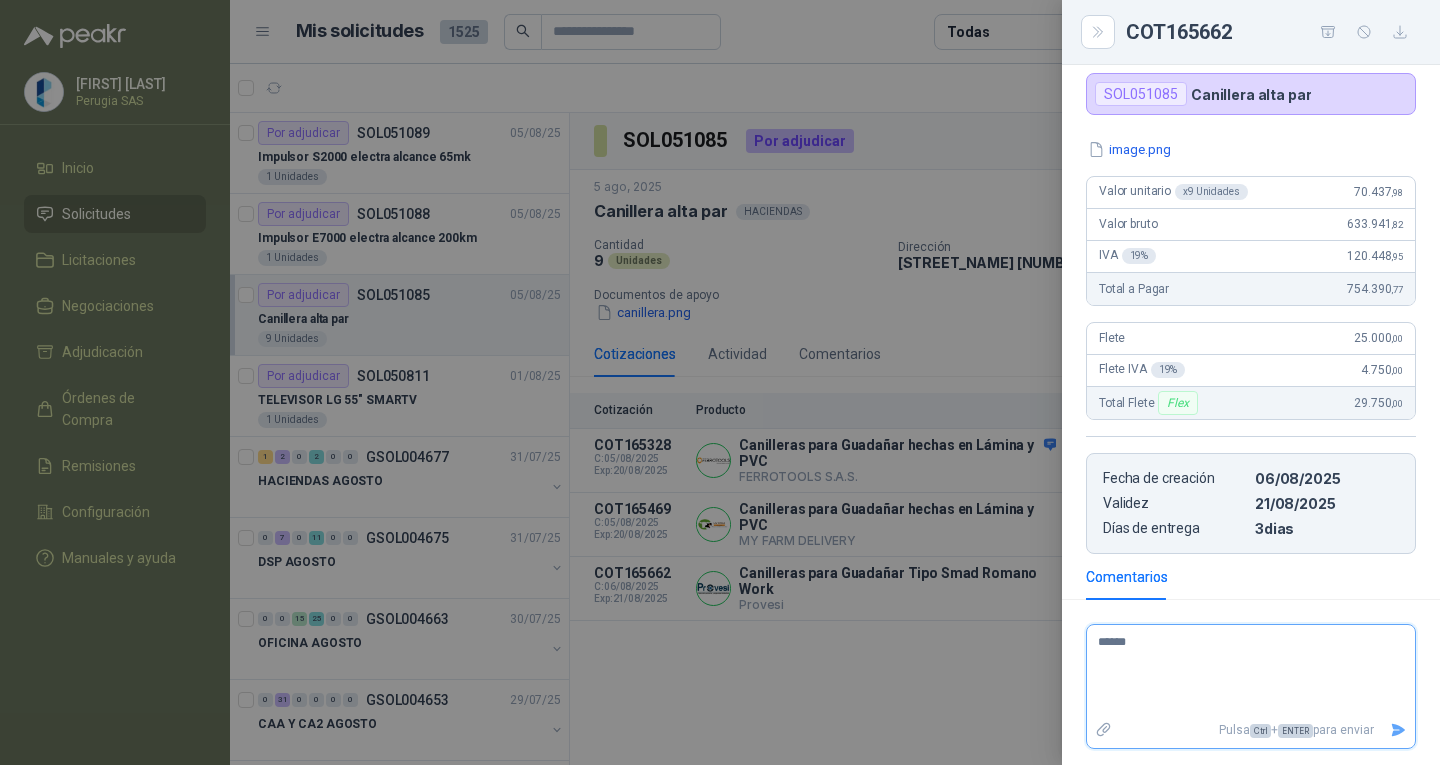 type on "******" 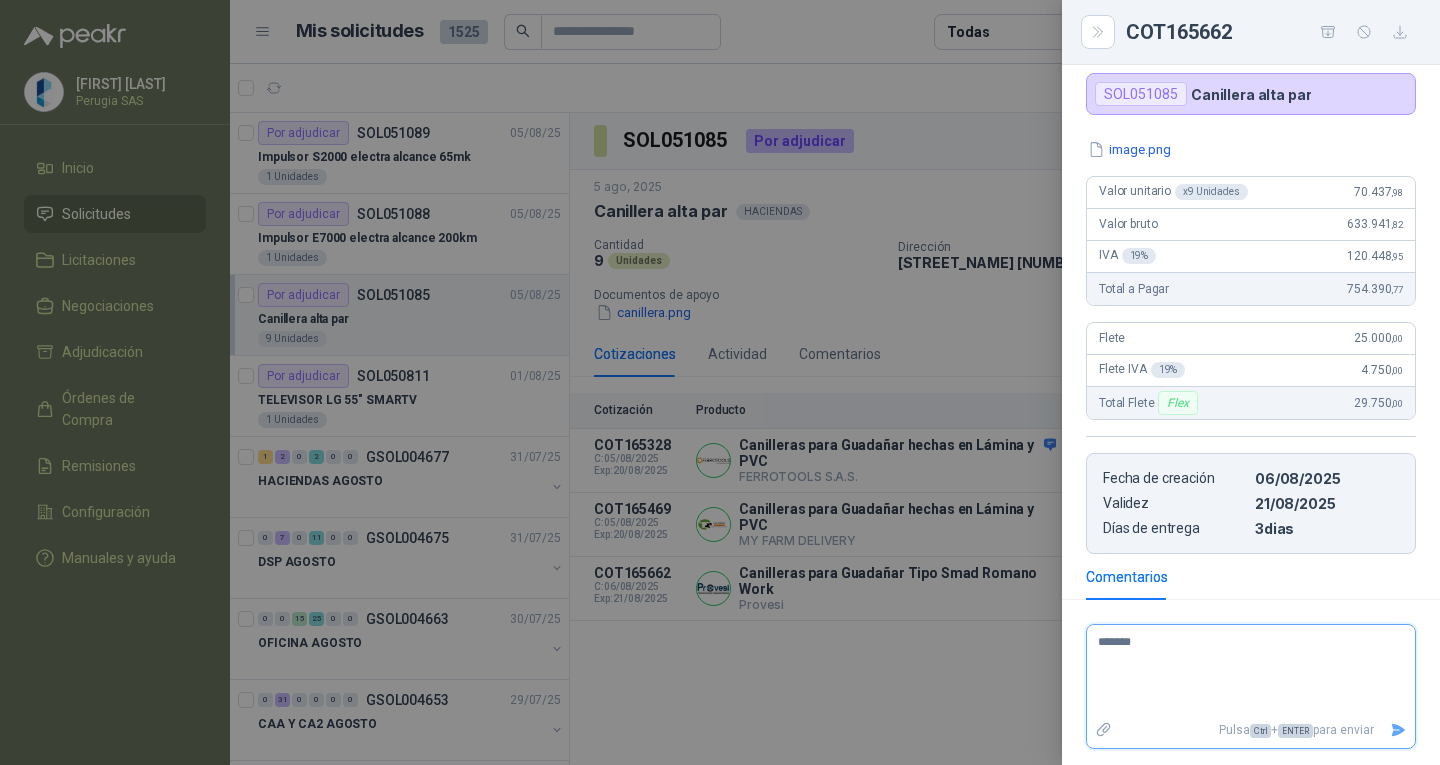 type on "********" 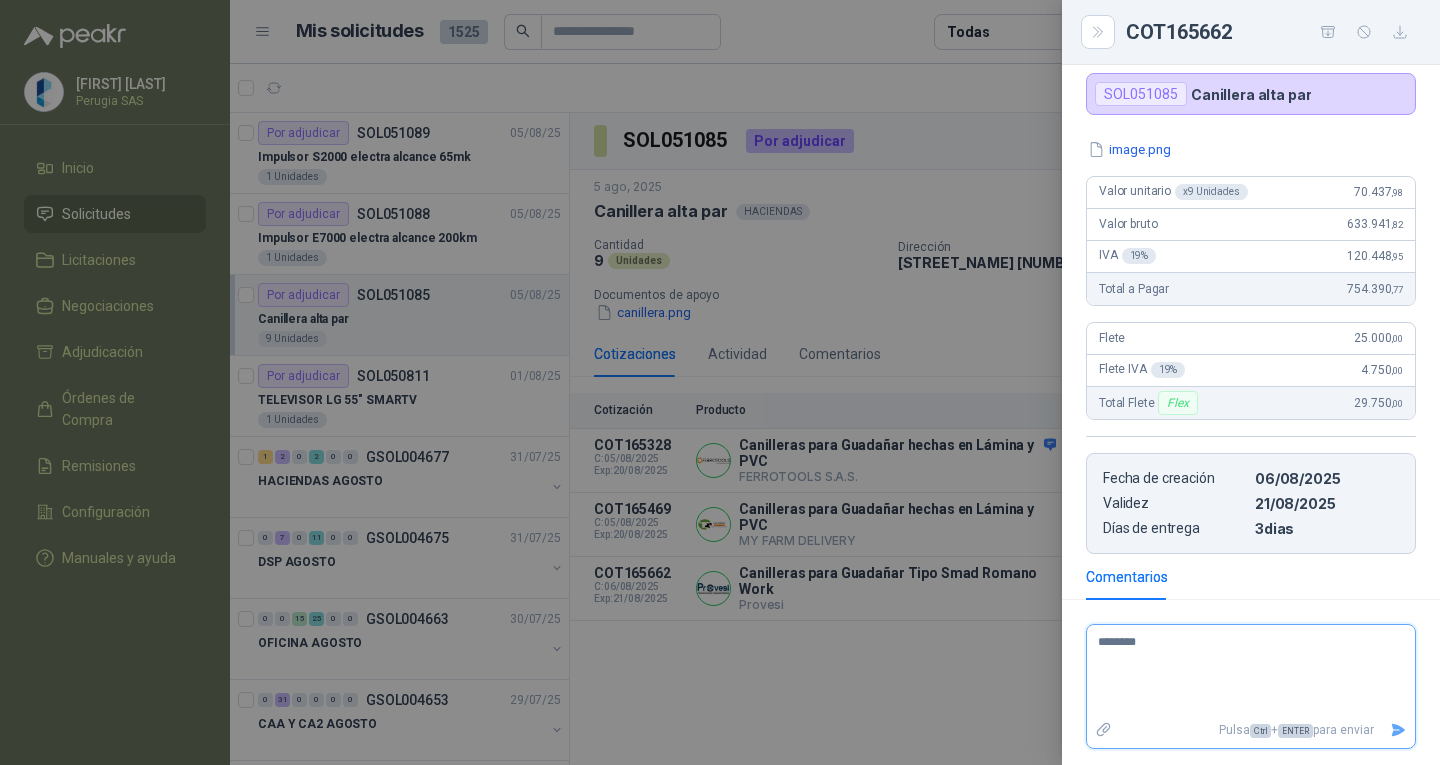 type on "*********" 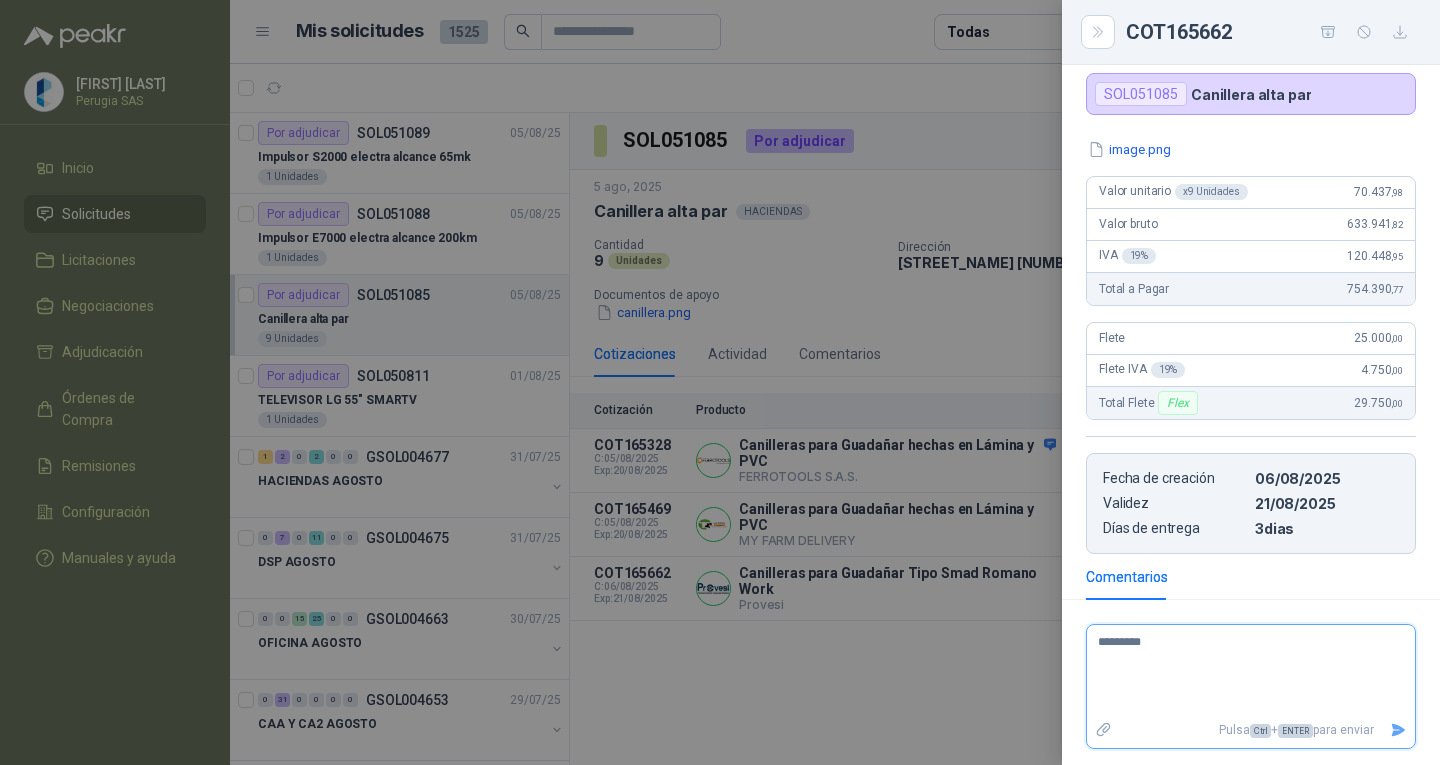 type on "**********" 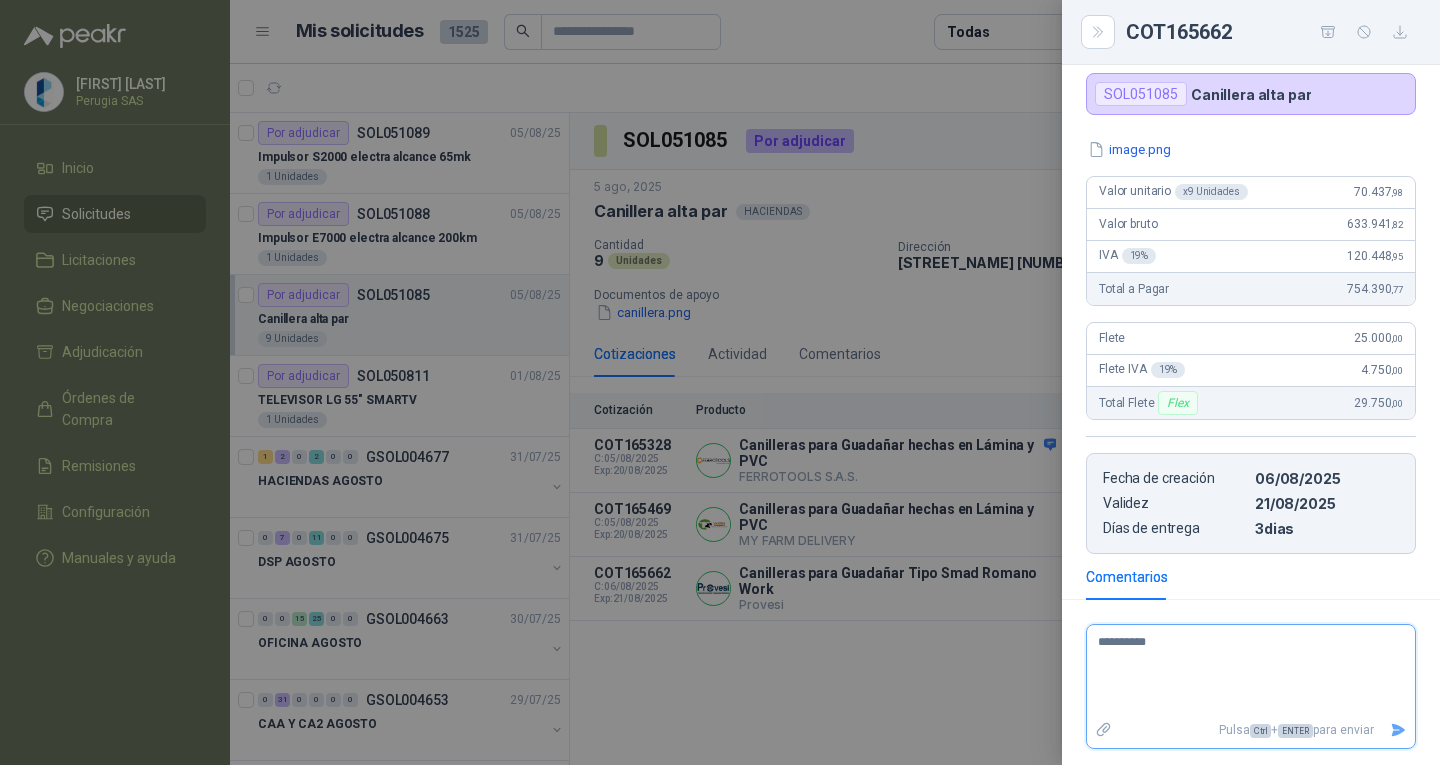 type on "**********" 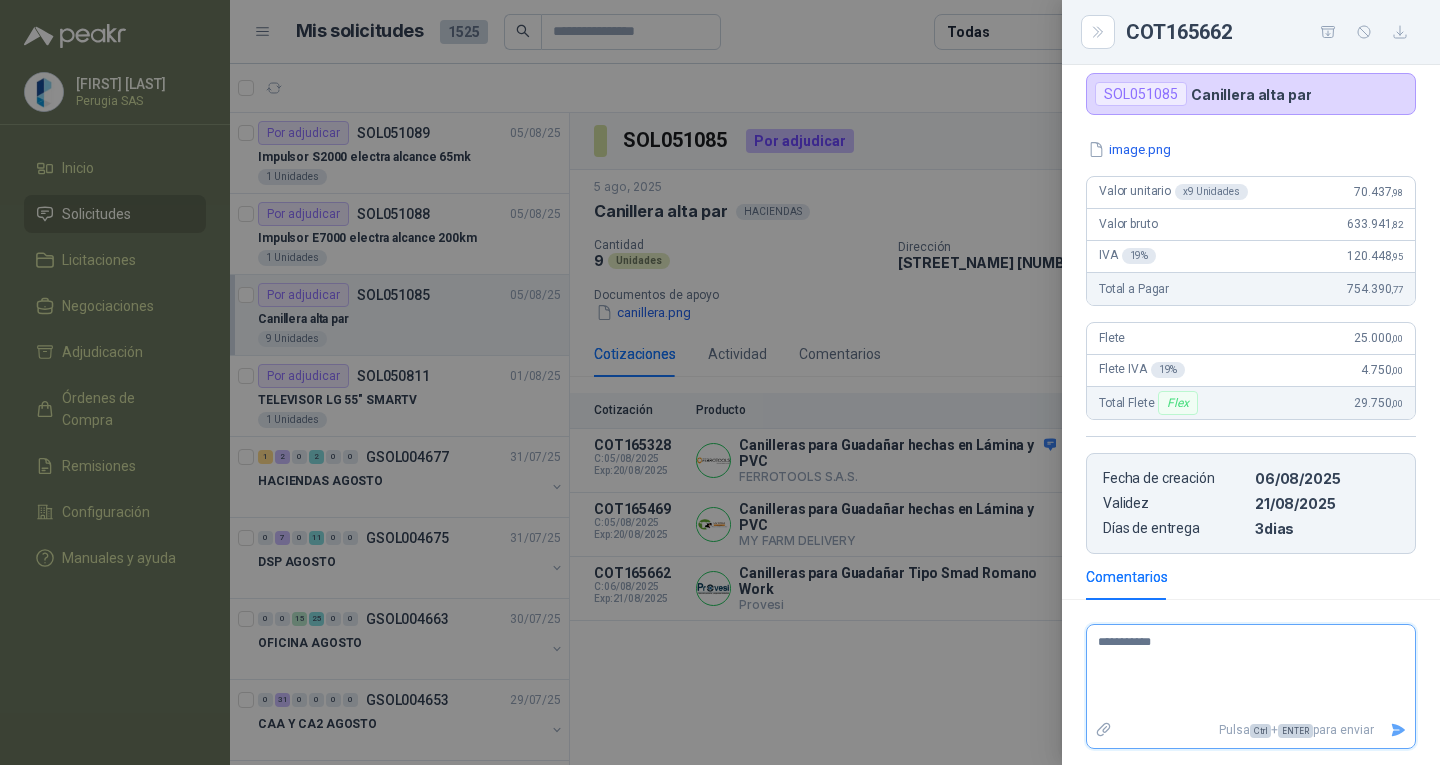type on "**********" 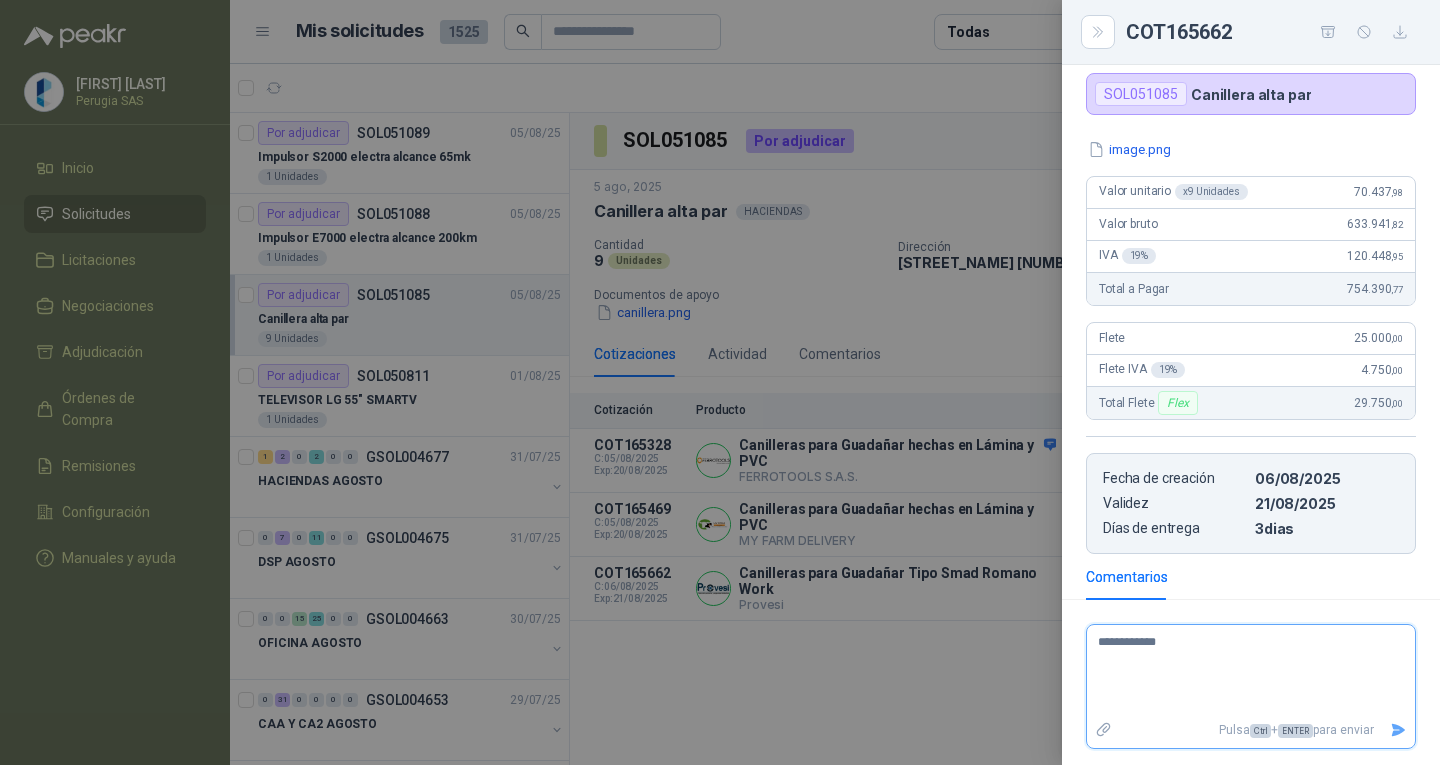 type on "**********" 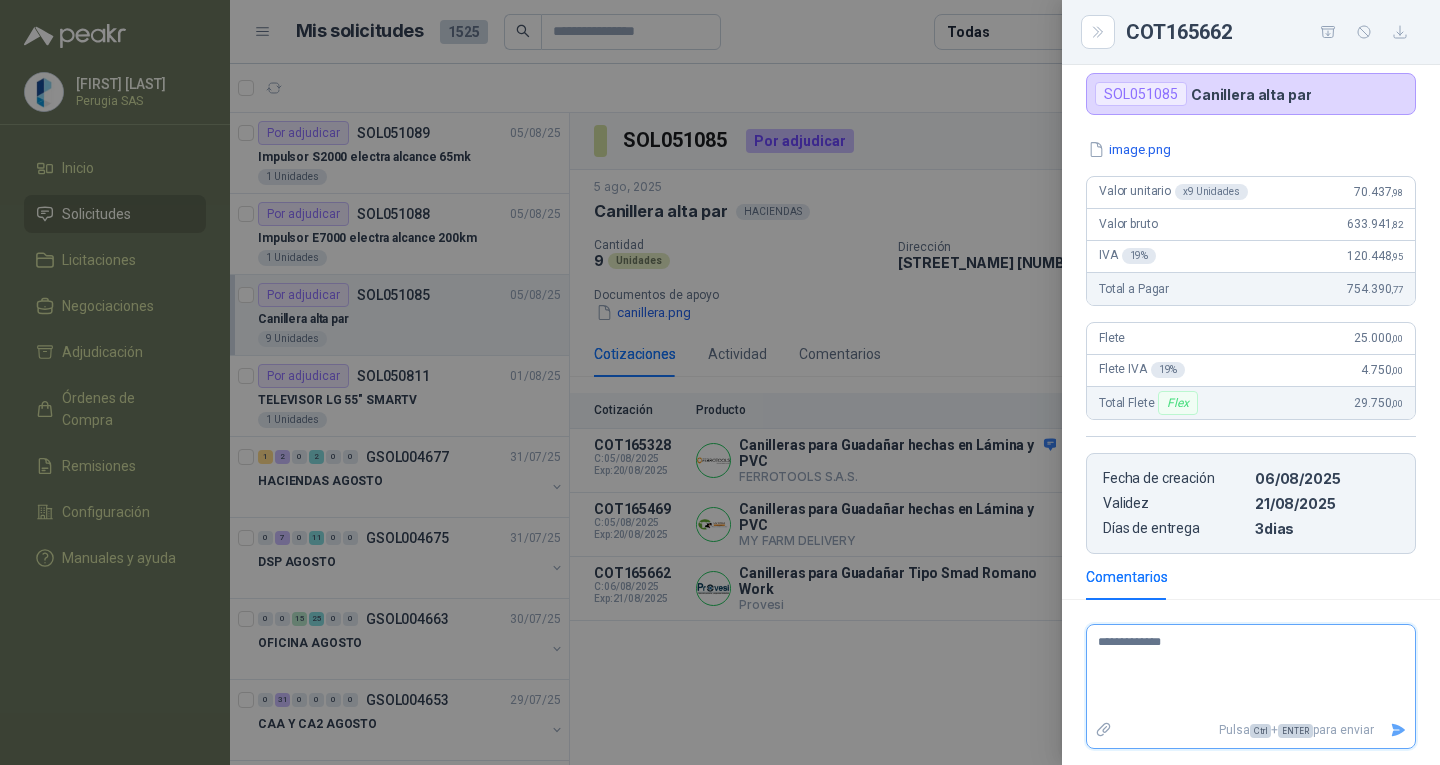 type on "**********" 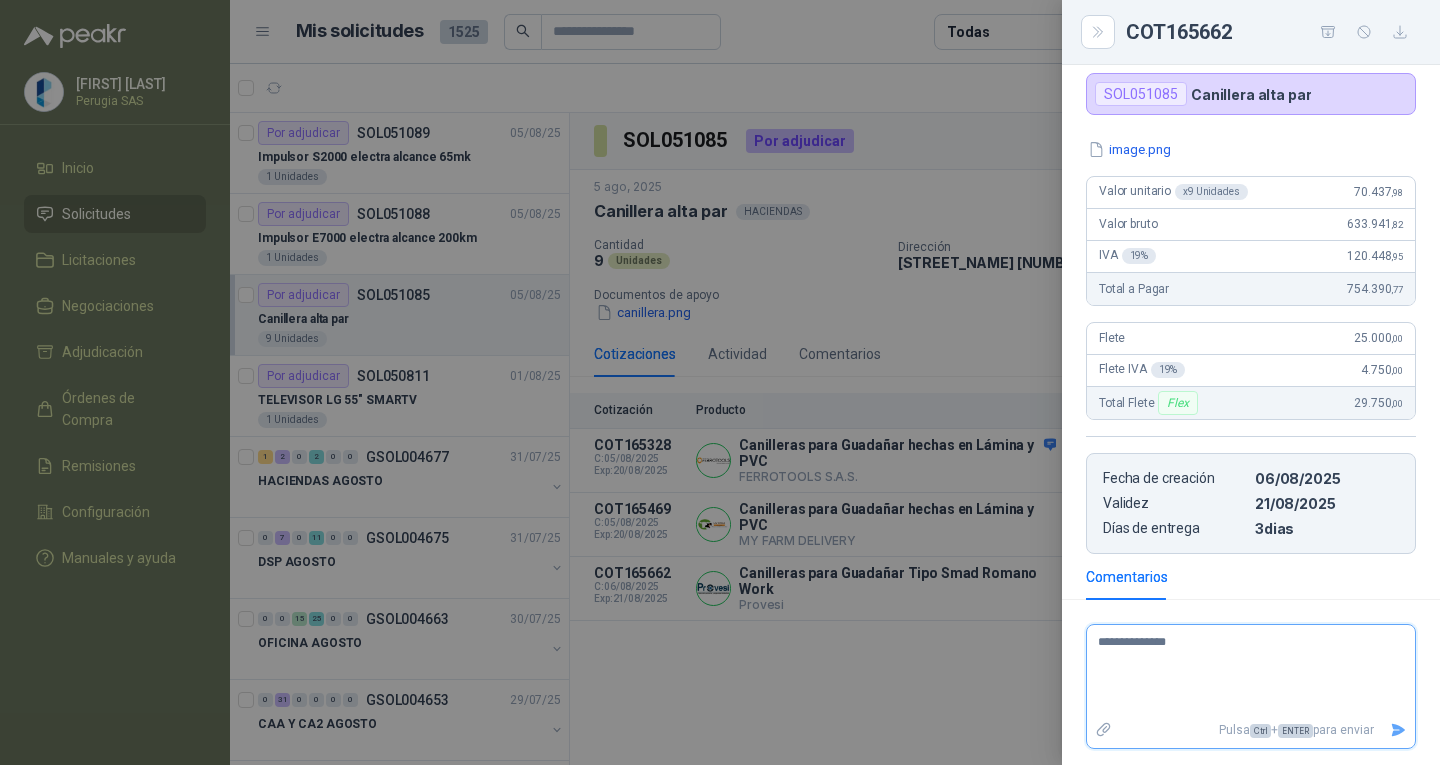 type on "**********" 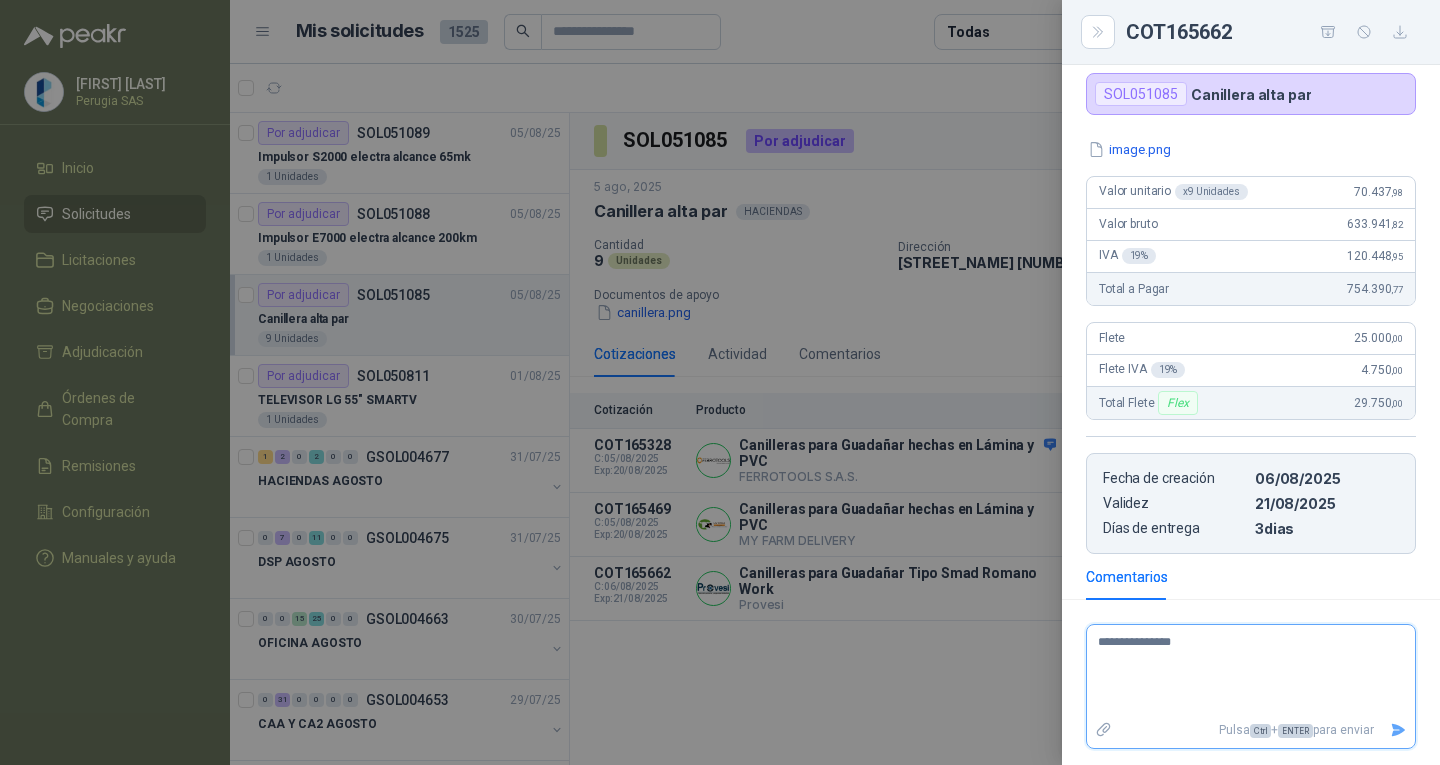 type on "**********" 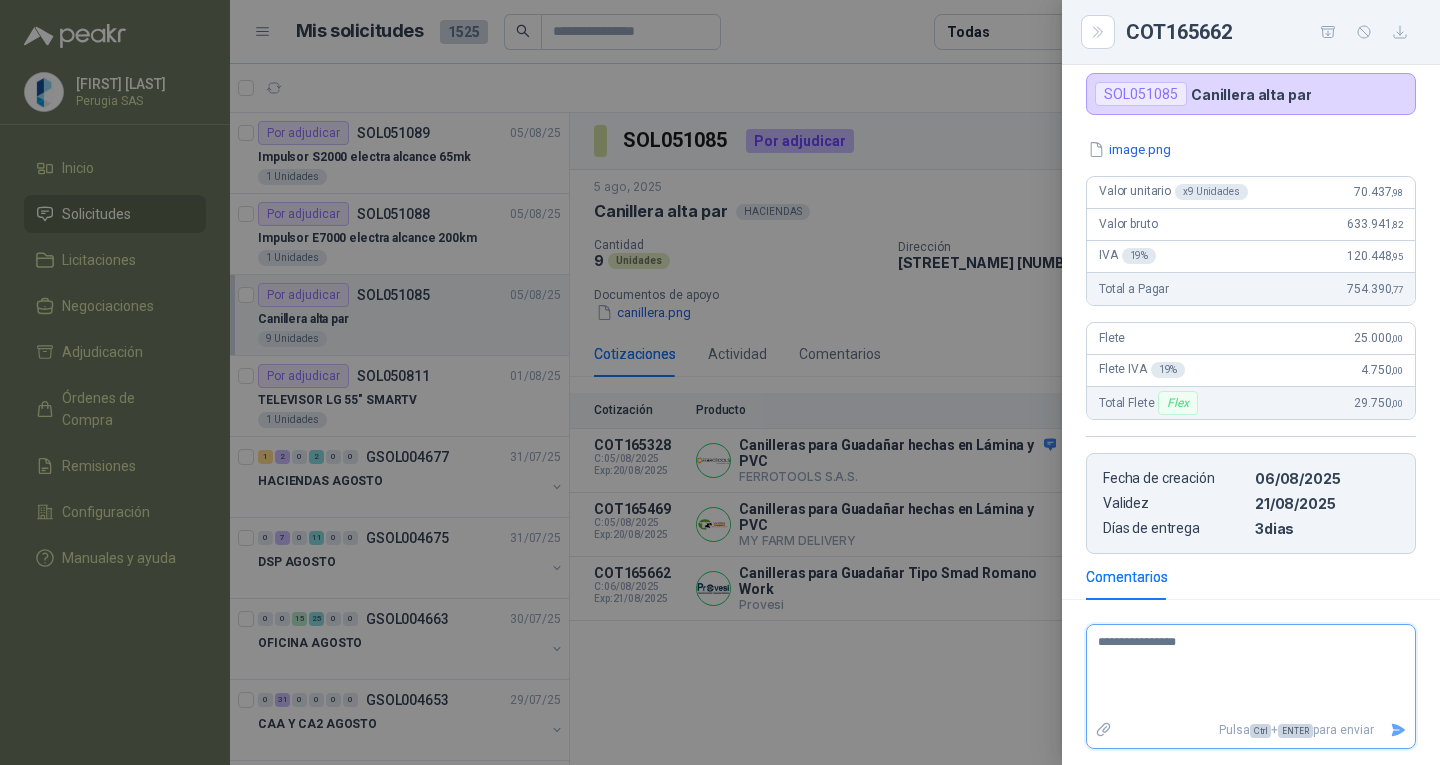 type on "**********" 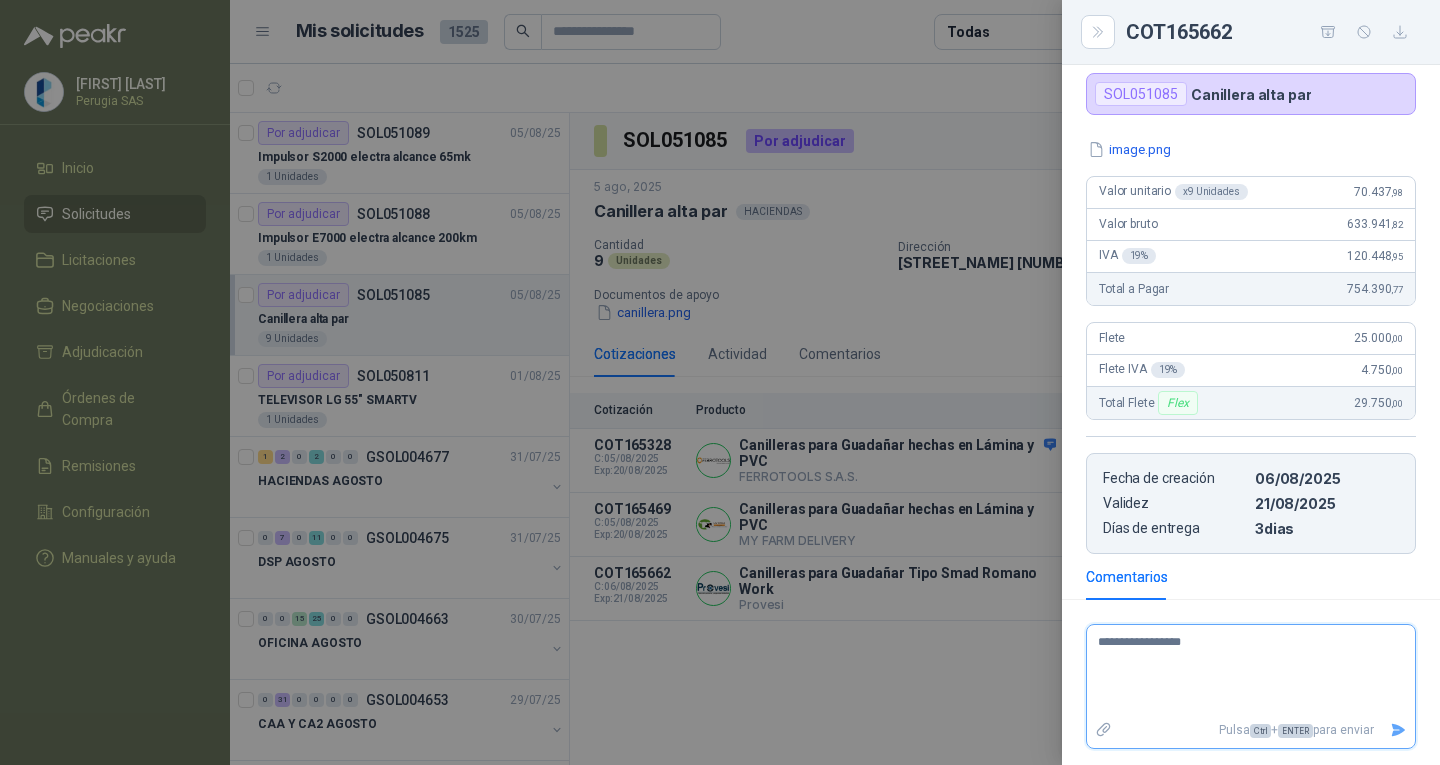 type on "**********" 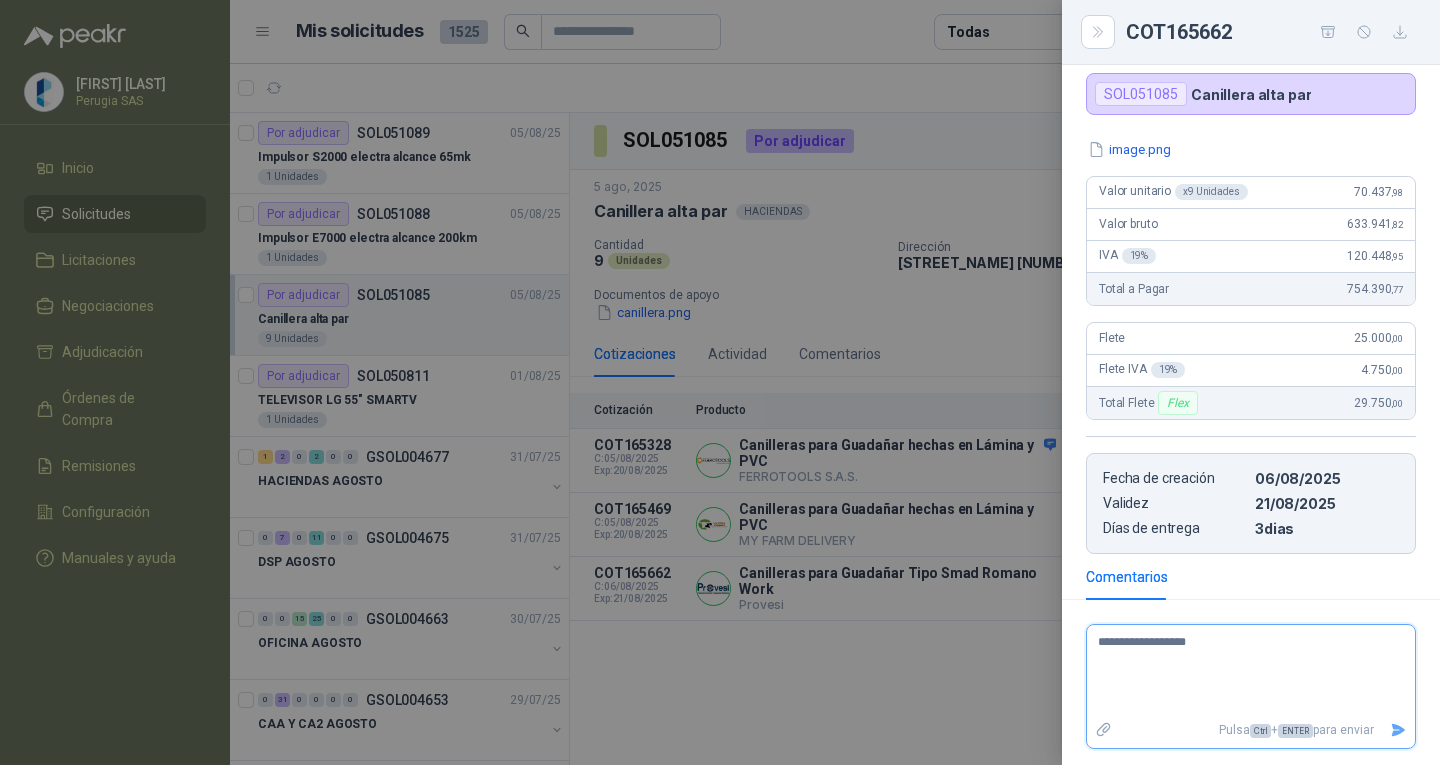 type on "**********" 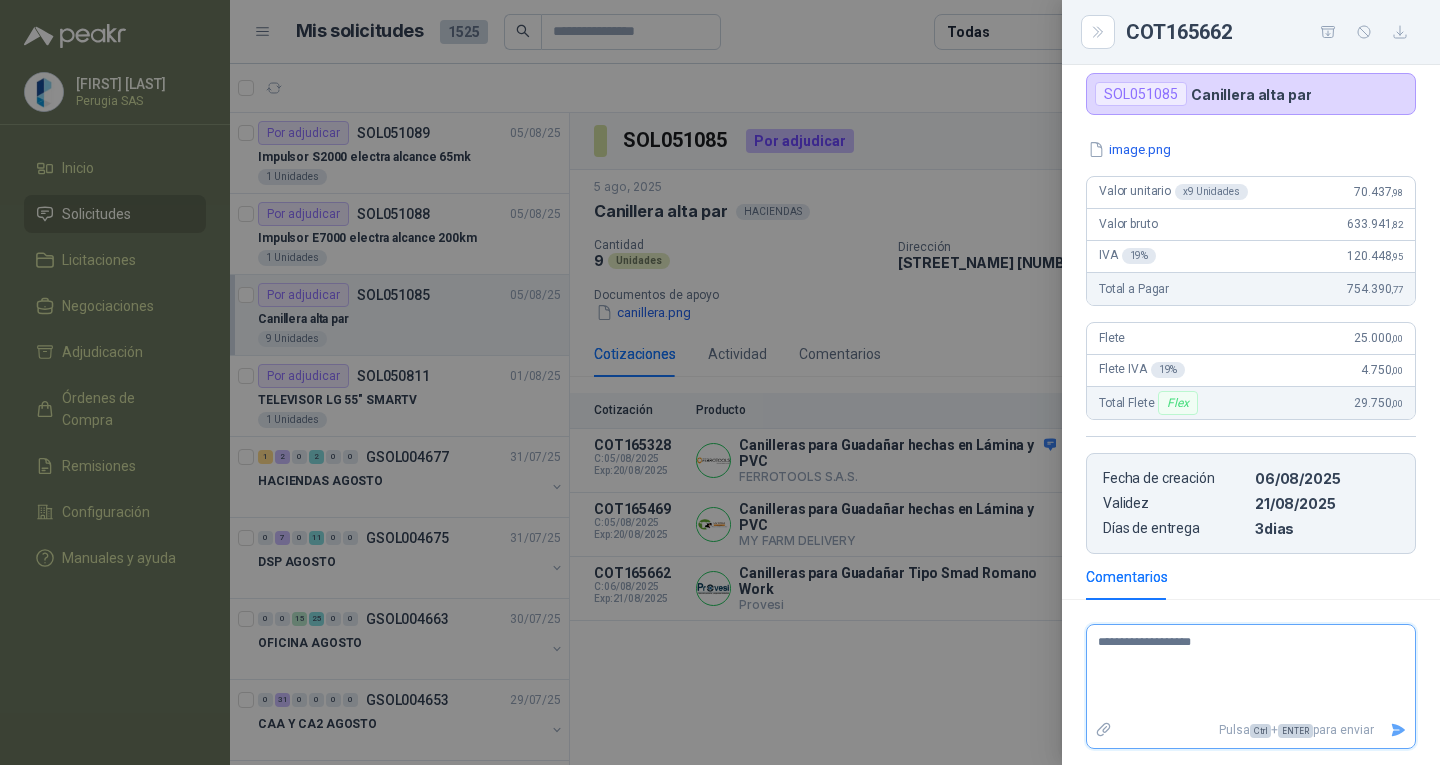 type on "**********" 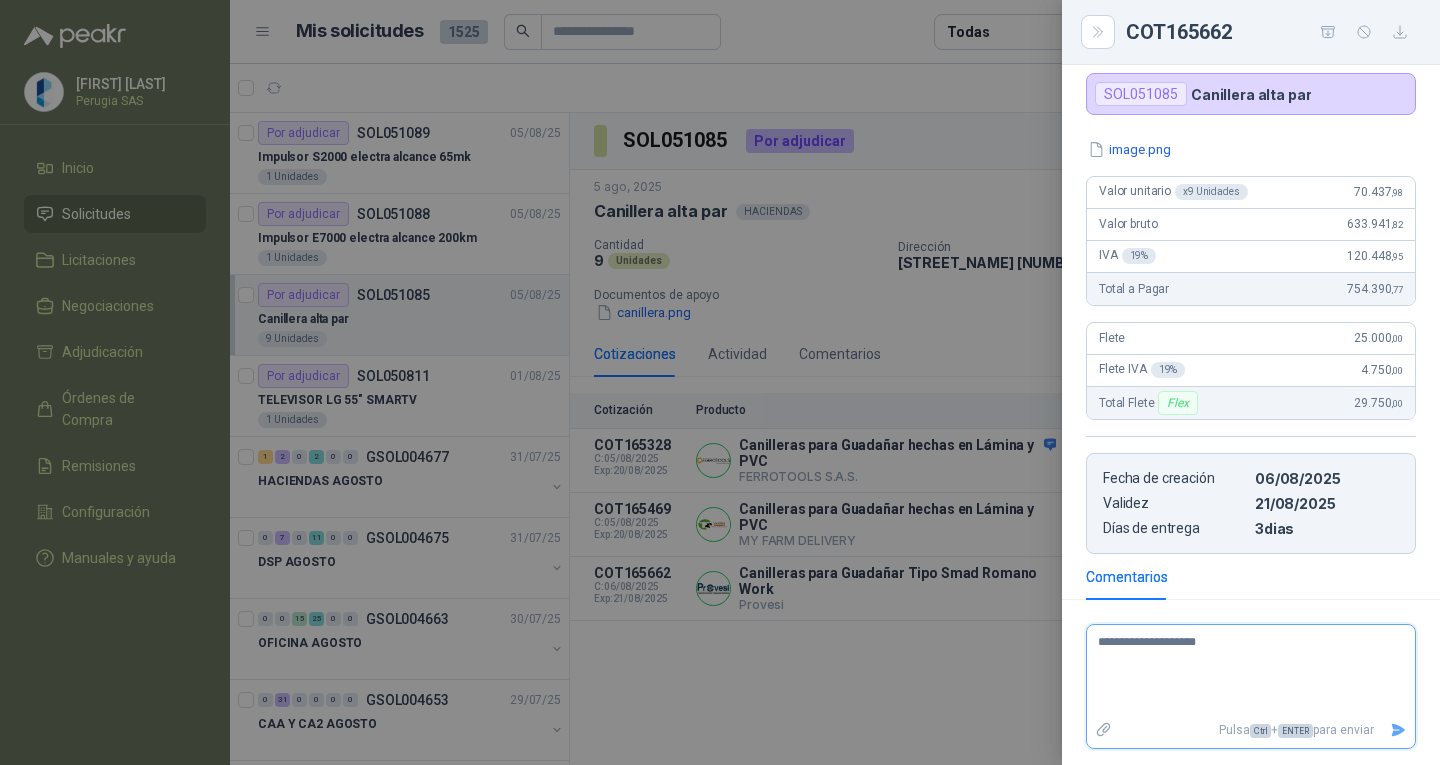 type on "**********" 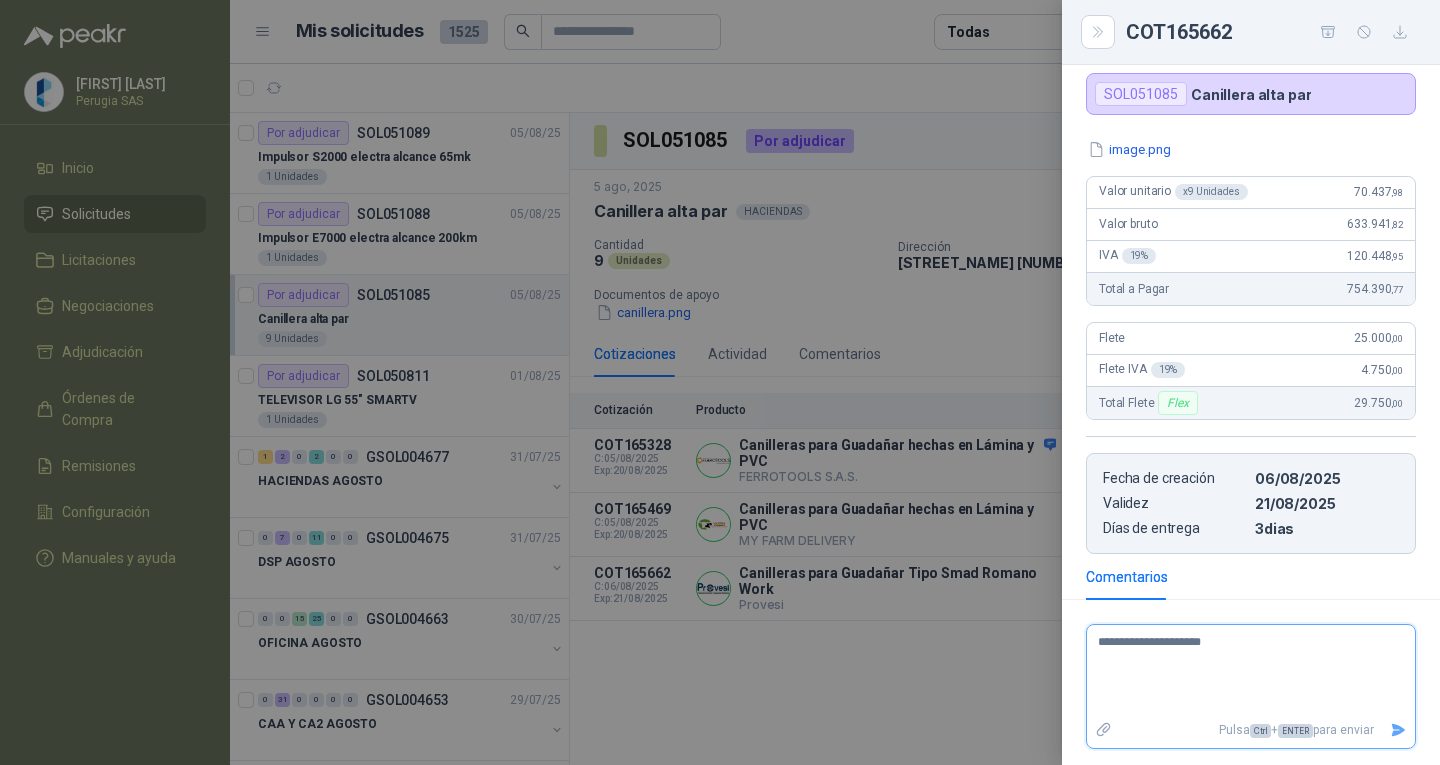type on "**********" 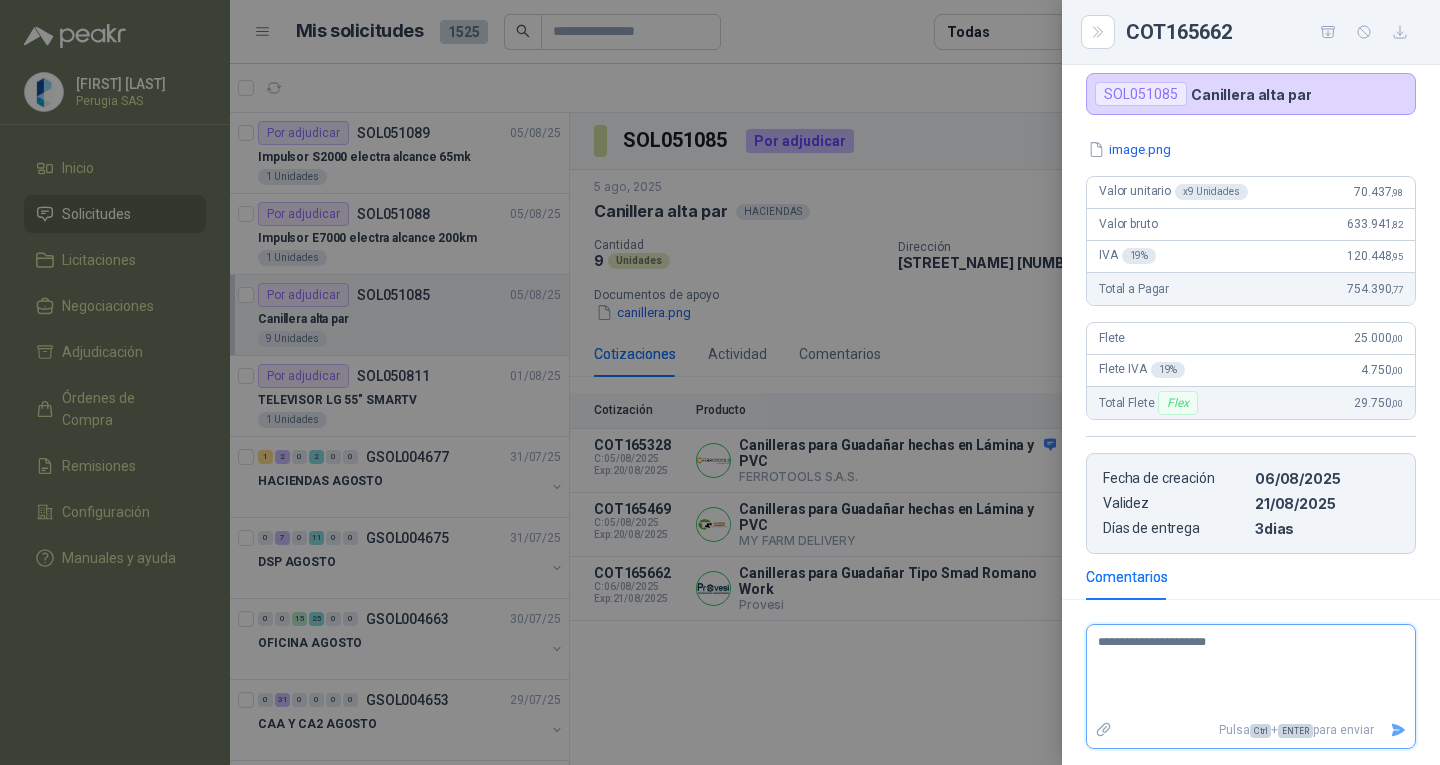 type 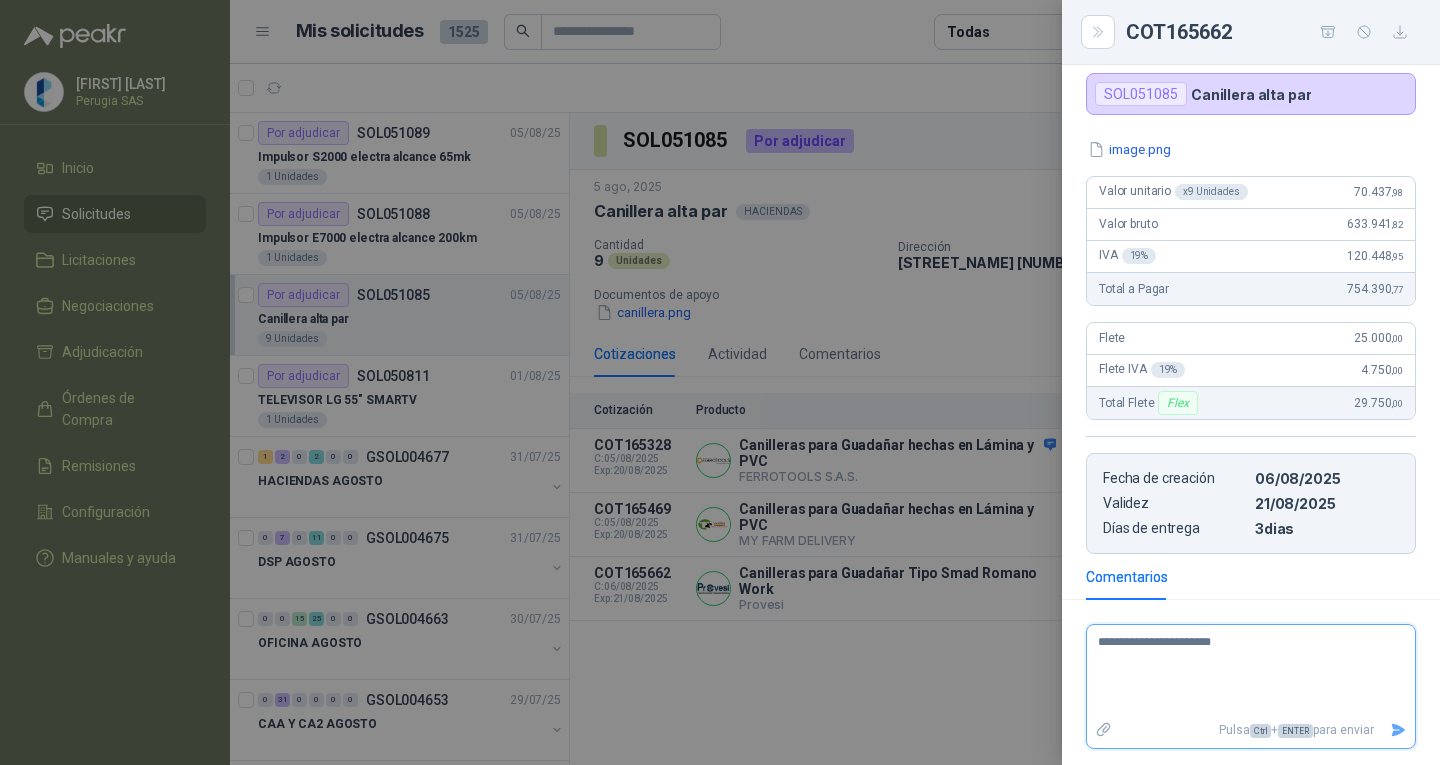 type on "**********" 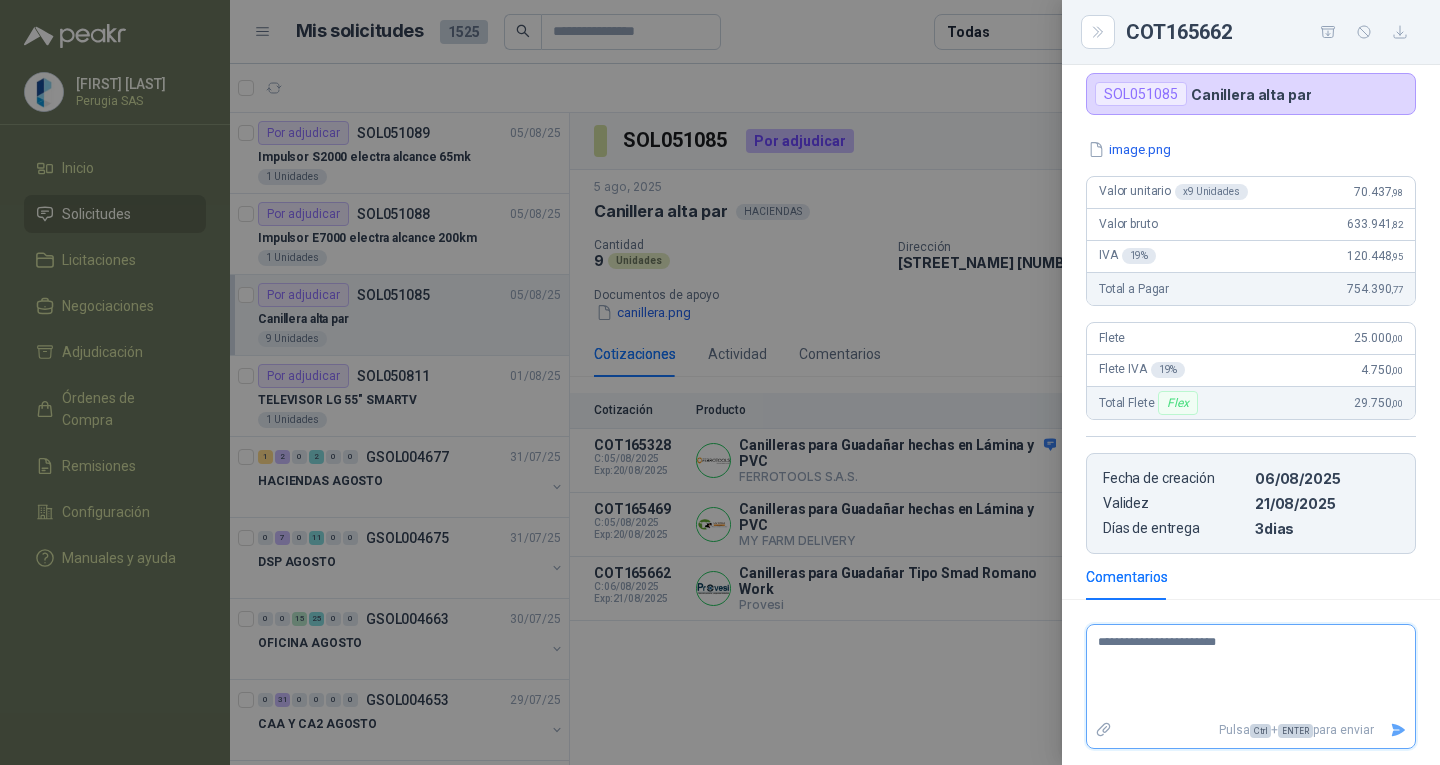 type on "**********" 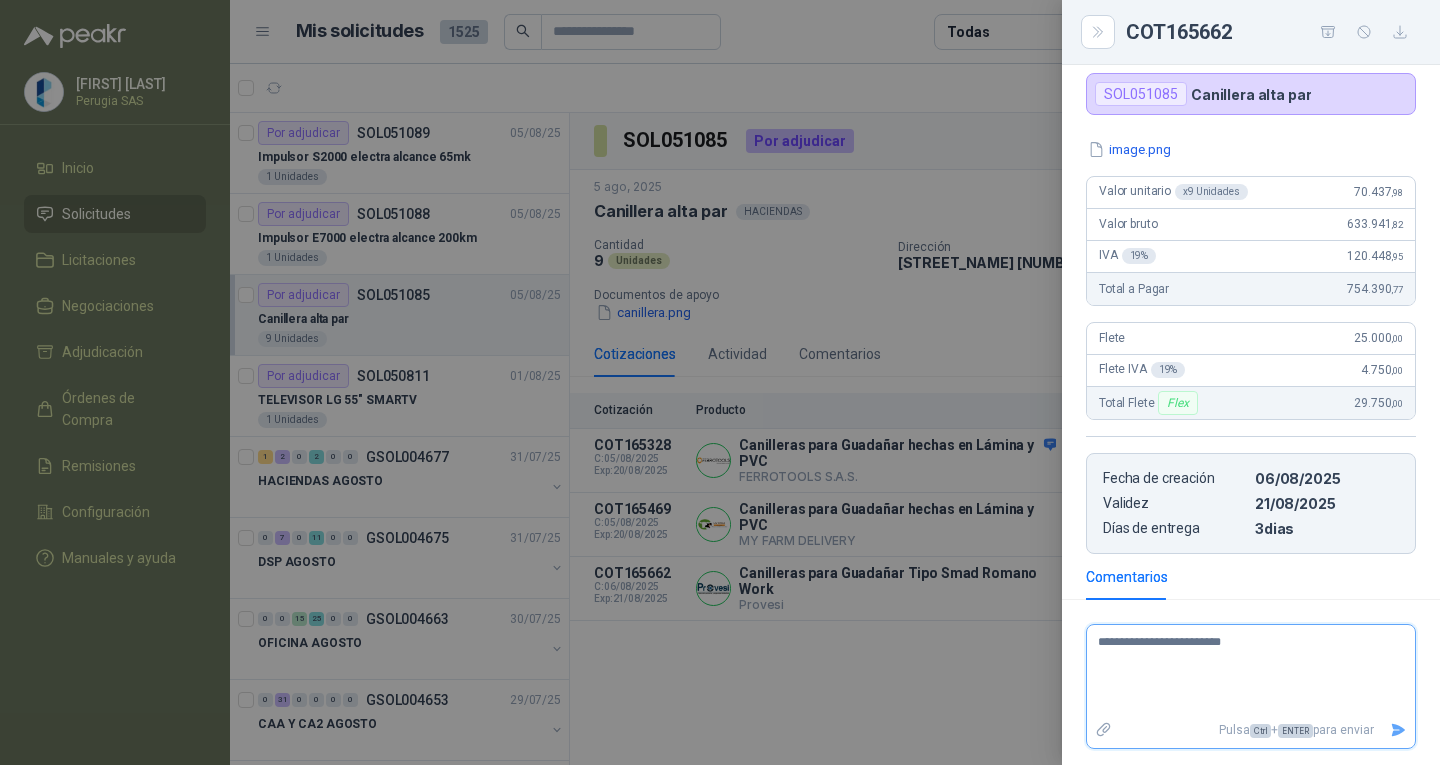 type on "**********" 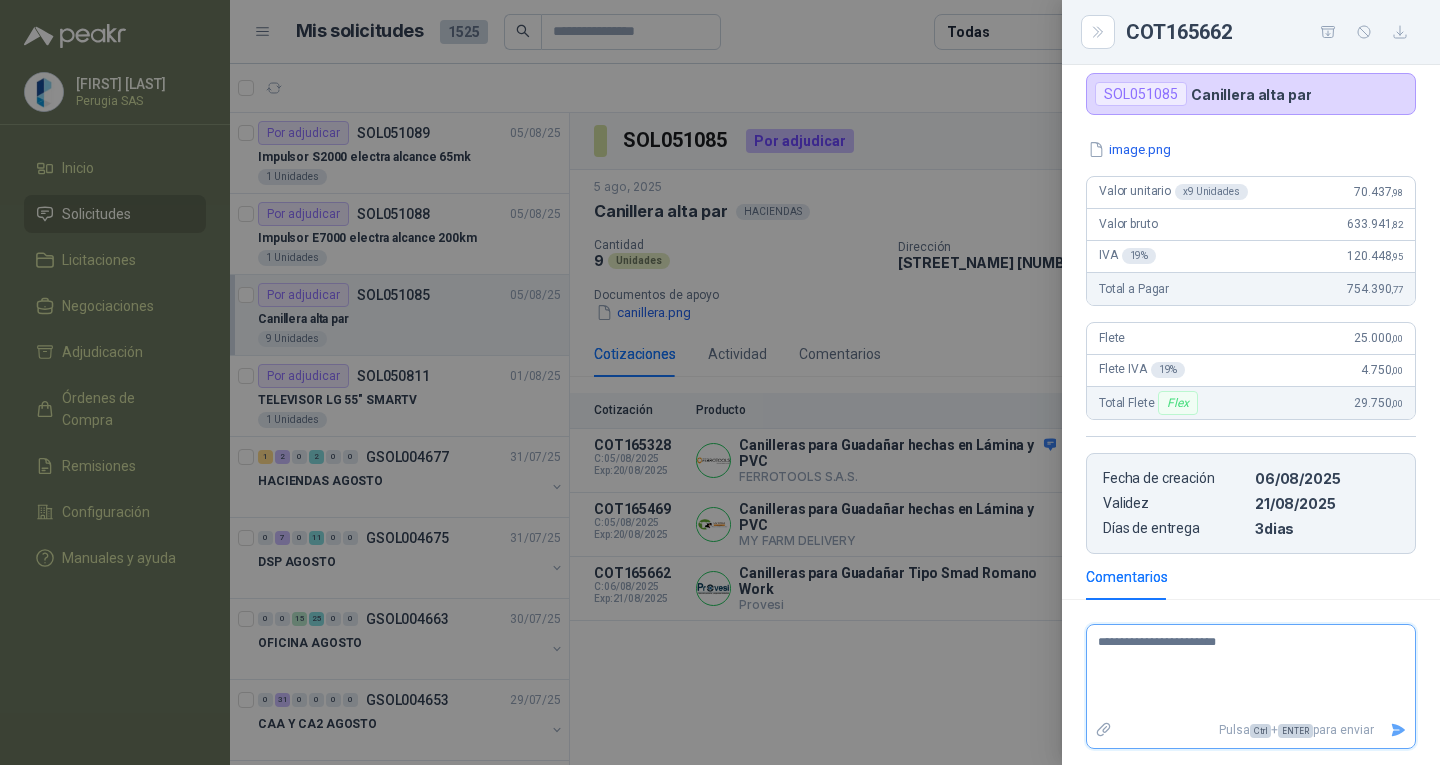 type on "**********" 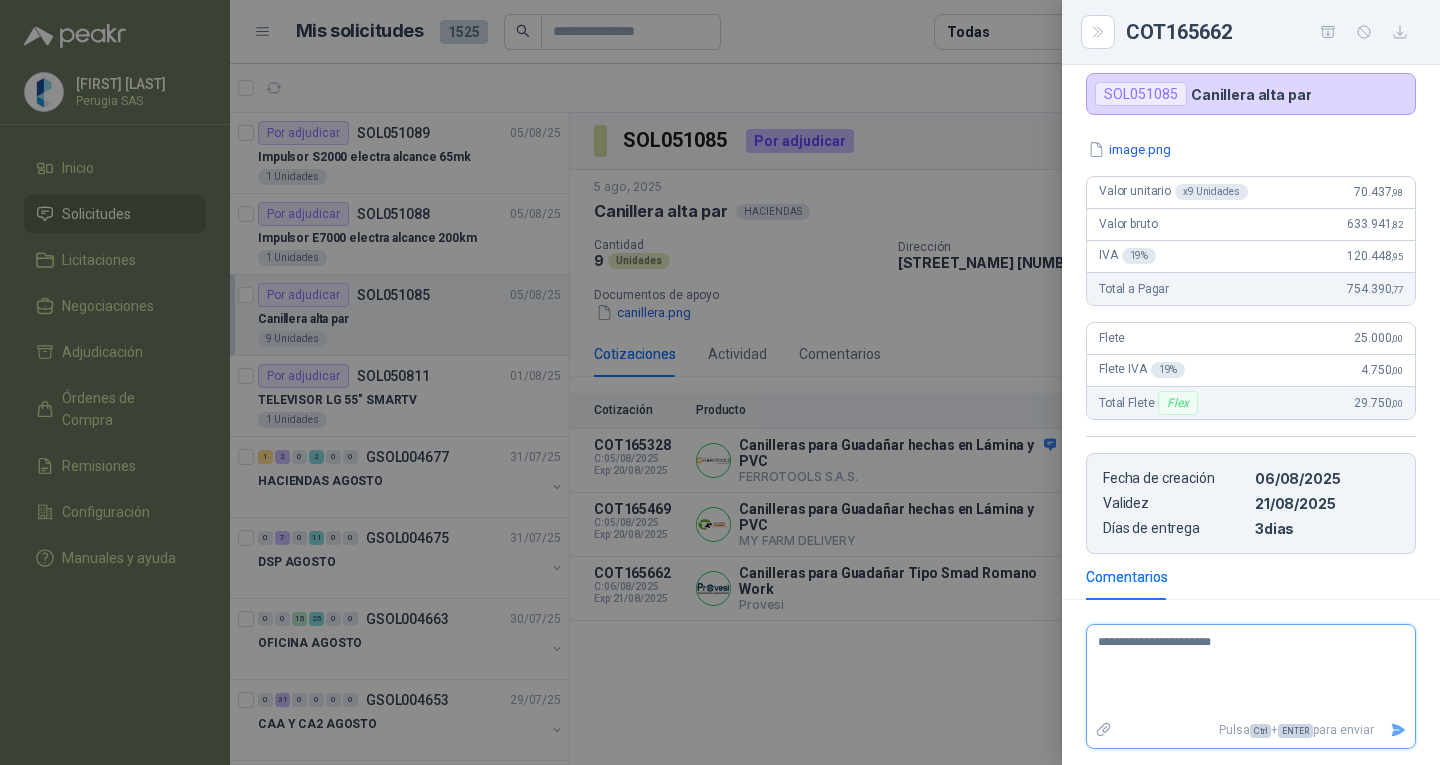 type on "**********" 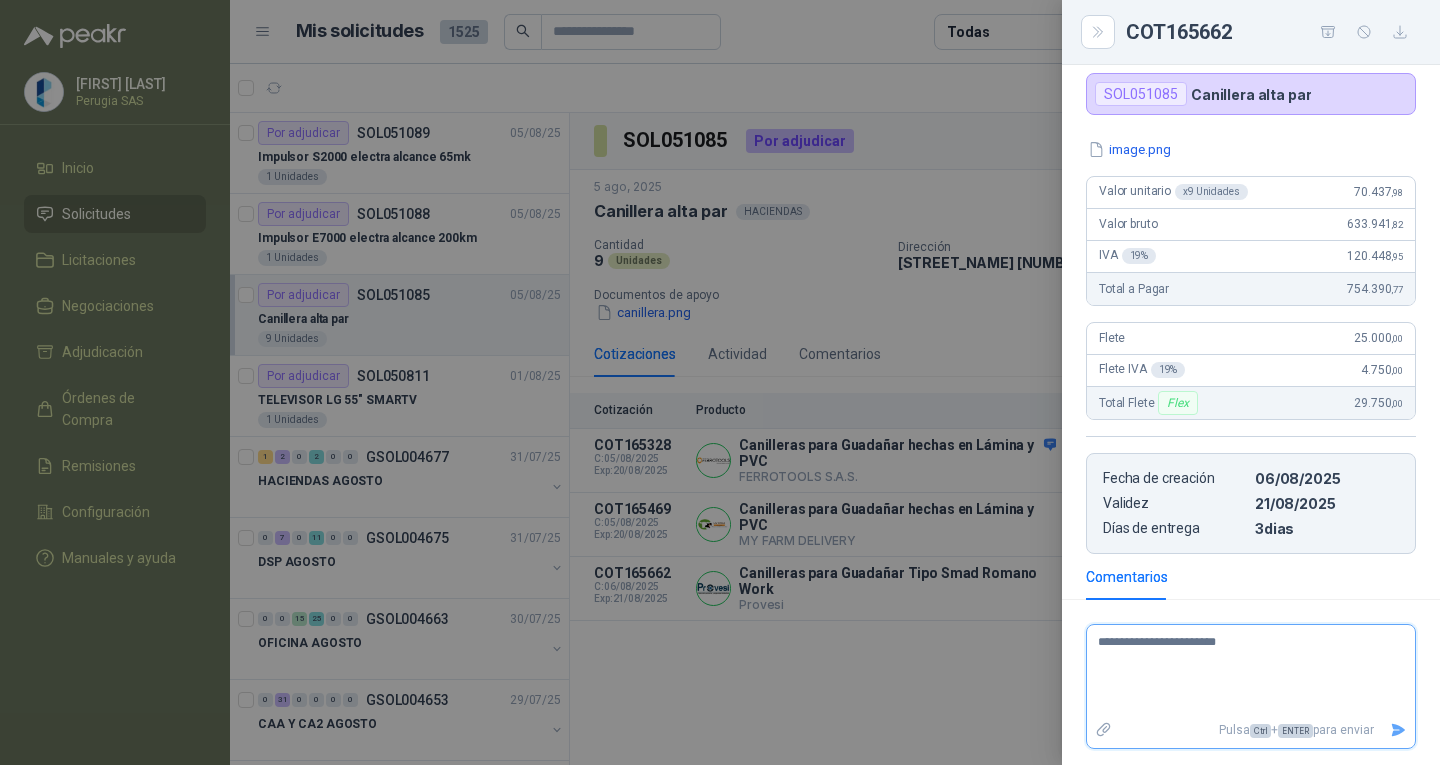 type on "**********" 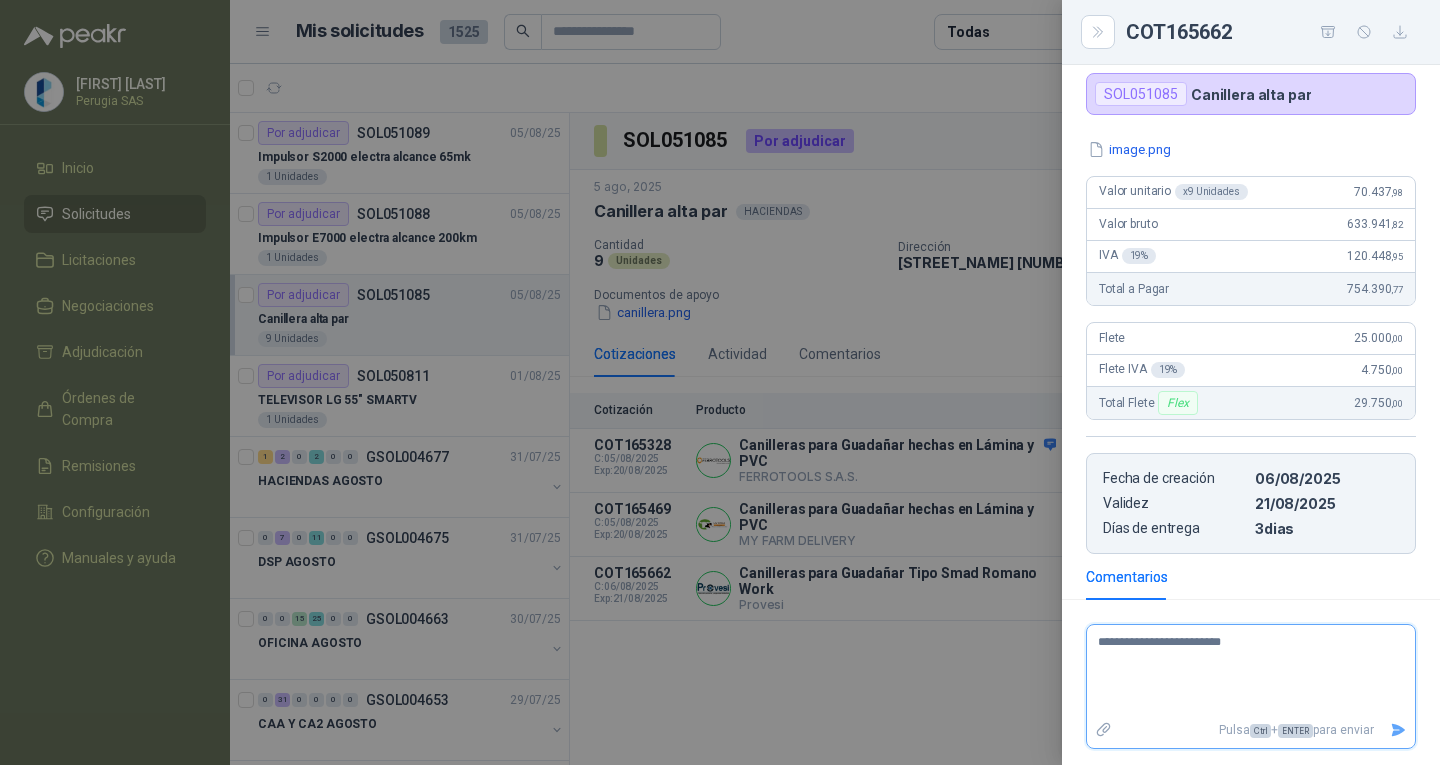 type on "**********" 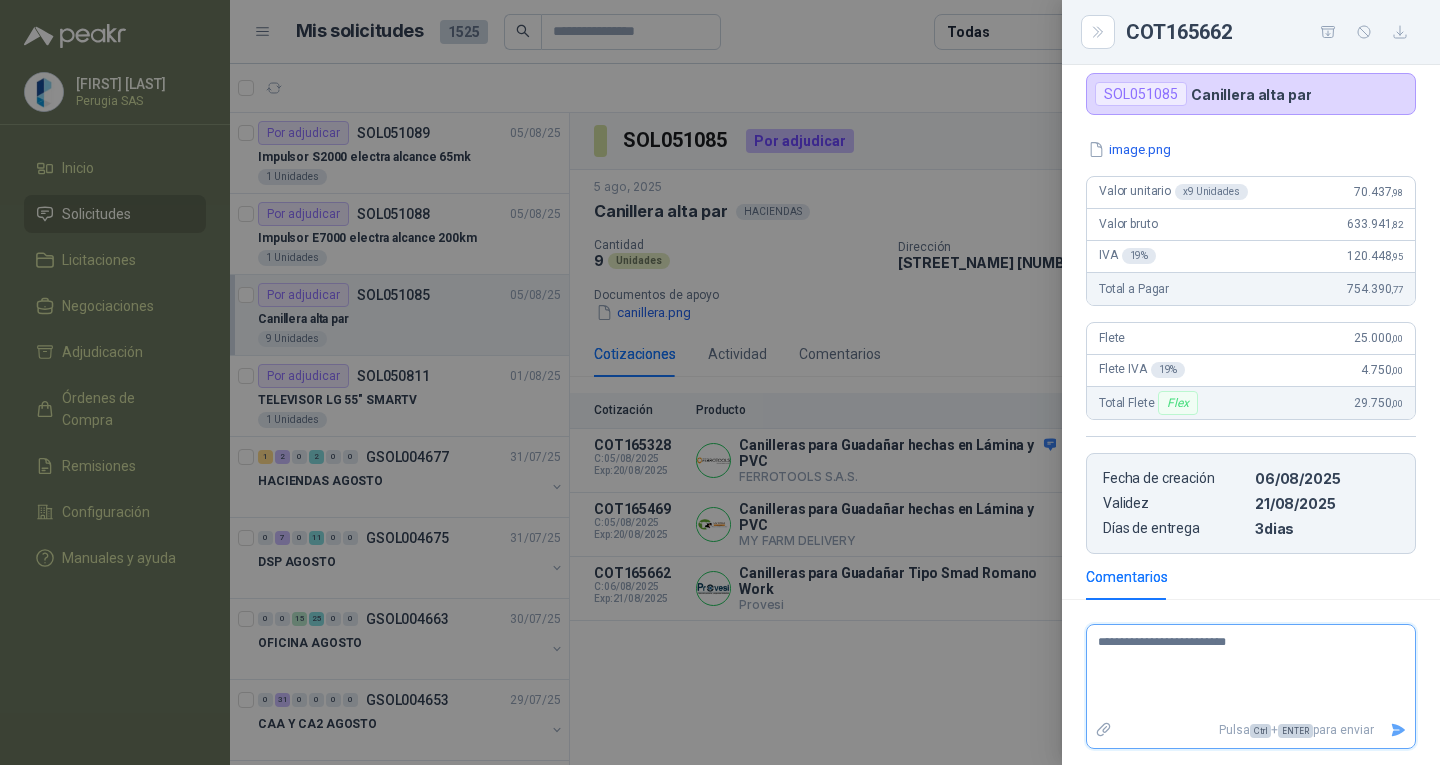 type 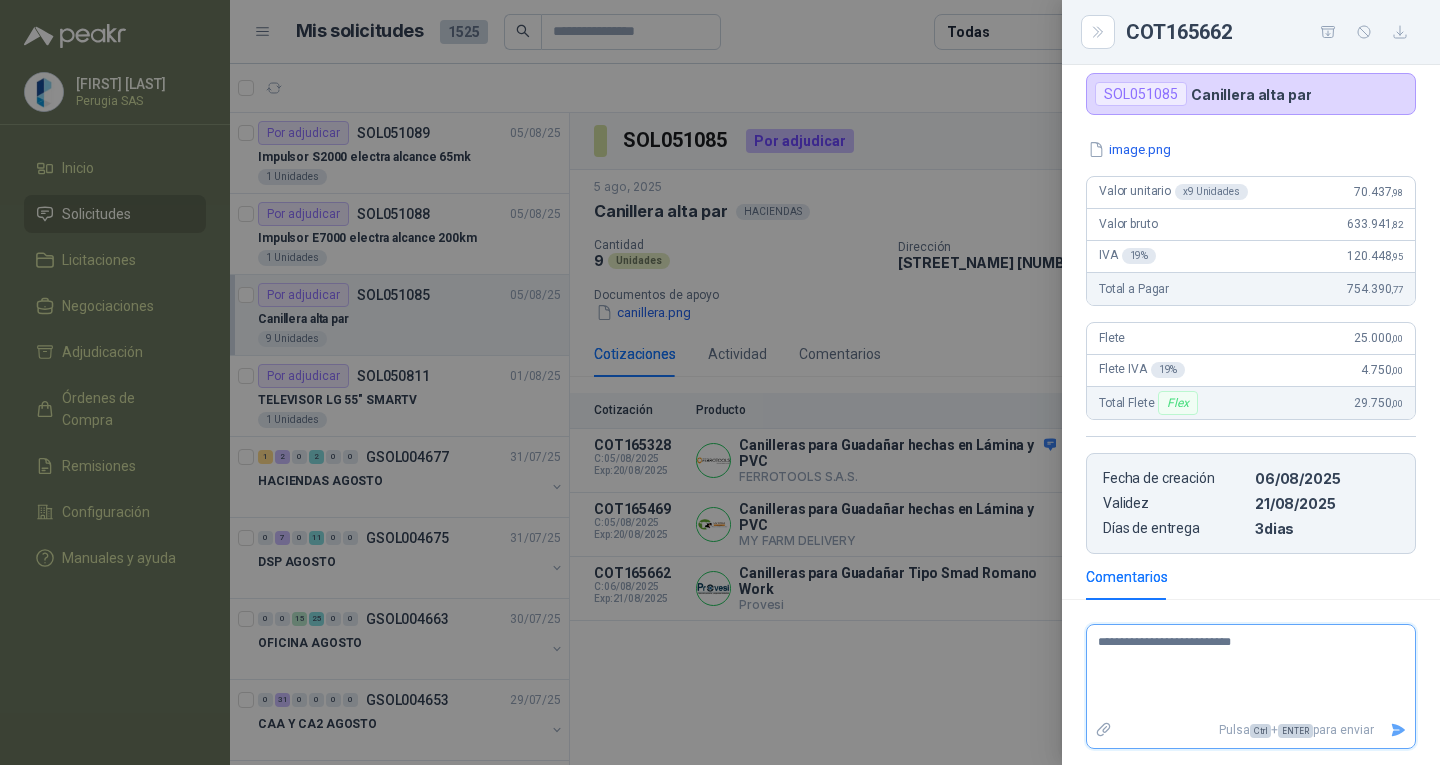 type on "**********" 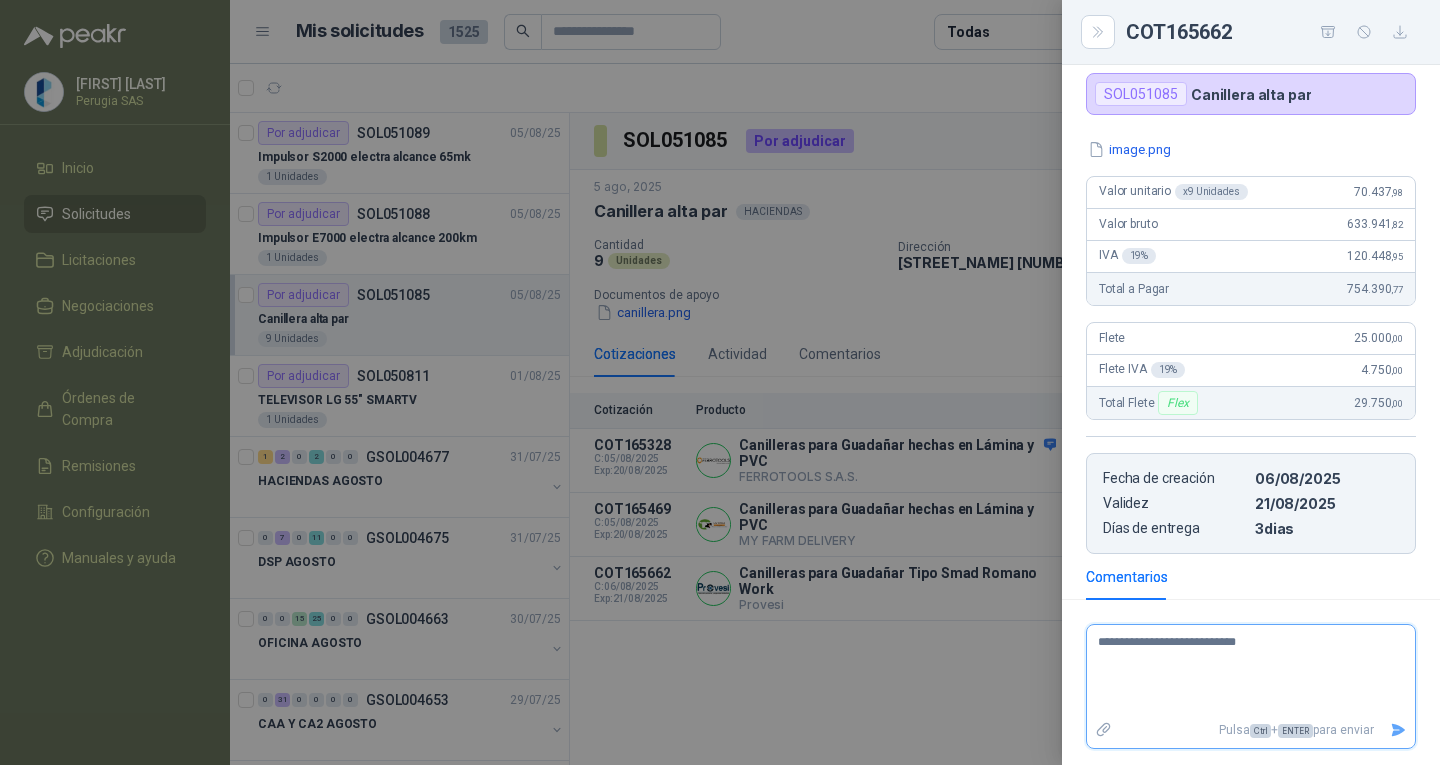 type on "**********" 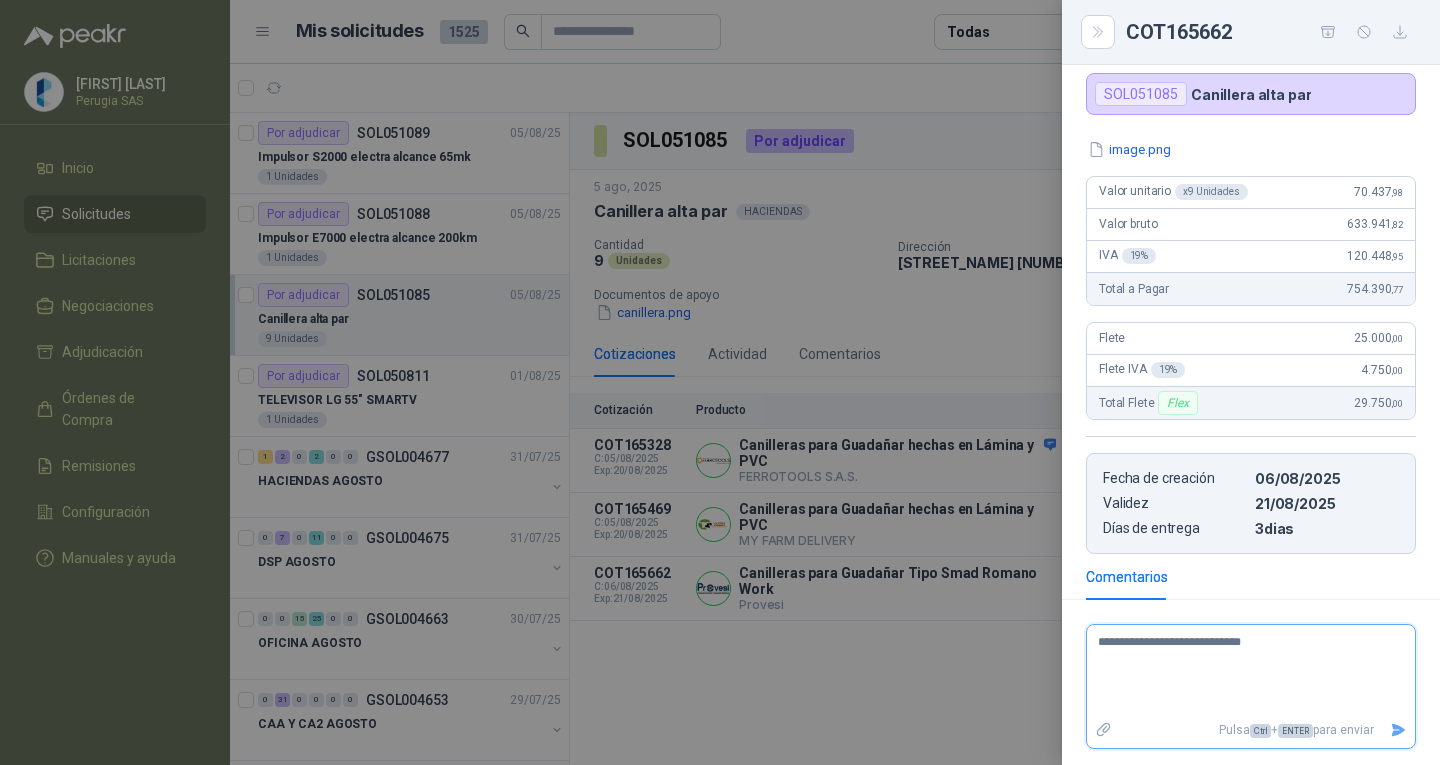 type on "**********" 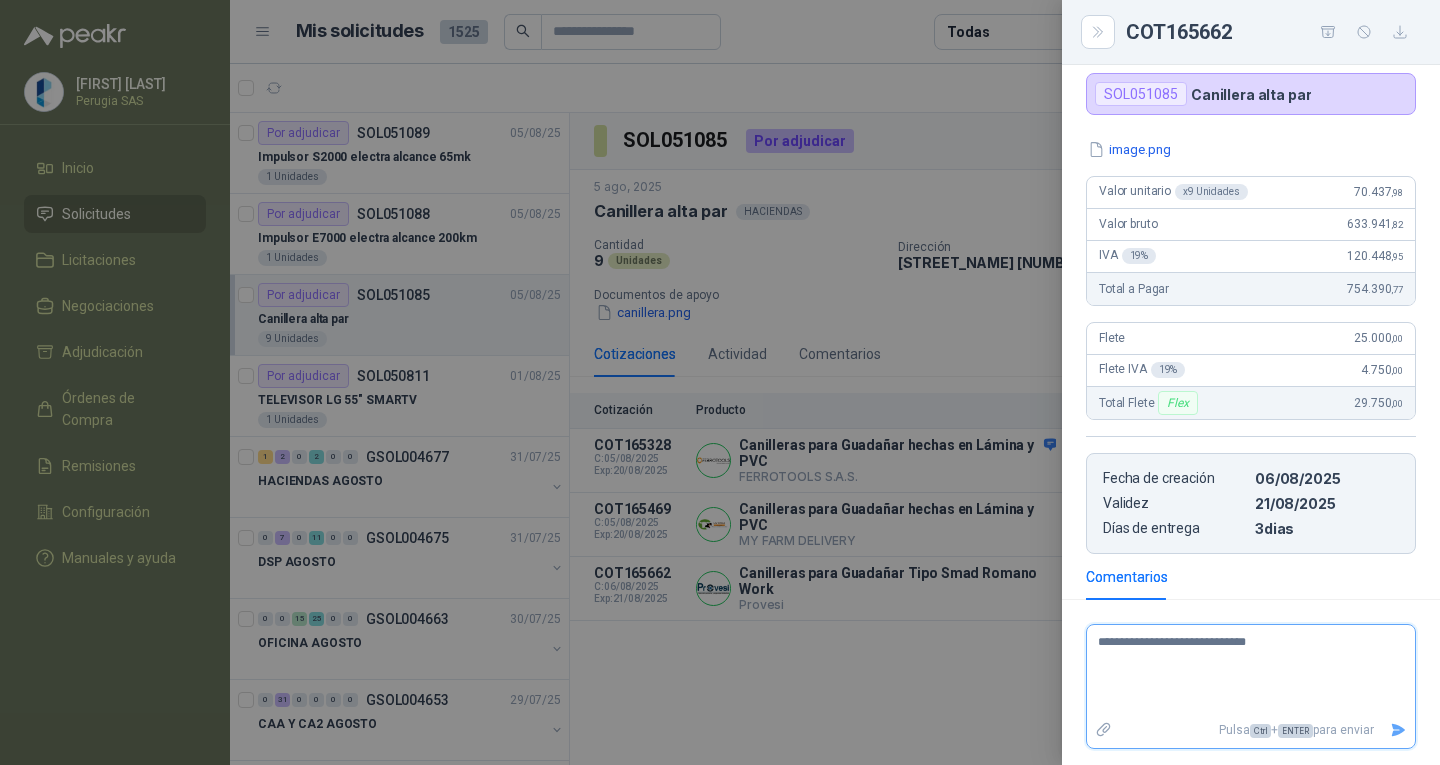 type on "**********" 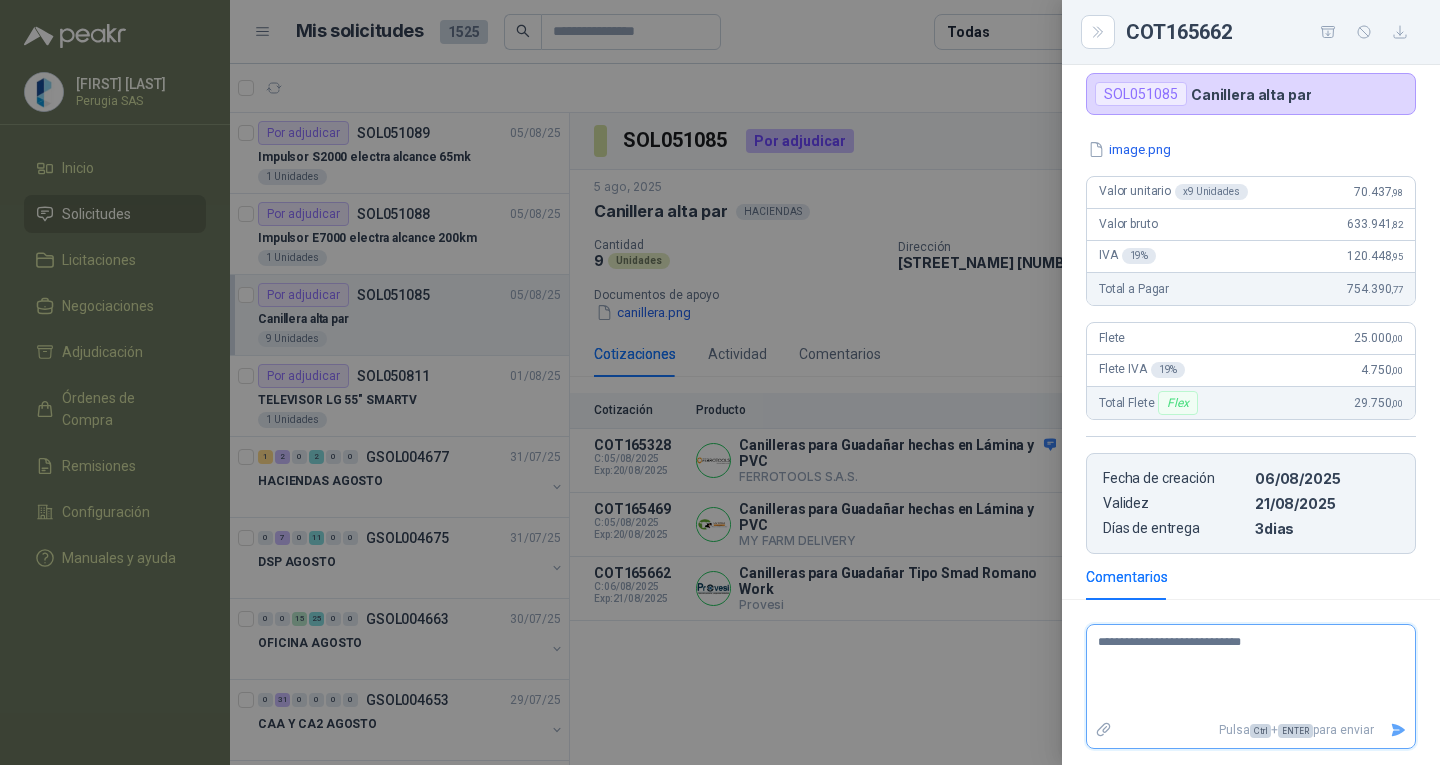 type 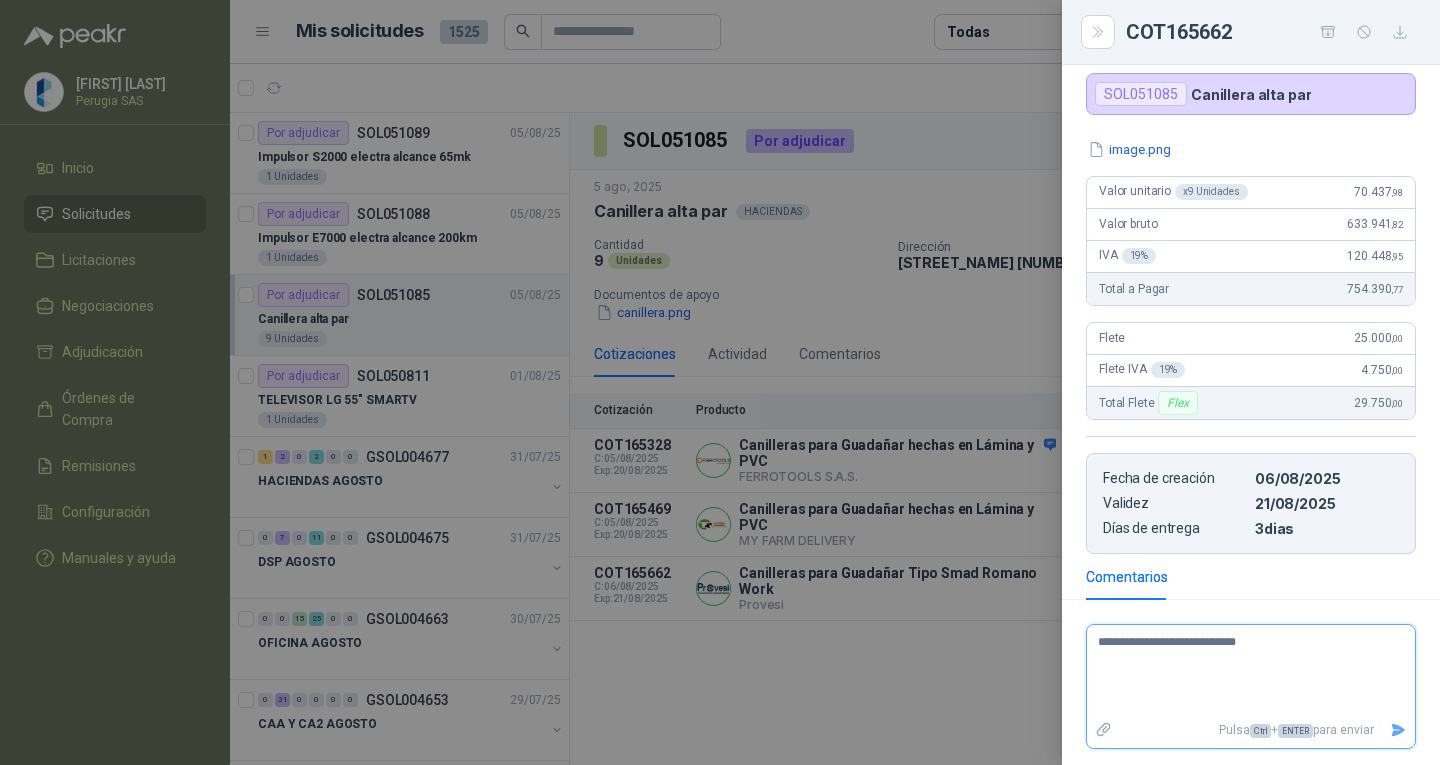 type 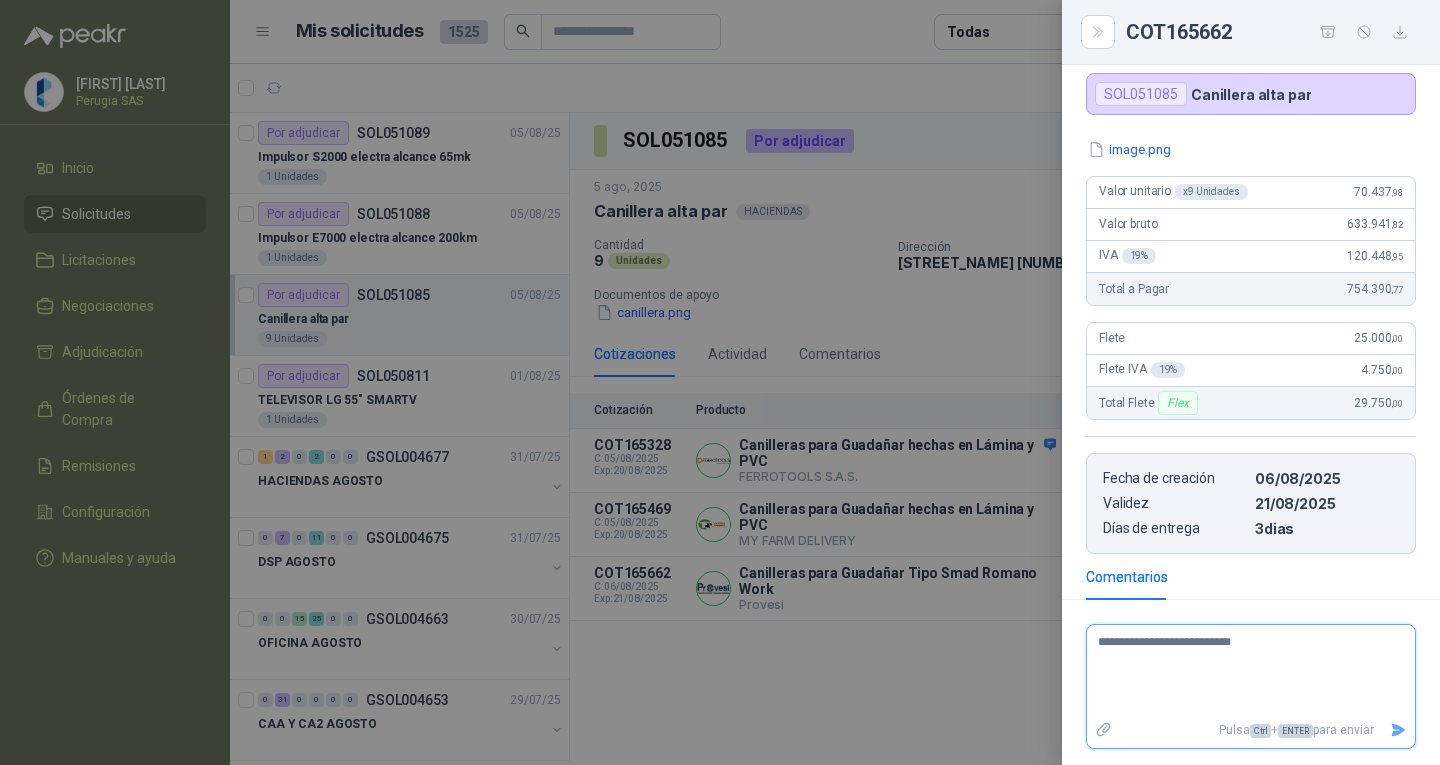 type on "**********" 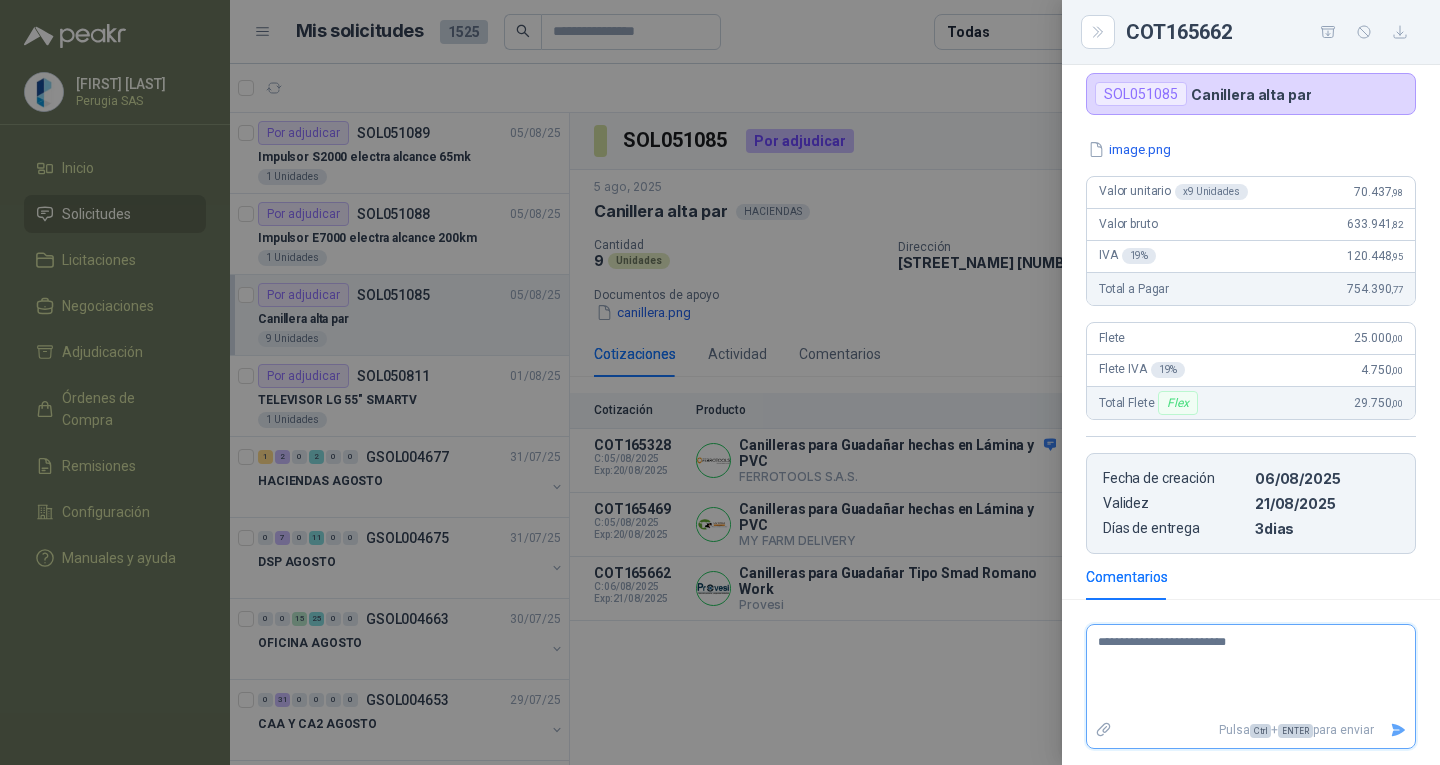 type on "**********" 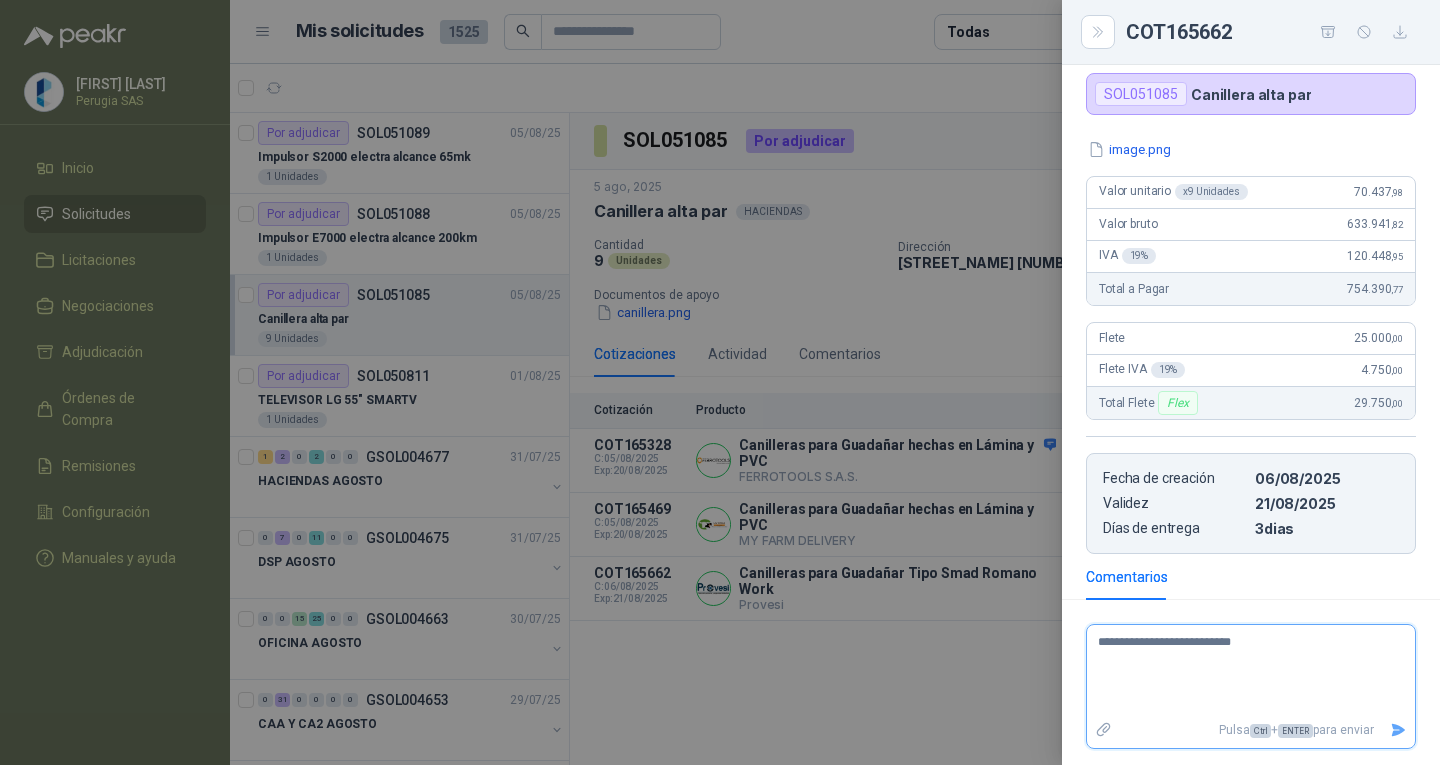 type on "**********" 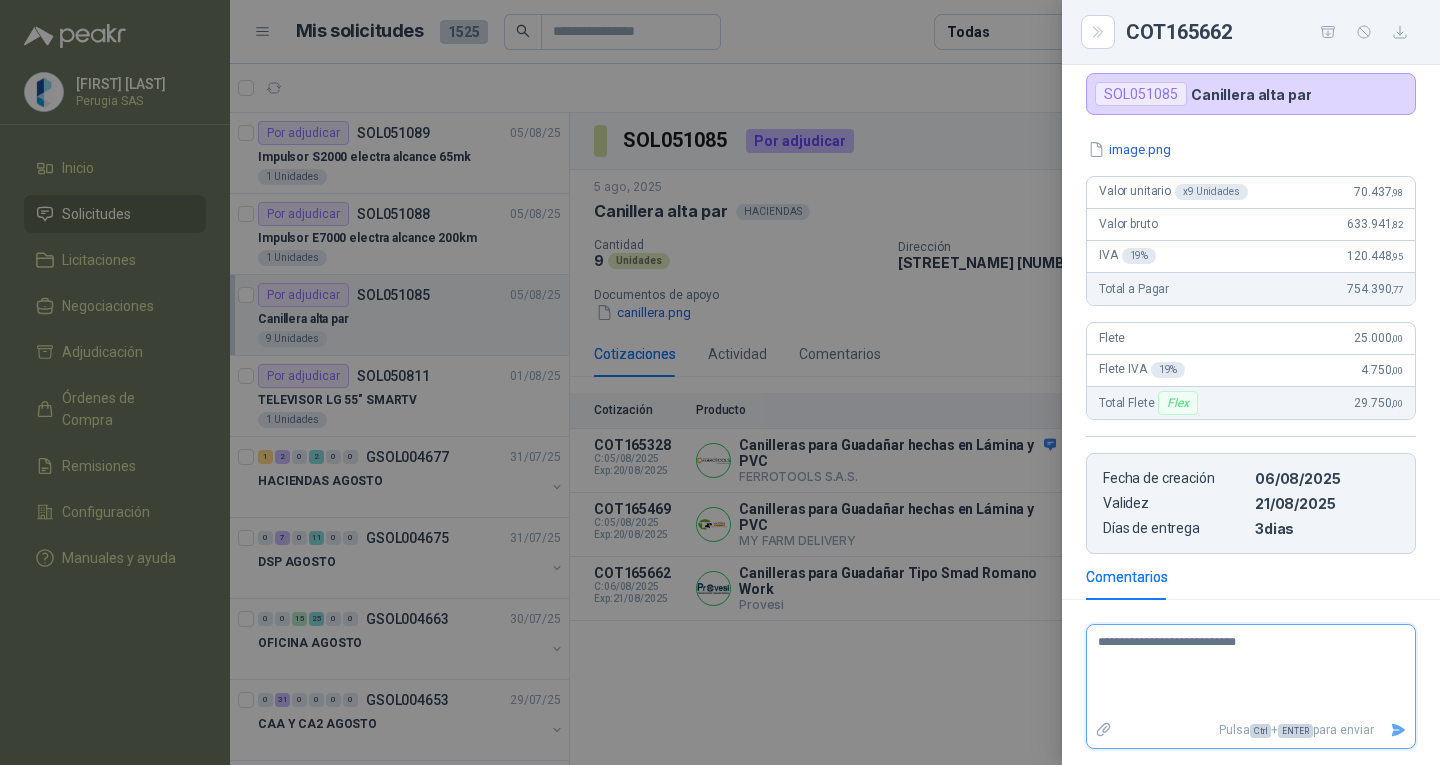 type on "**********" 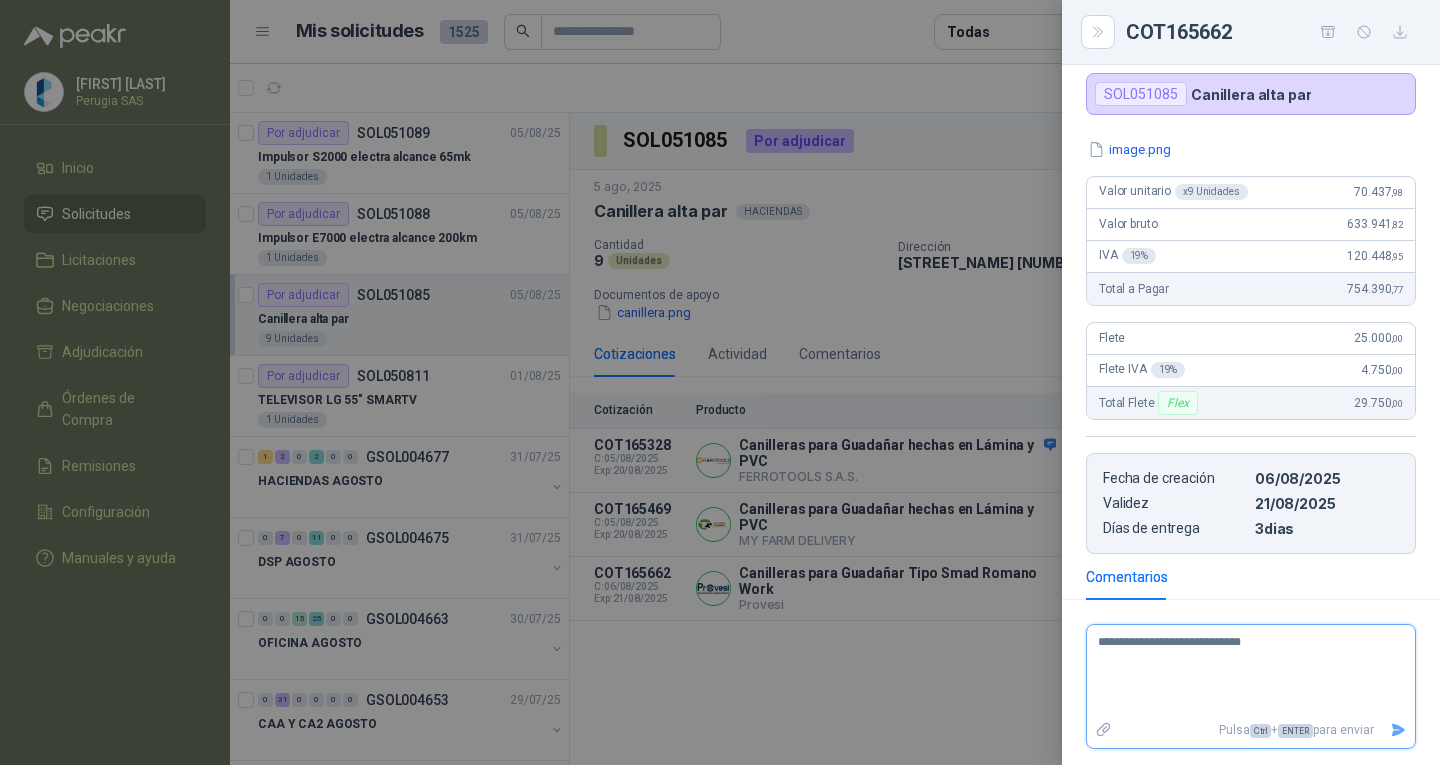 type on "**********" 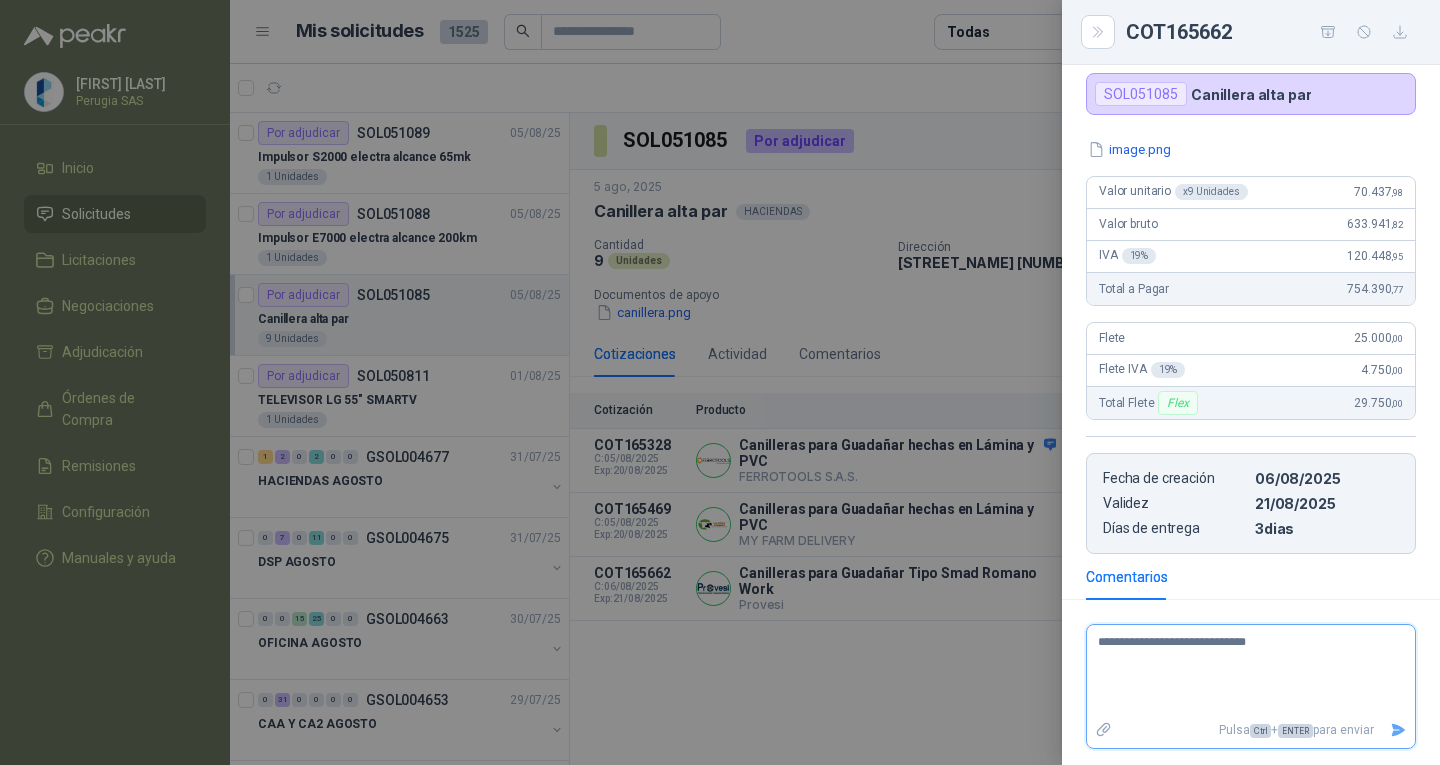 type on "**********" 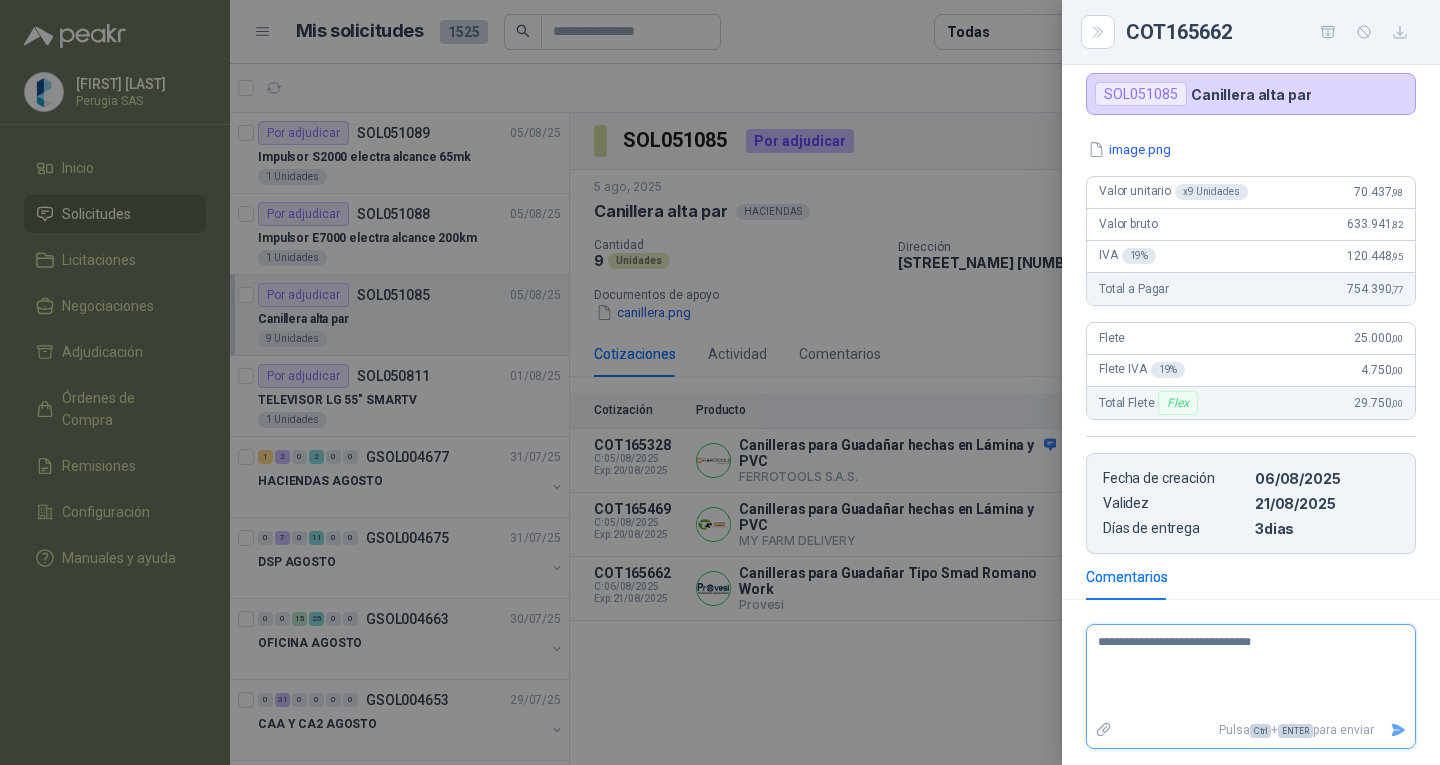 type on "**********" 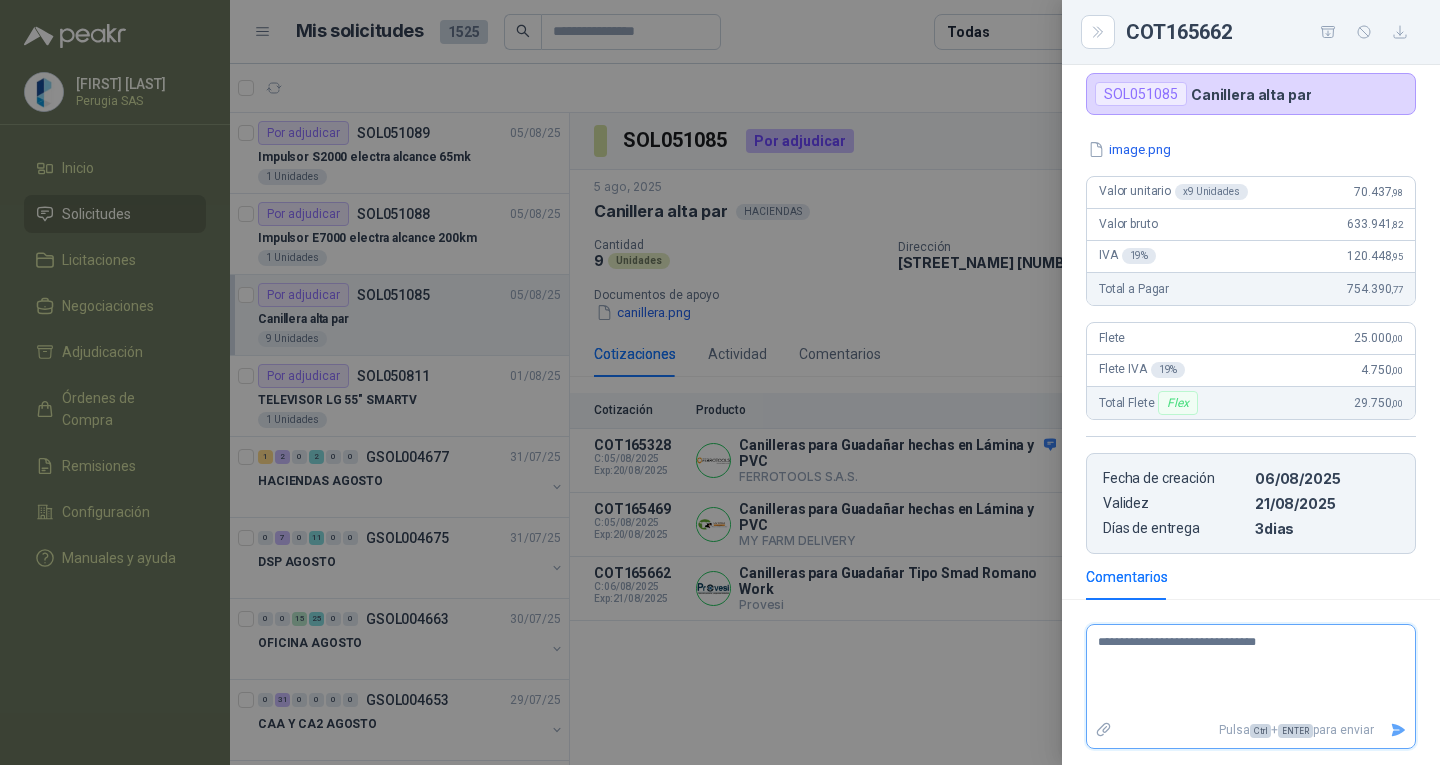 type on "**********" 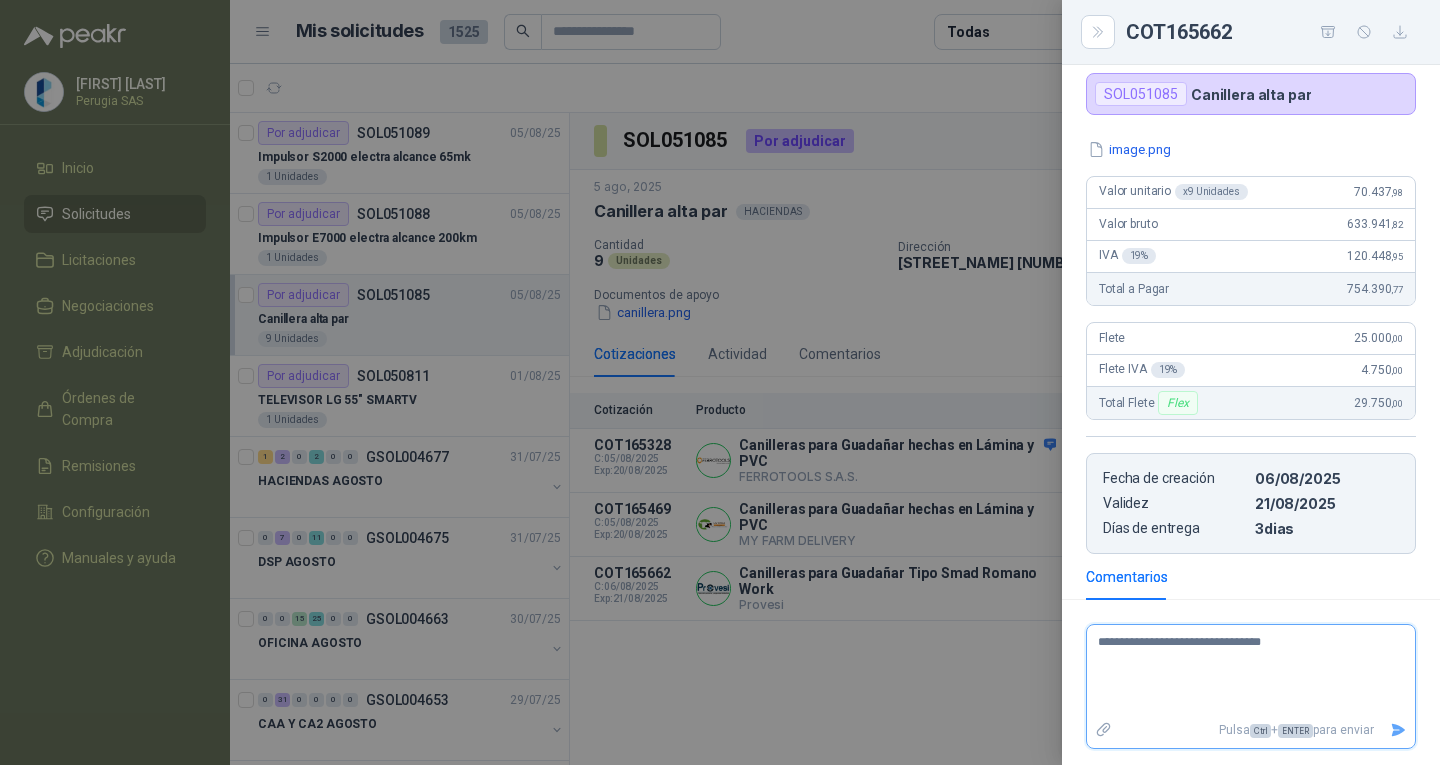 type on "**********" 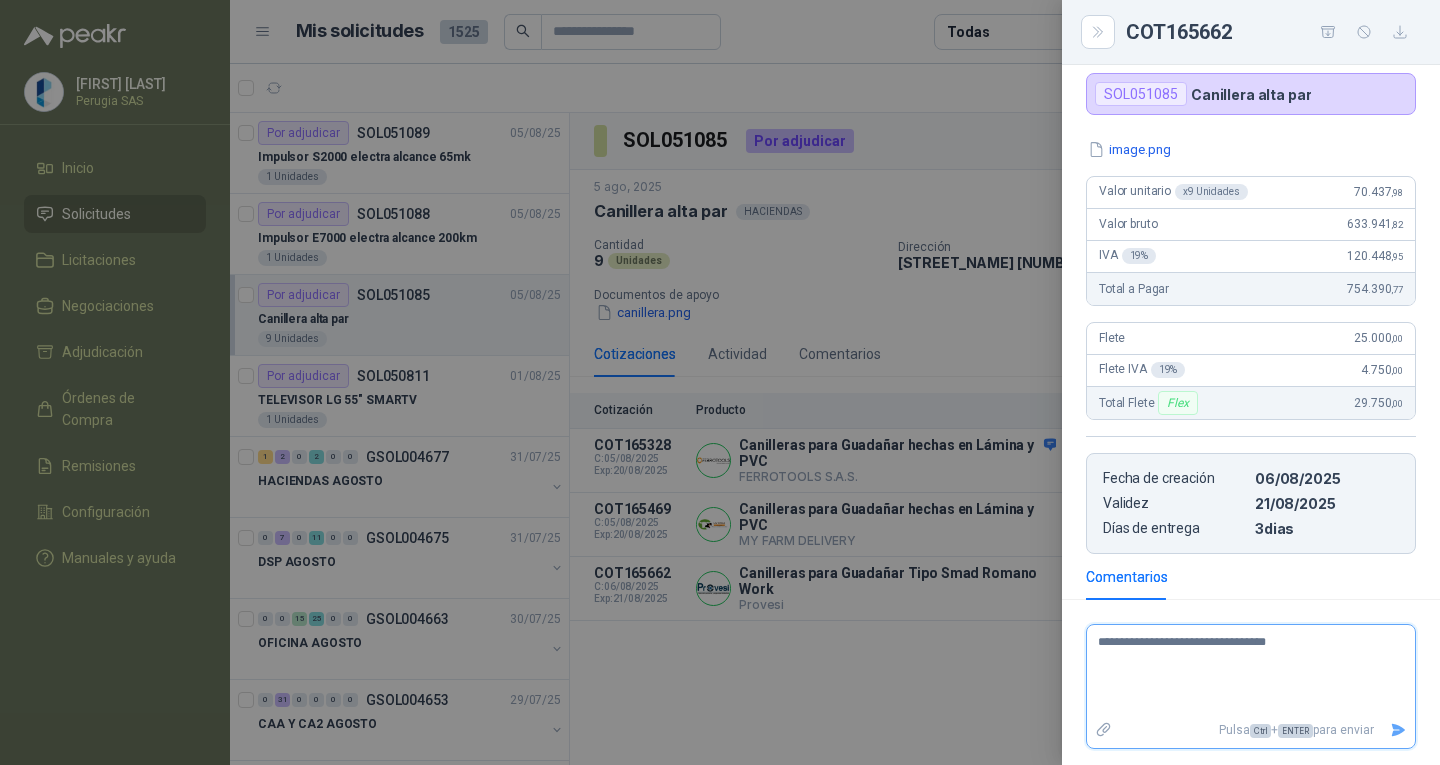 type on "**********" 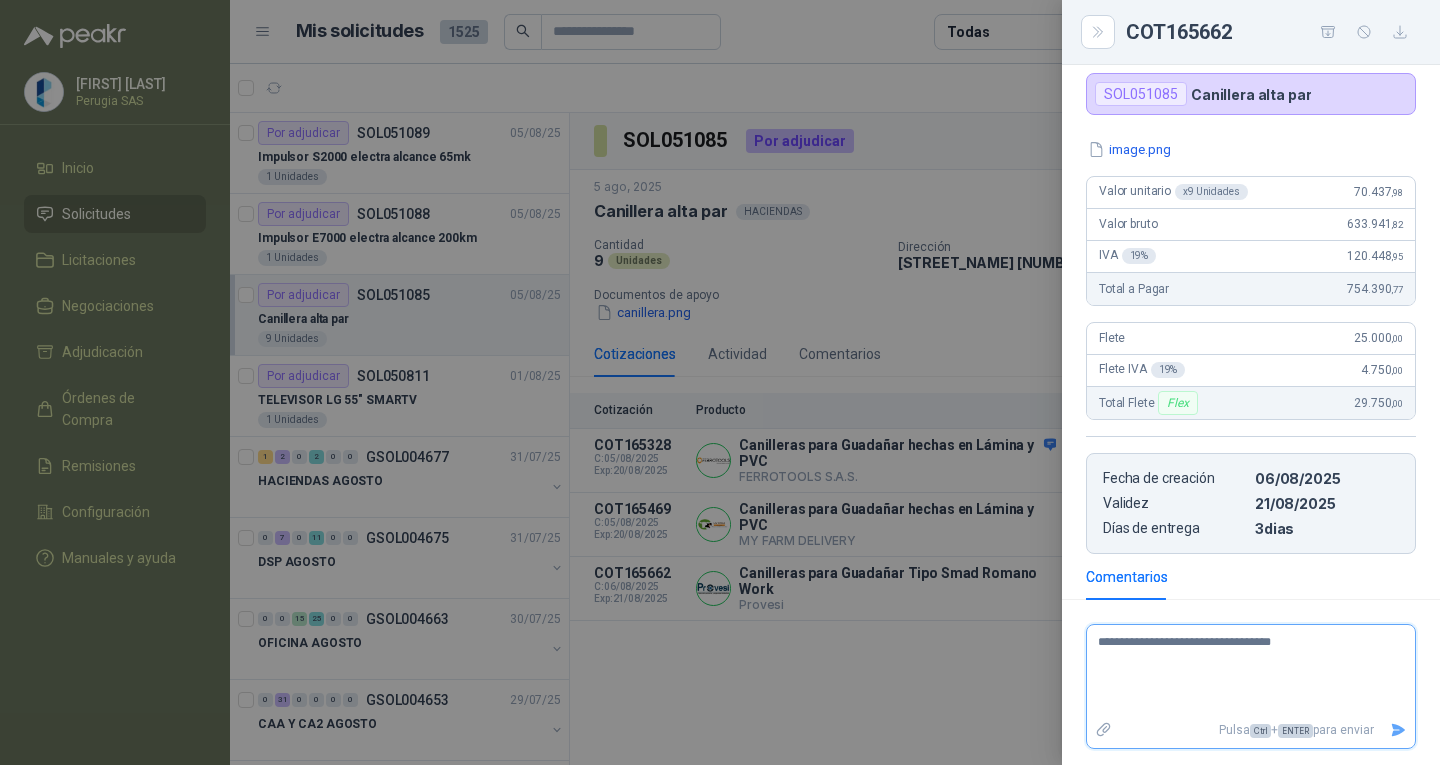 type on "**********" 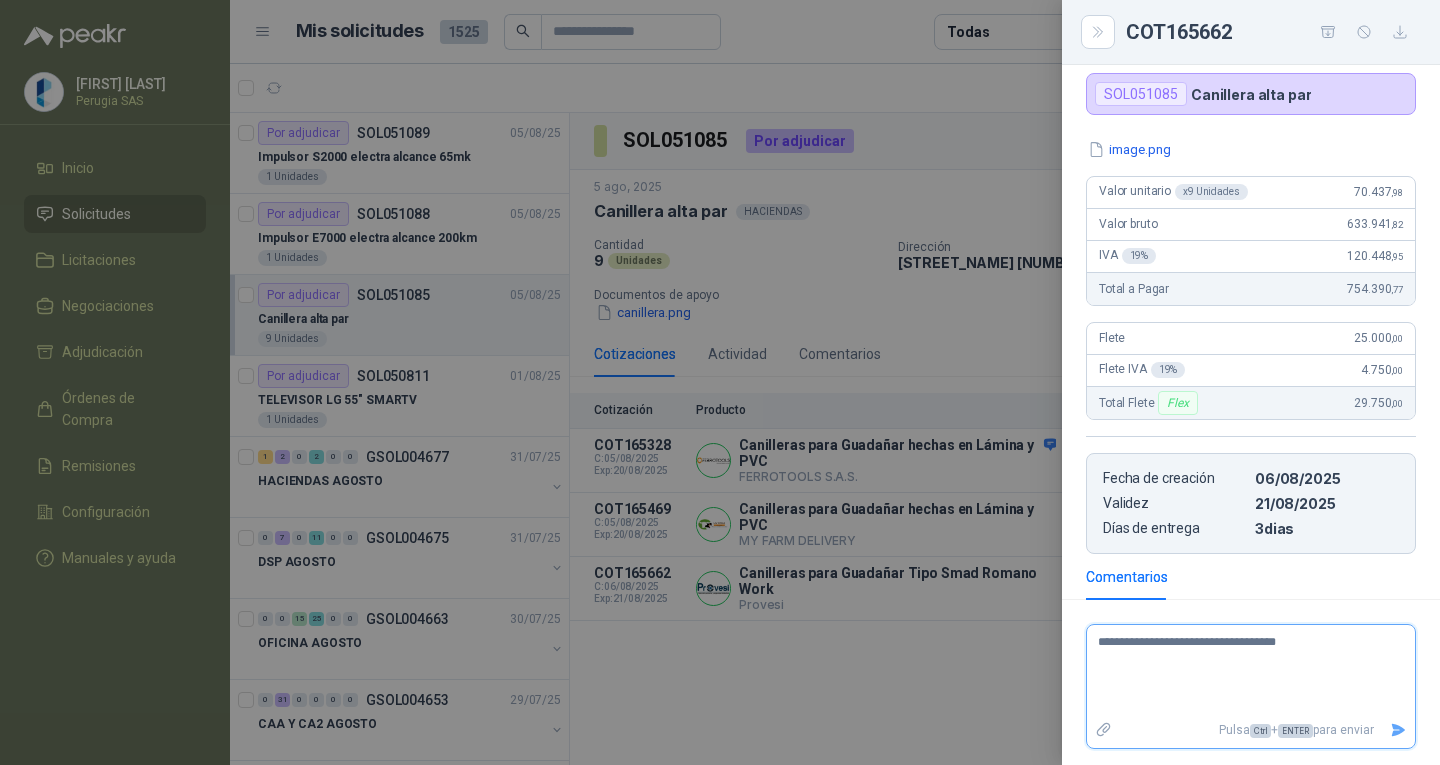 type 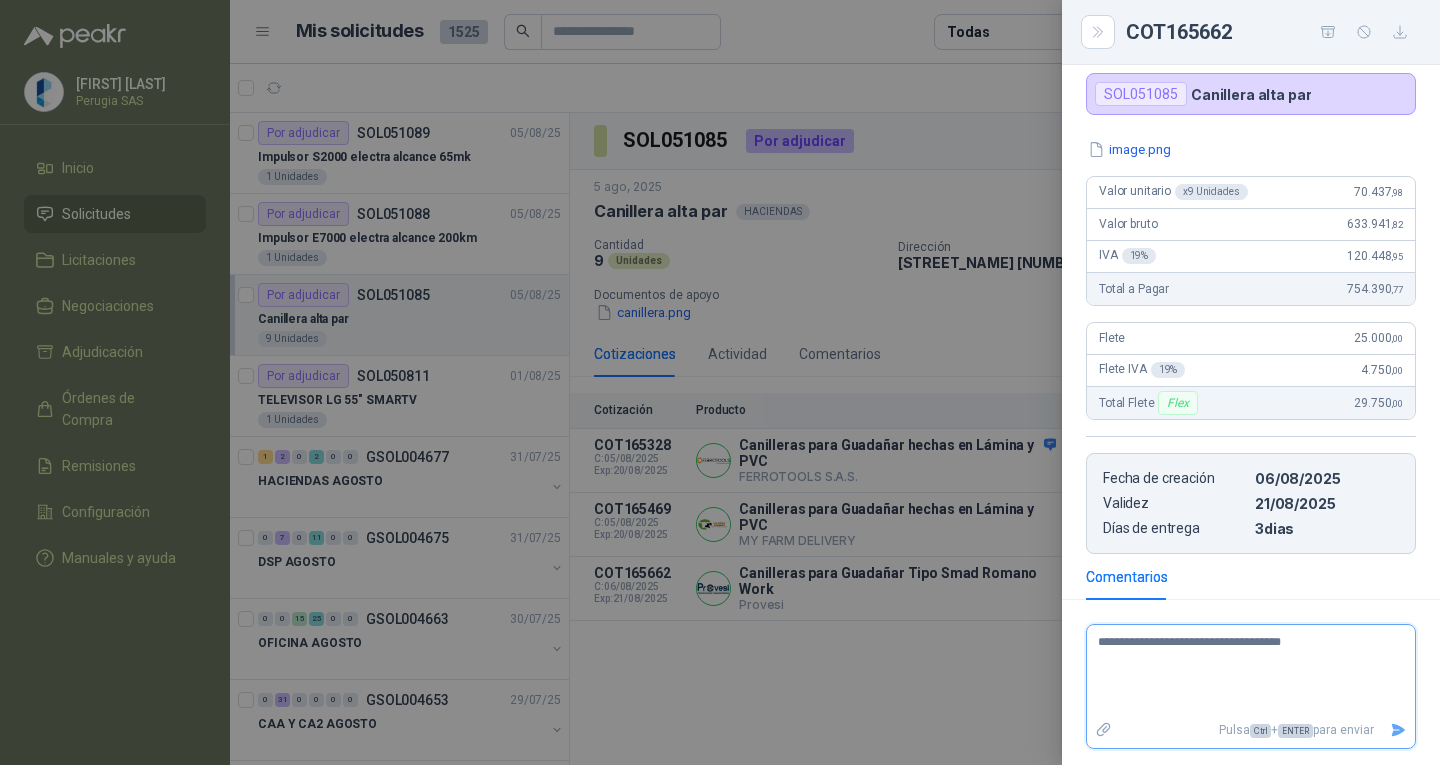 type on "**********" 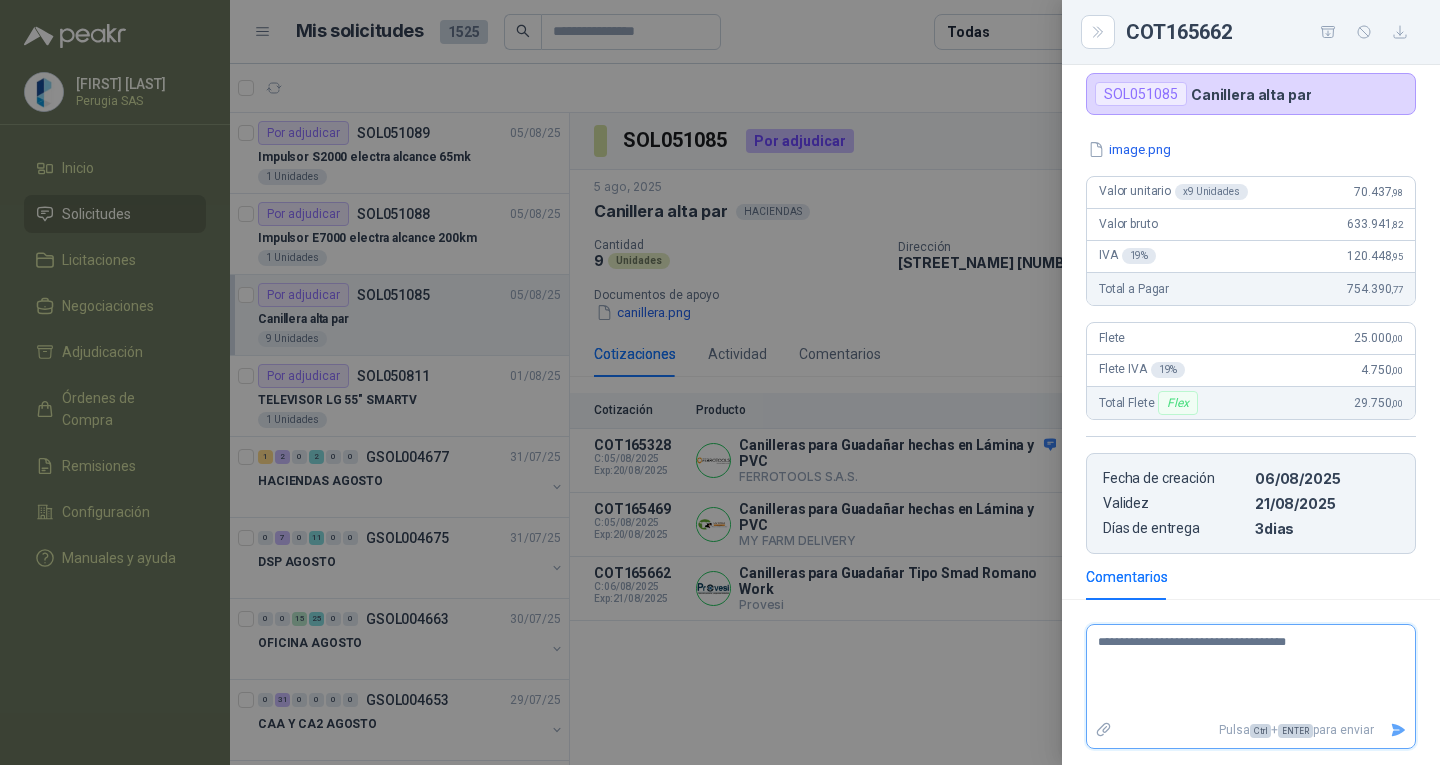 type on "**********" 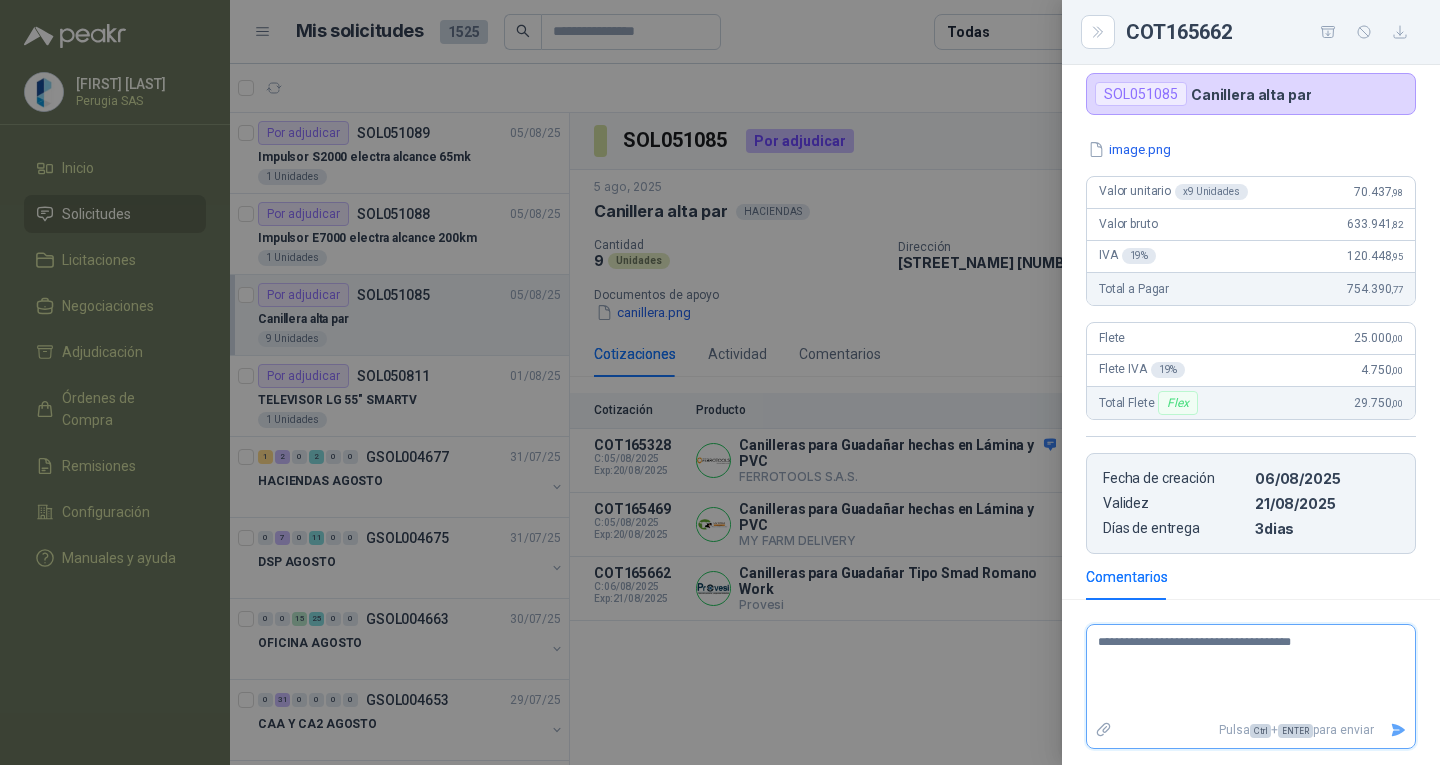 type on "**********" 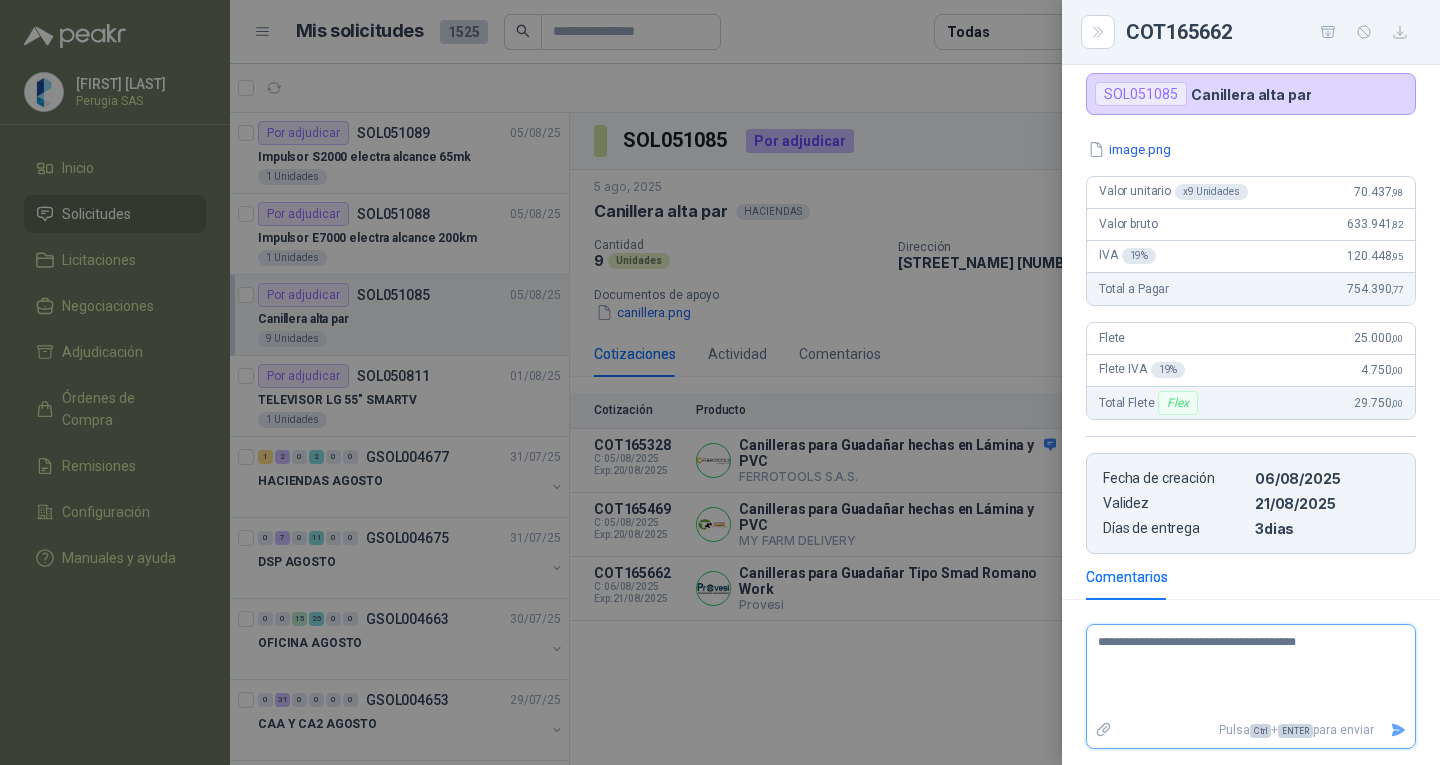 type on "**********" 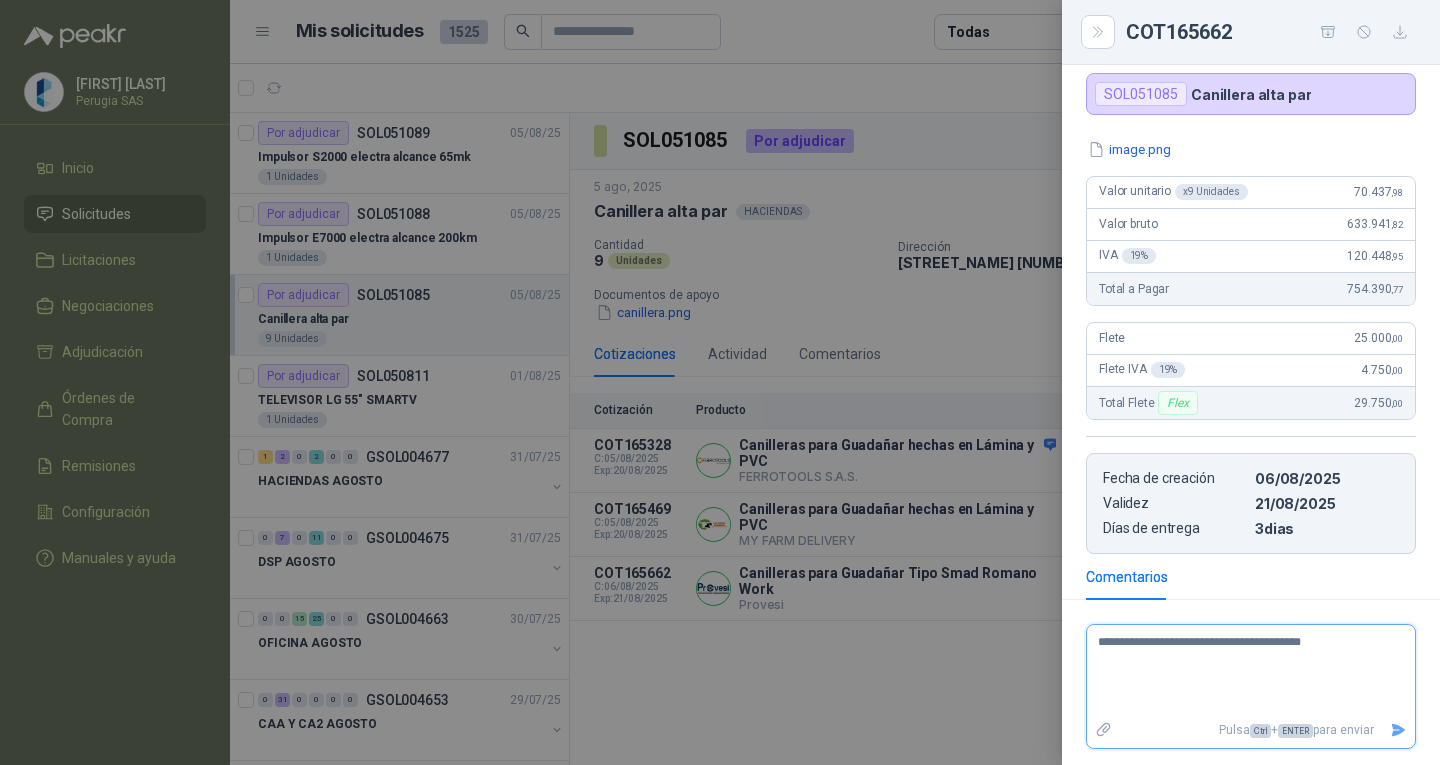 type on "**********" 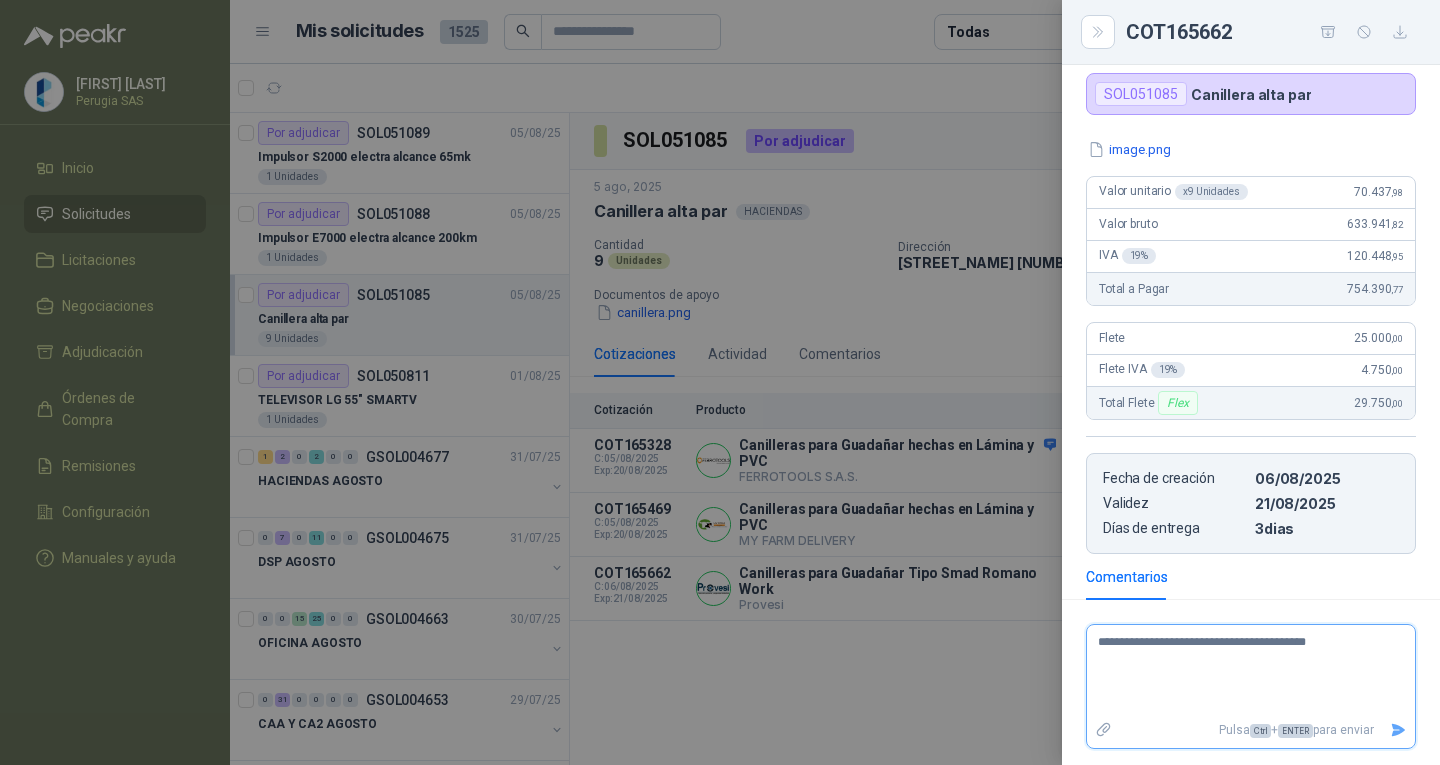 type 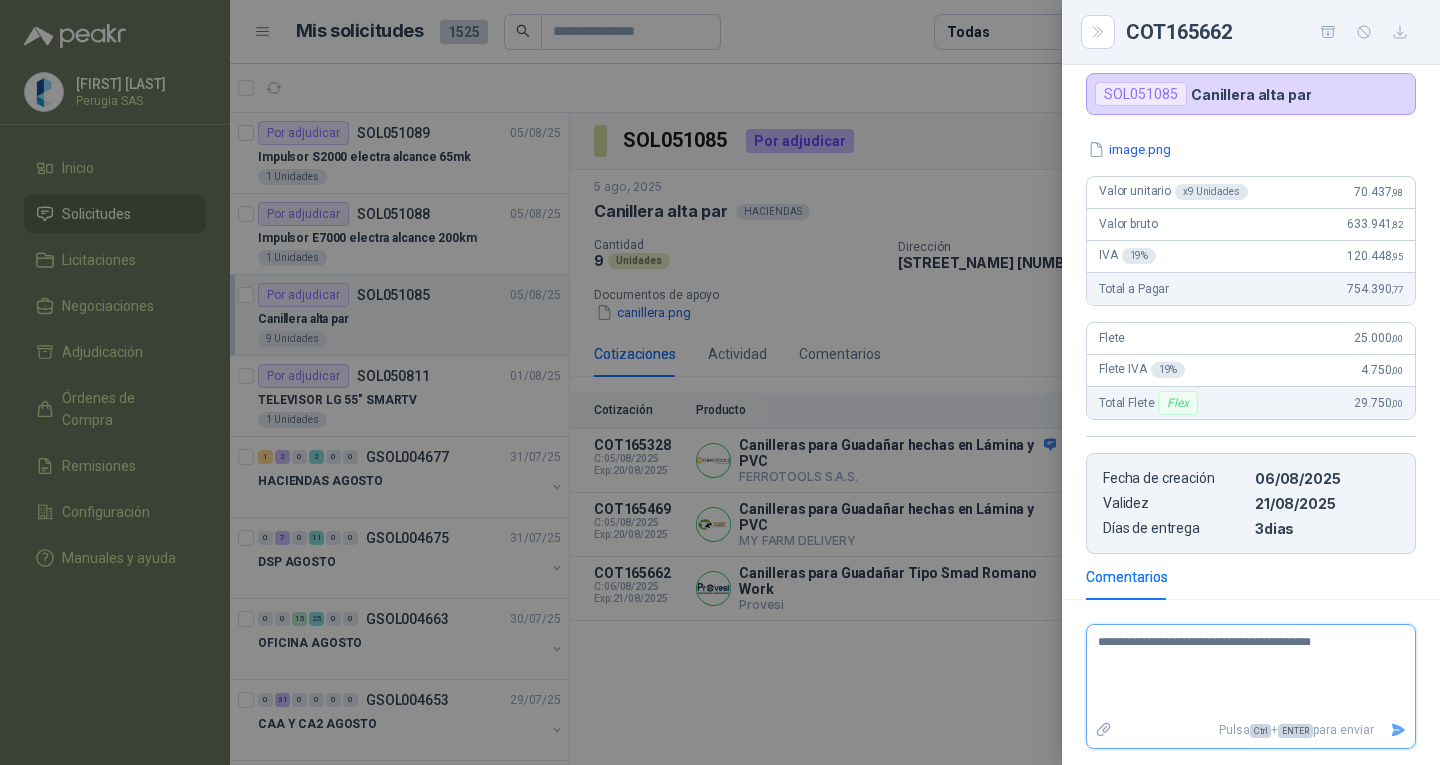 type 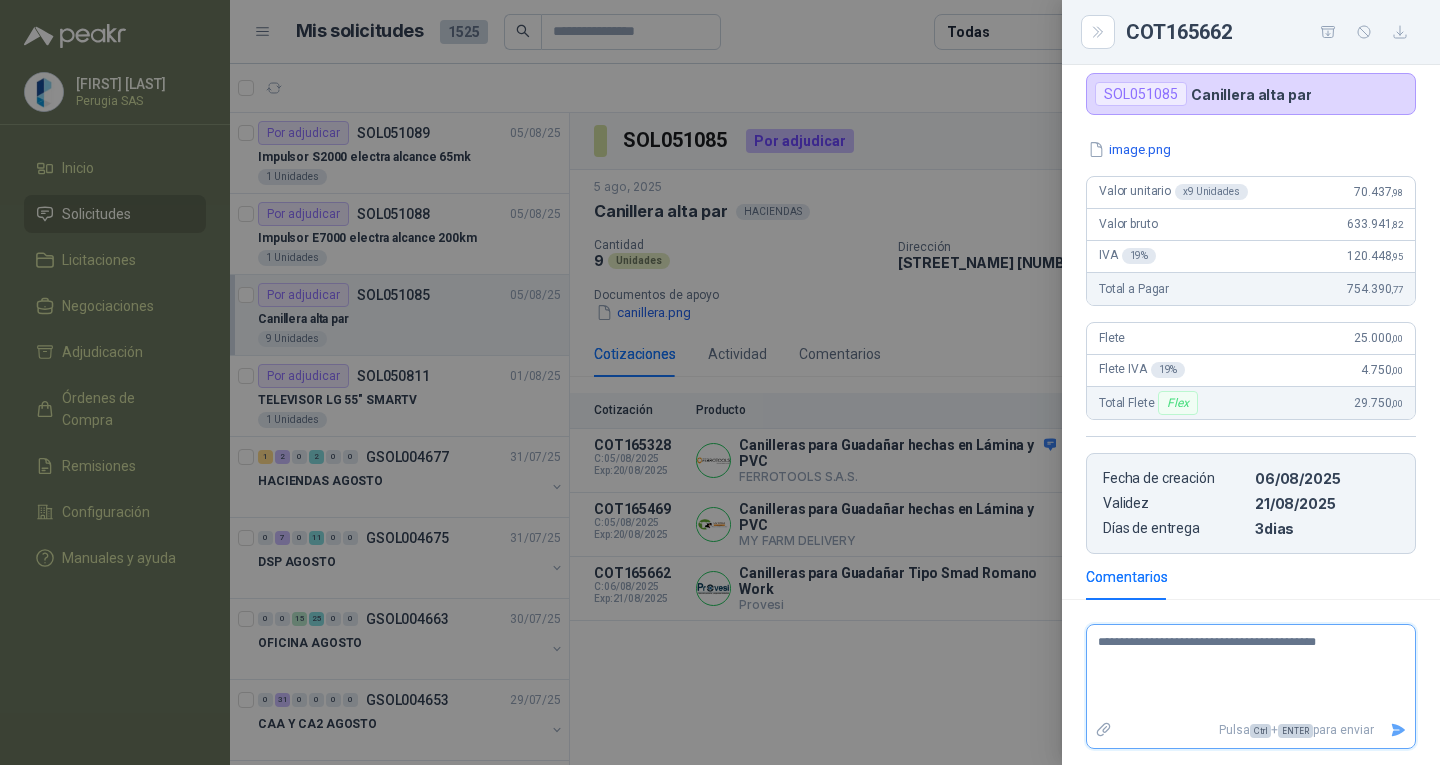 type on "**********" 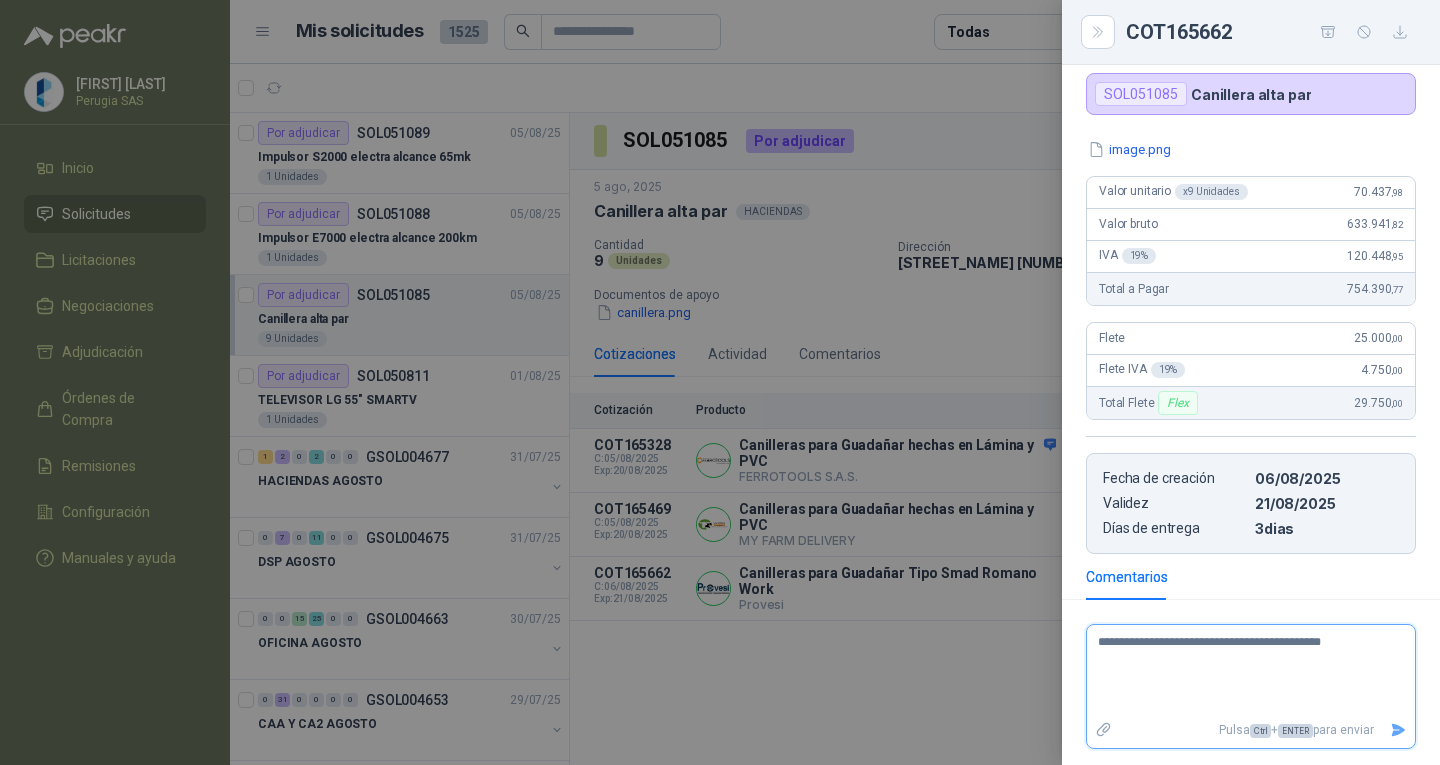 type 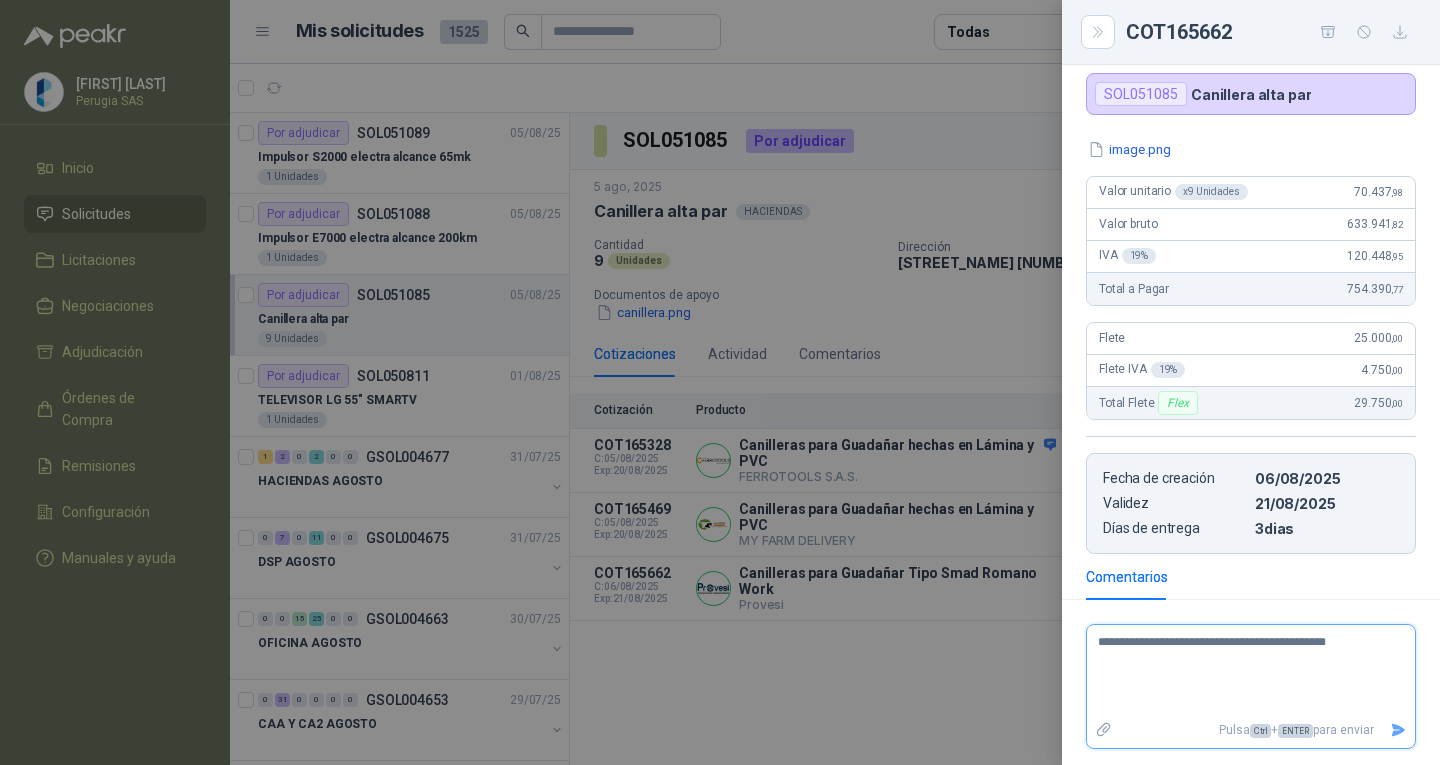 type 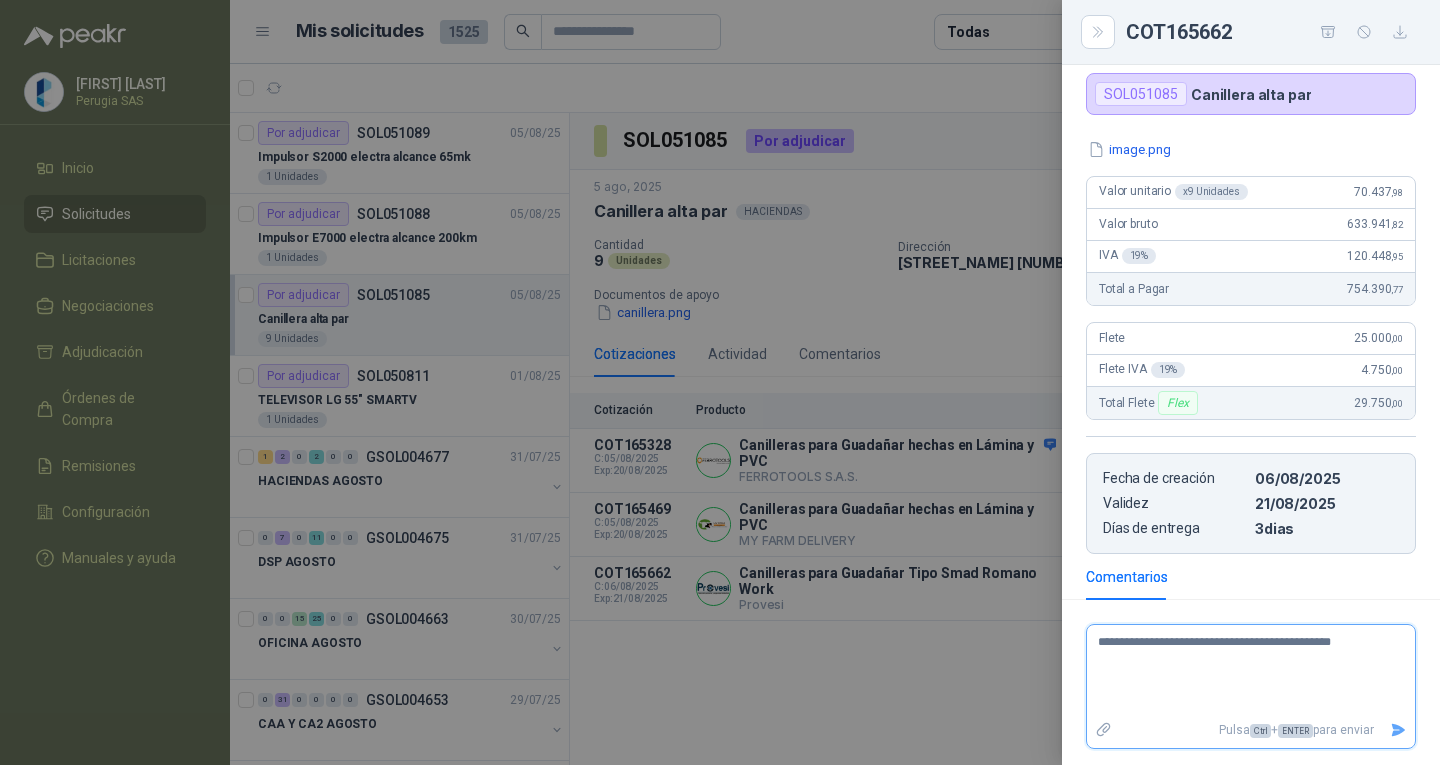 type on "**********" 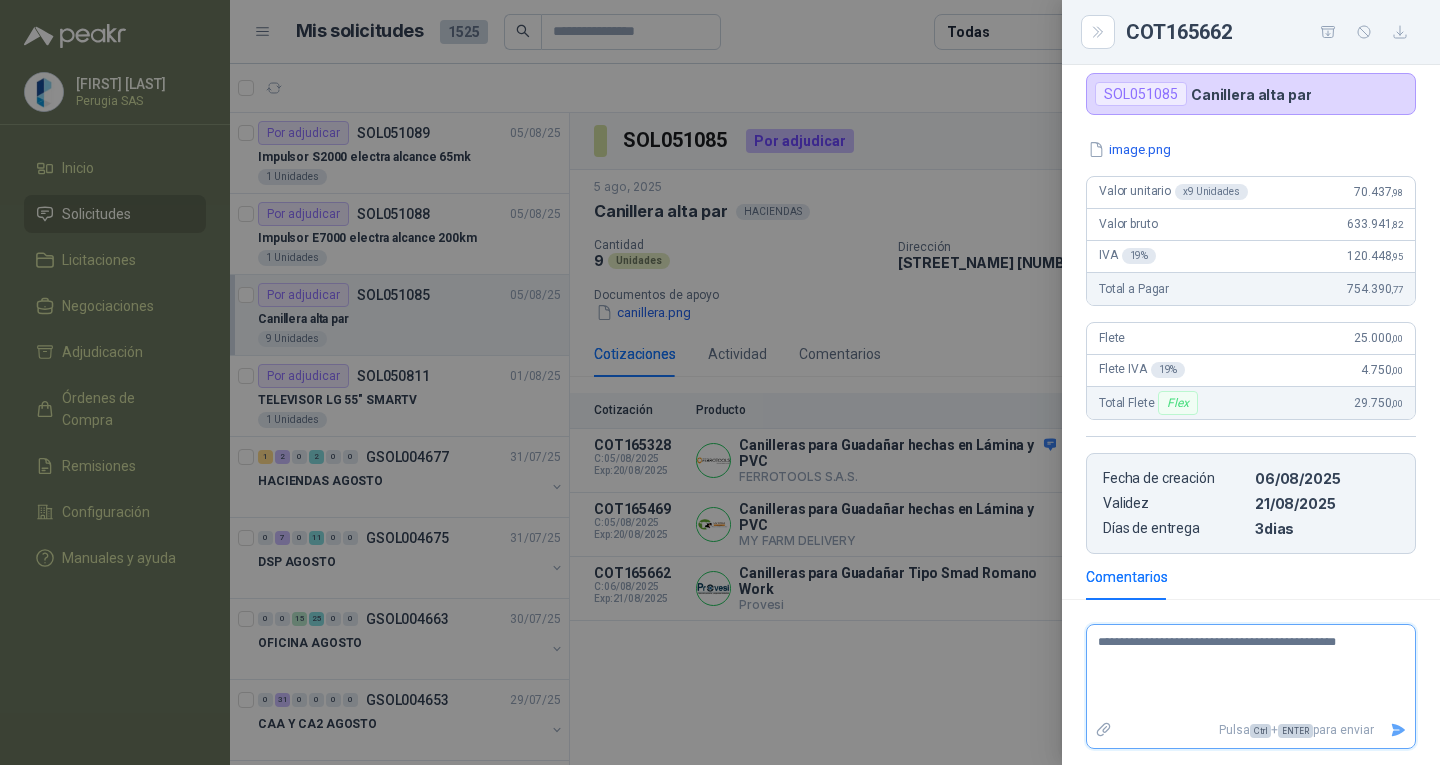 type on "**********" 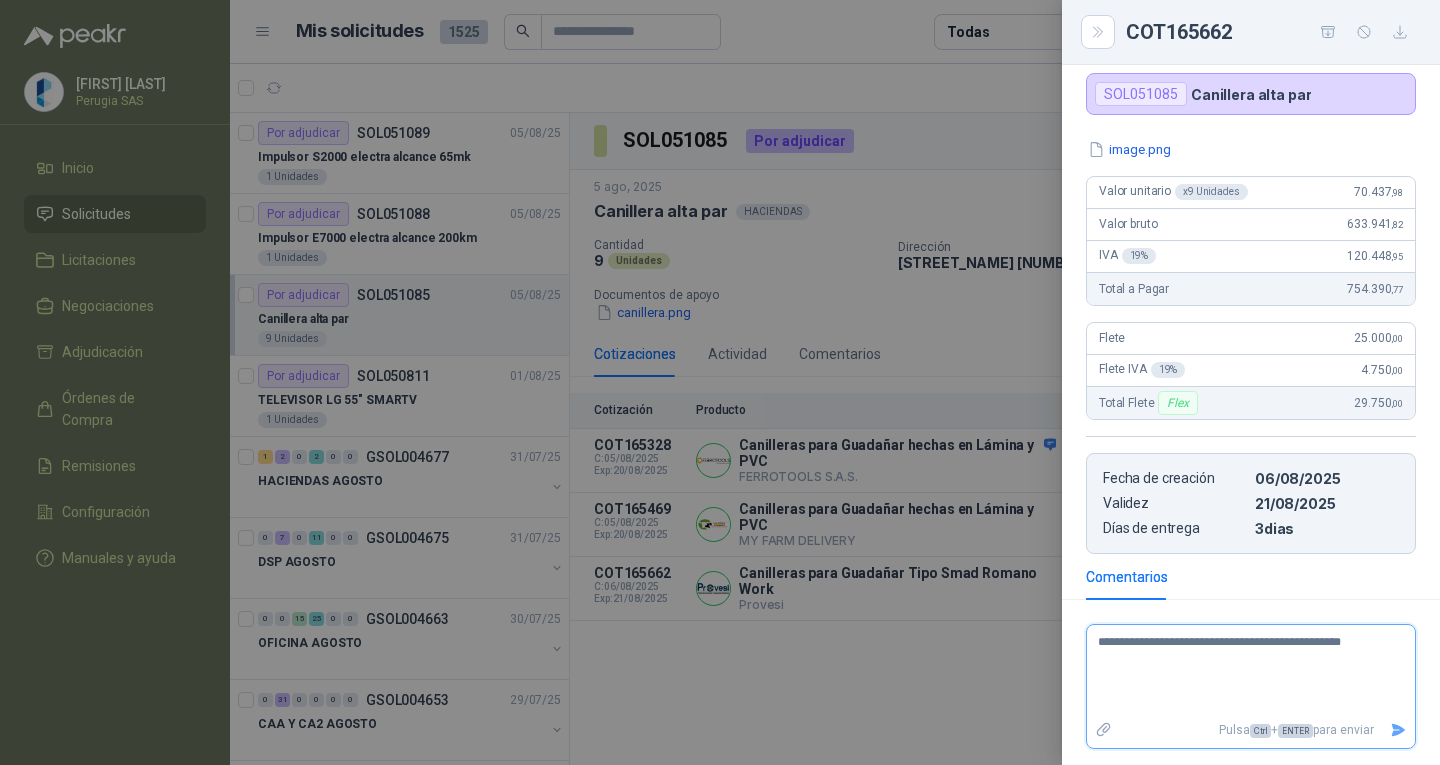 type on "**********" 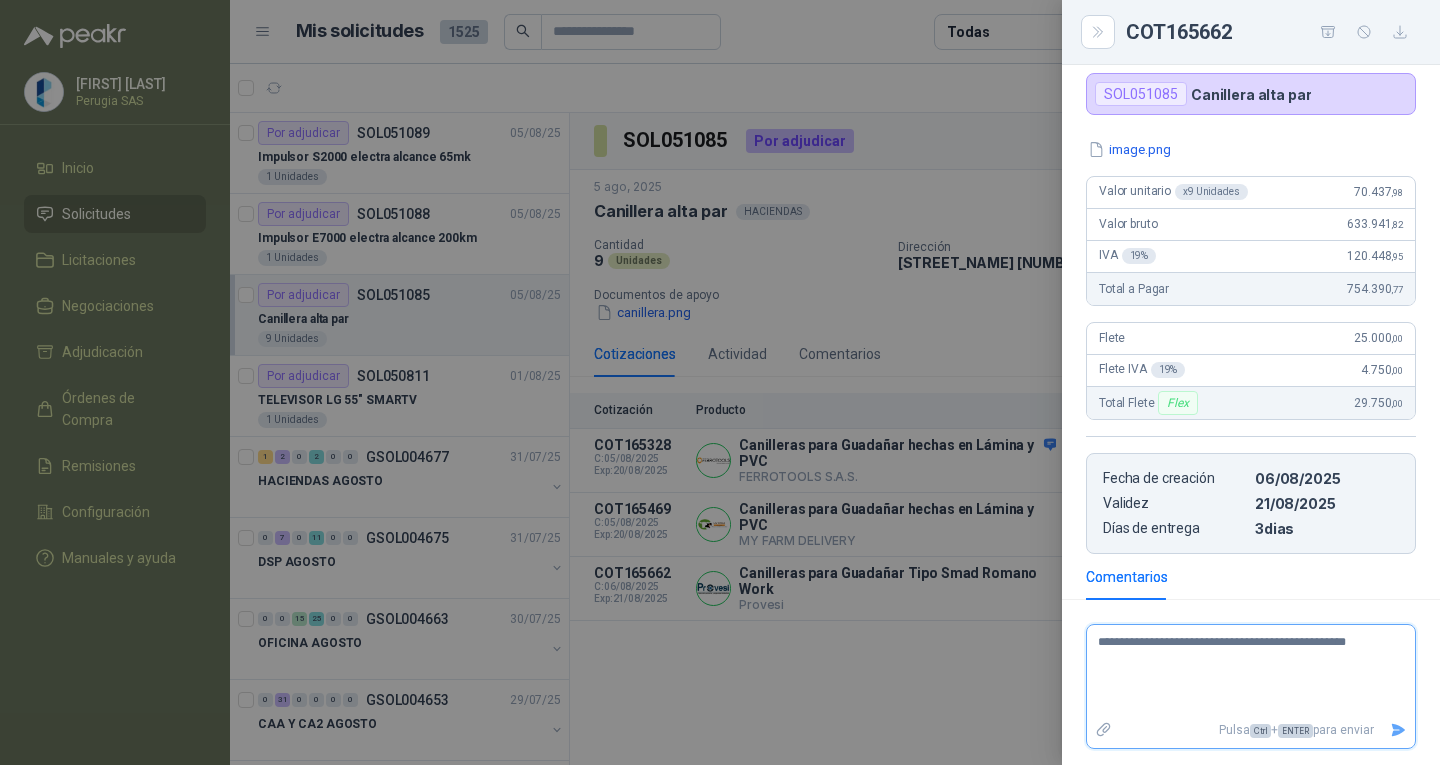 type on "**********" 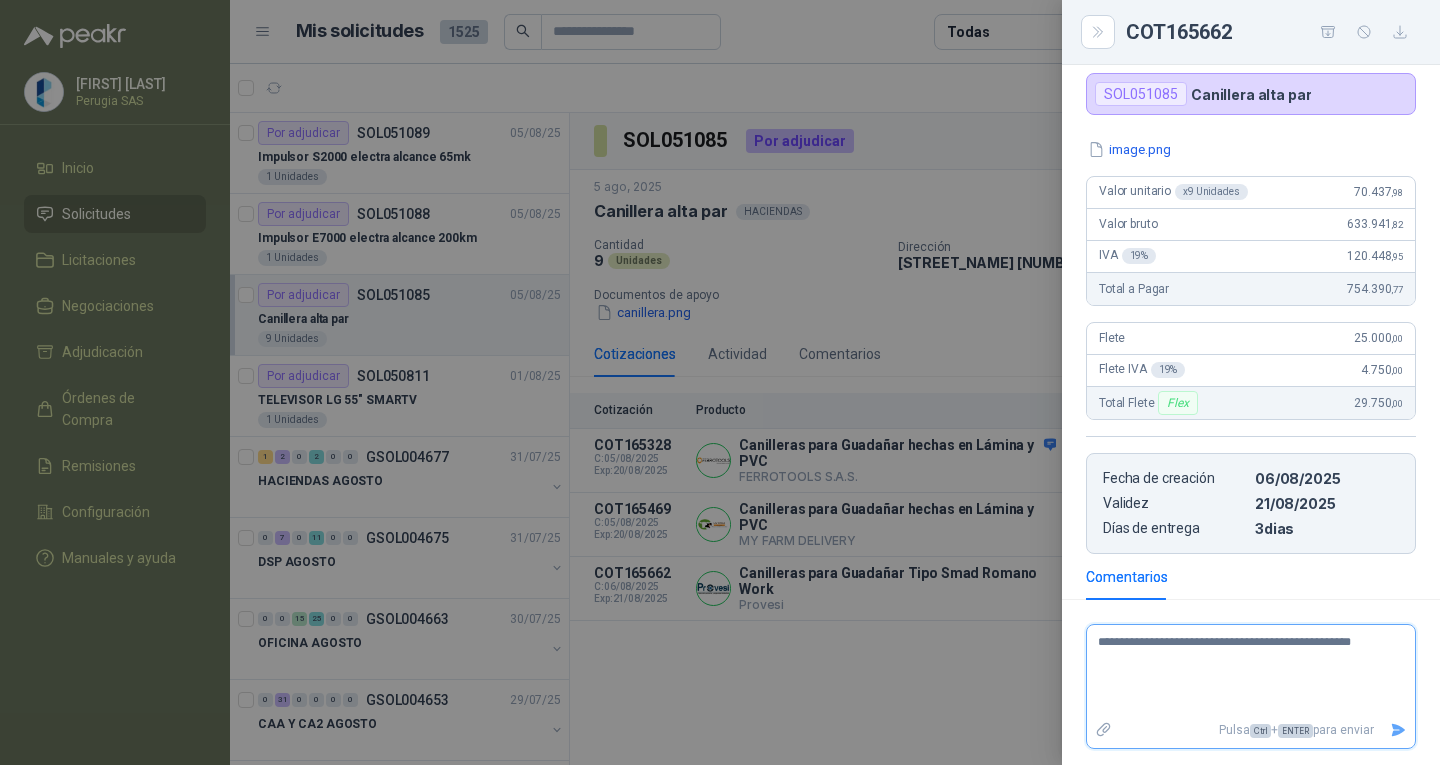 type on "**********" 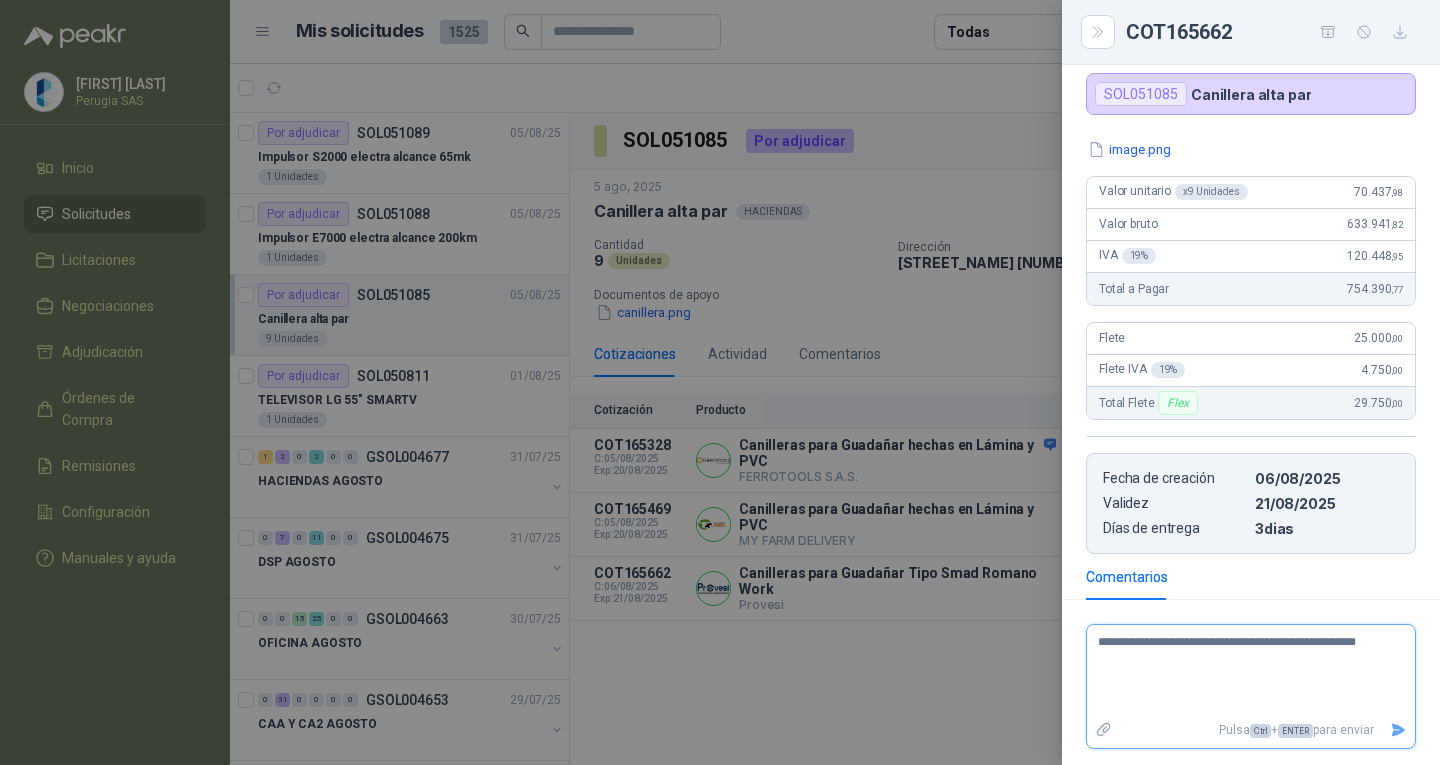 type on "**********" 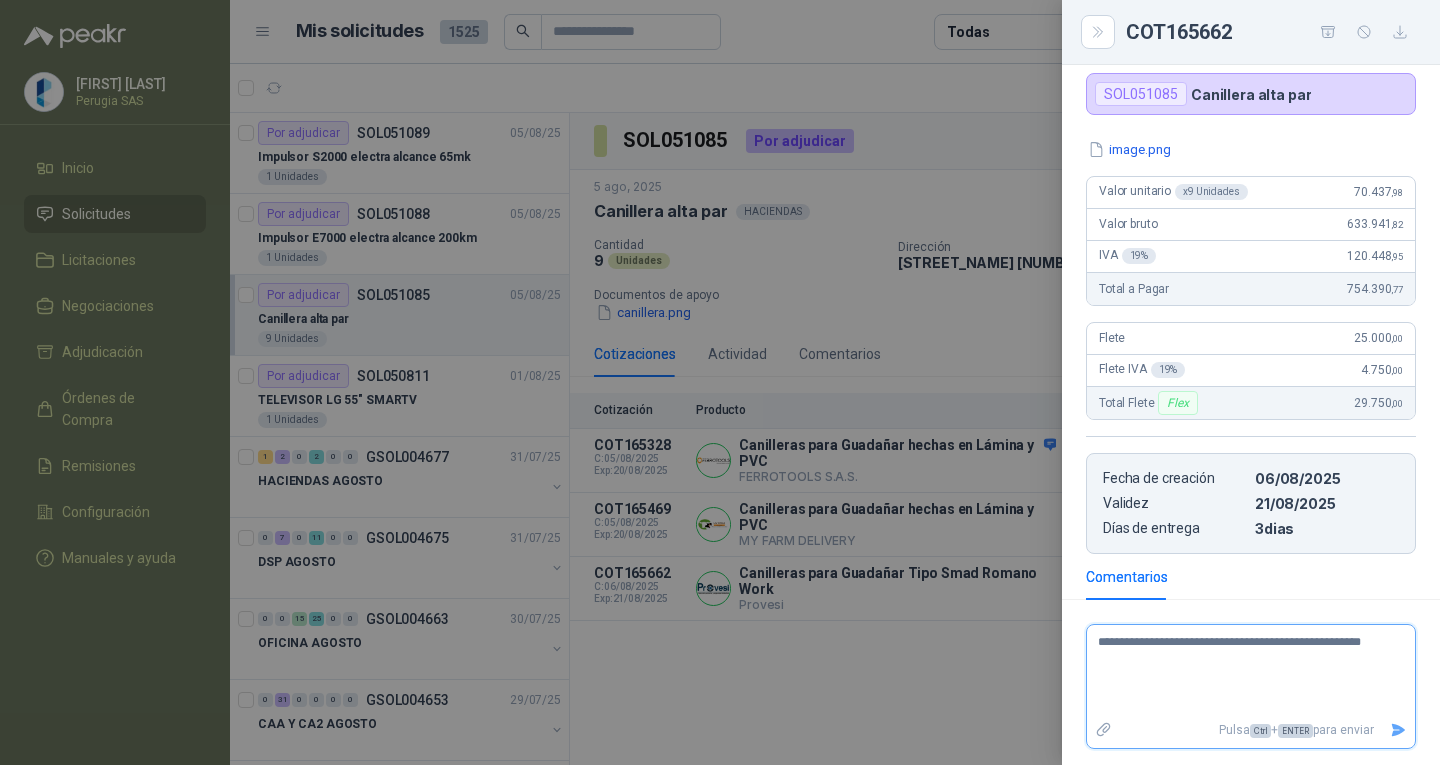 type 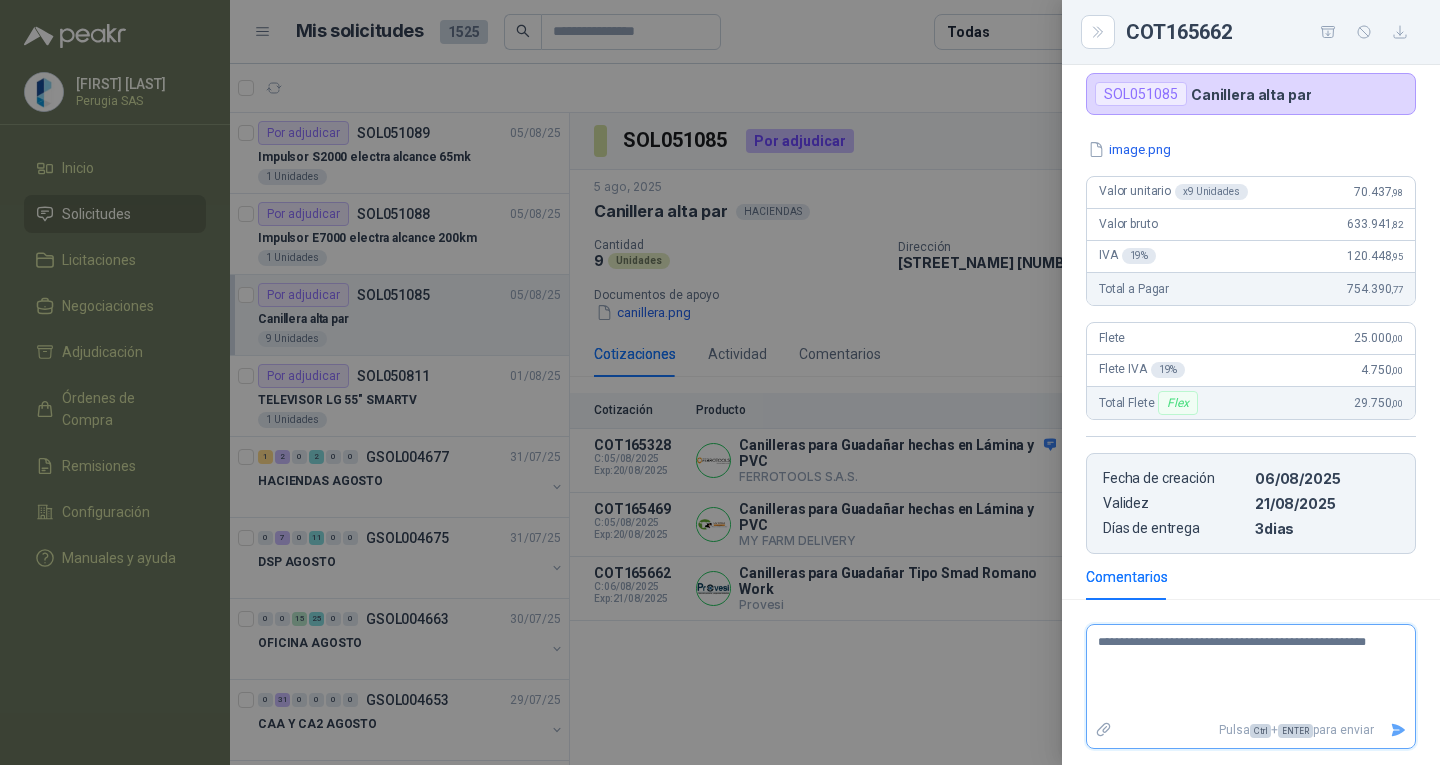 type on "**********" 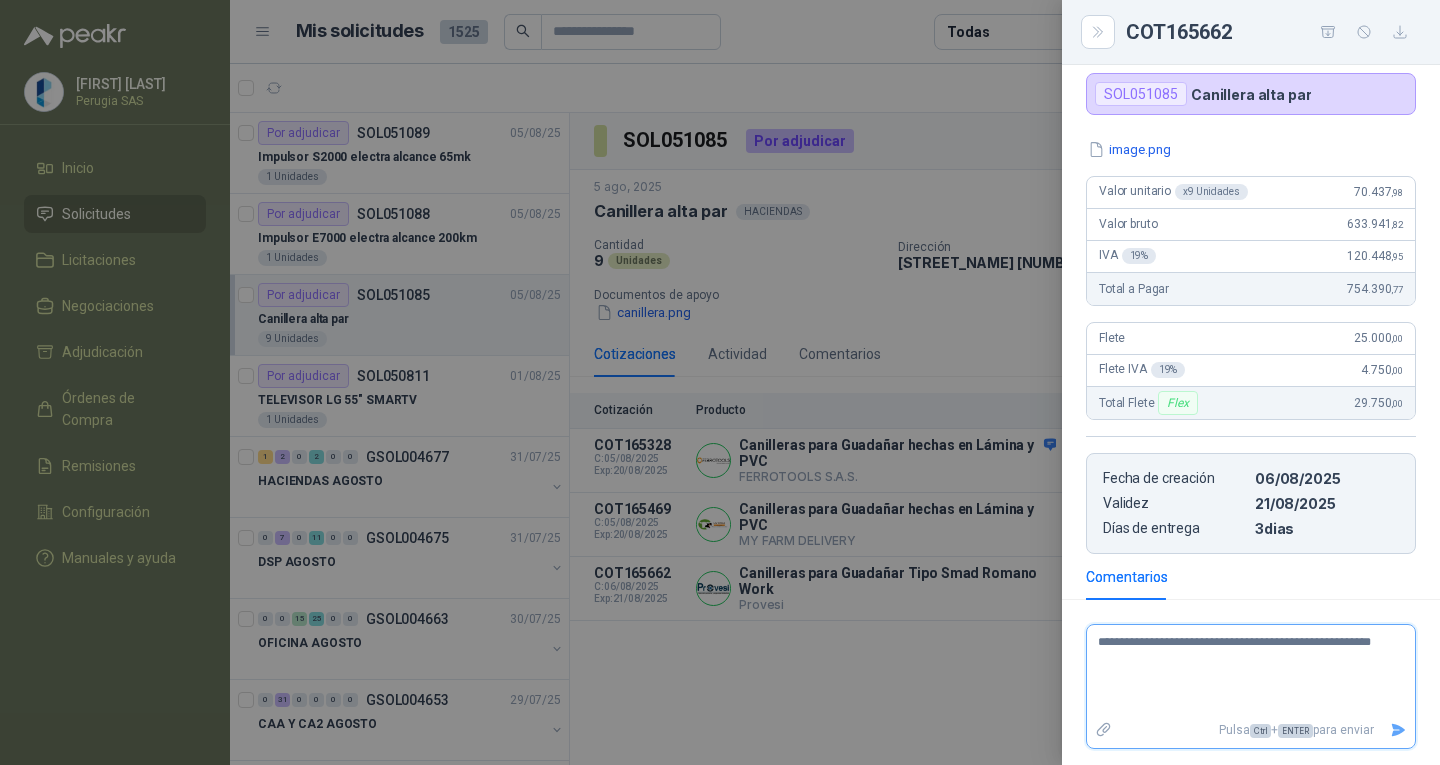type on "**********" 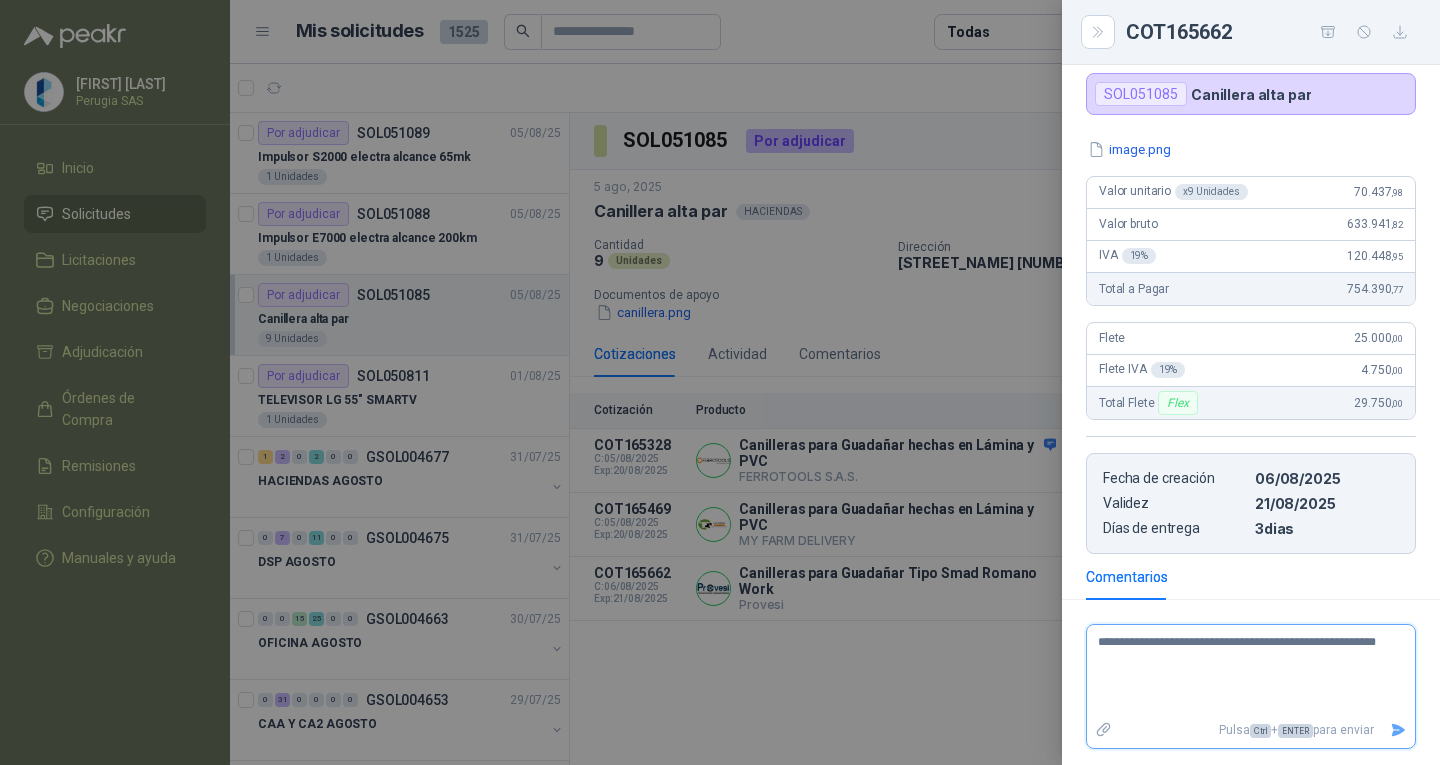 type on "**********" 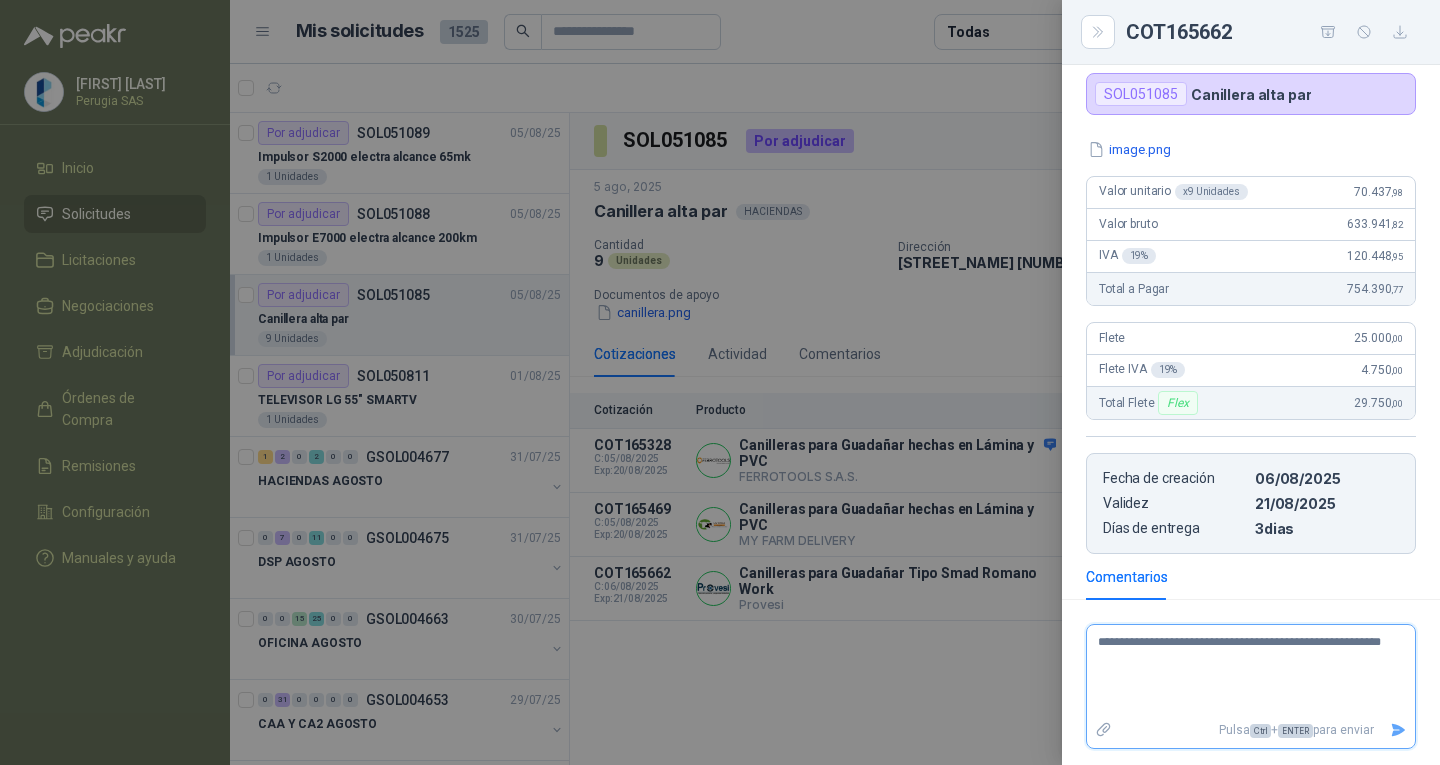 type on "**********" 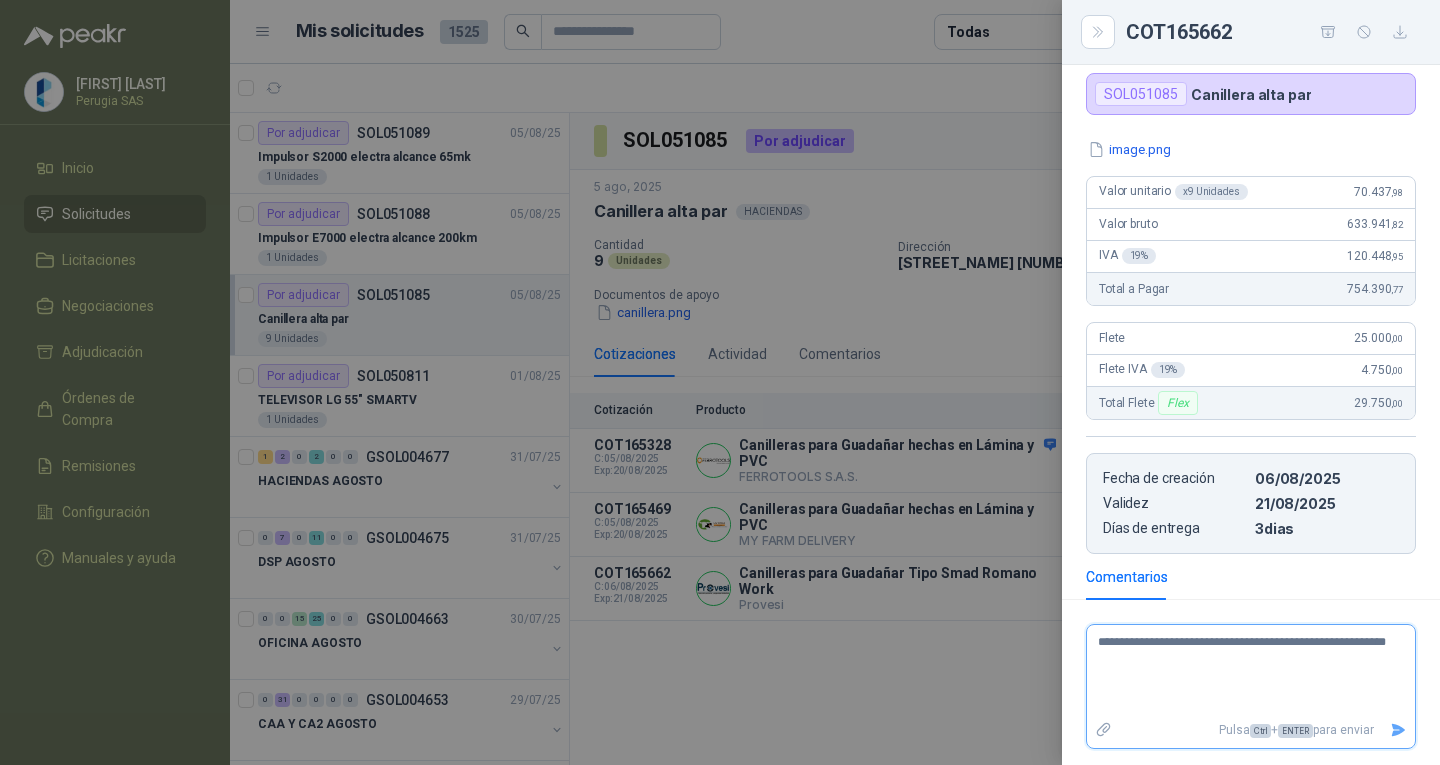 type on "**********" 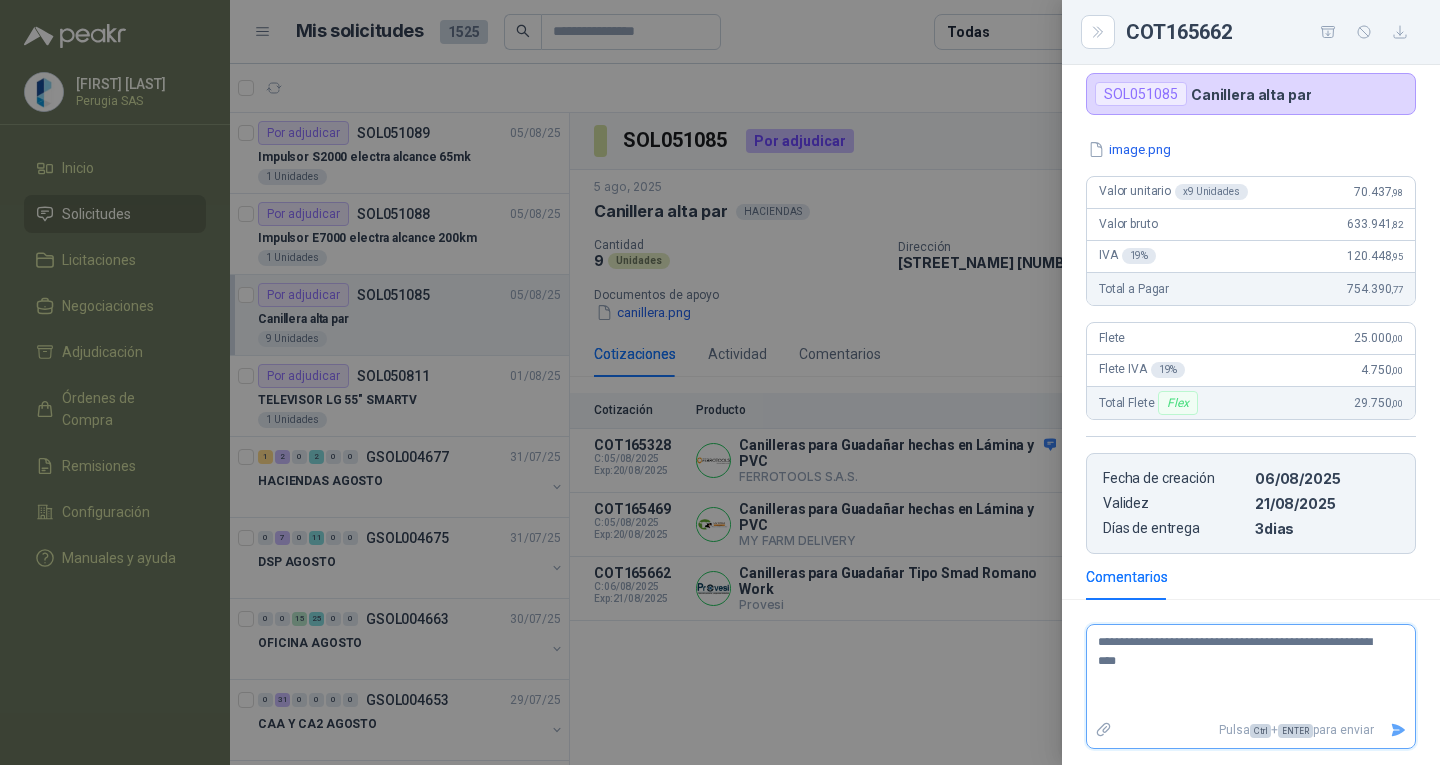 type 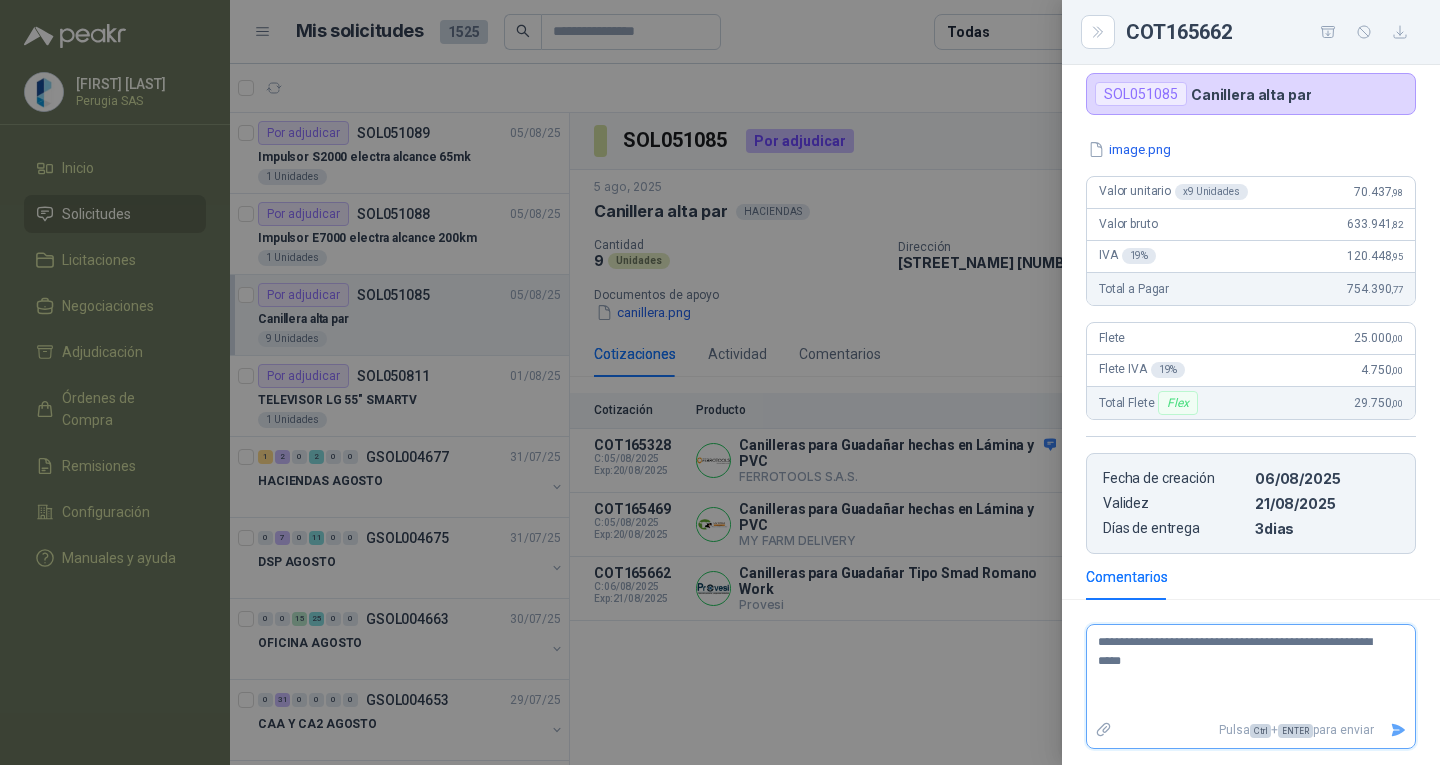 type on "**********" 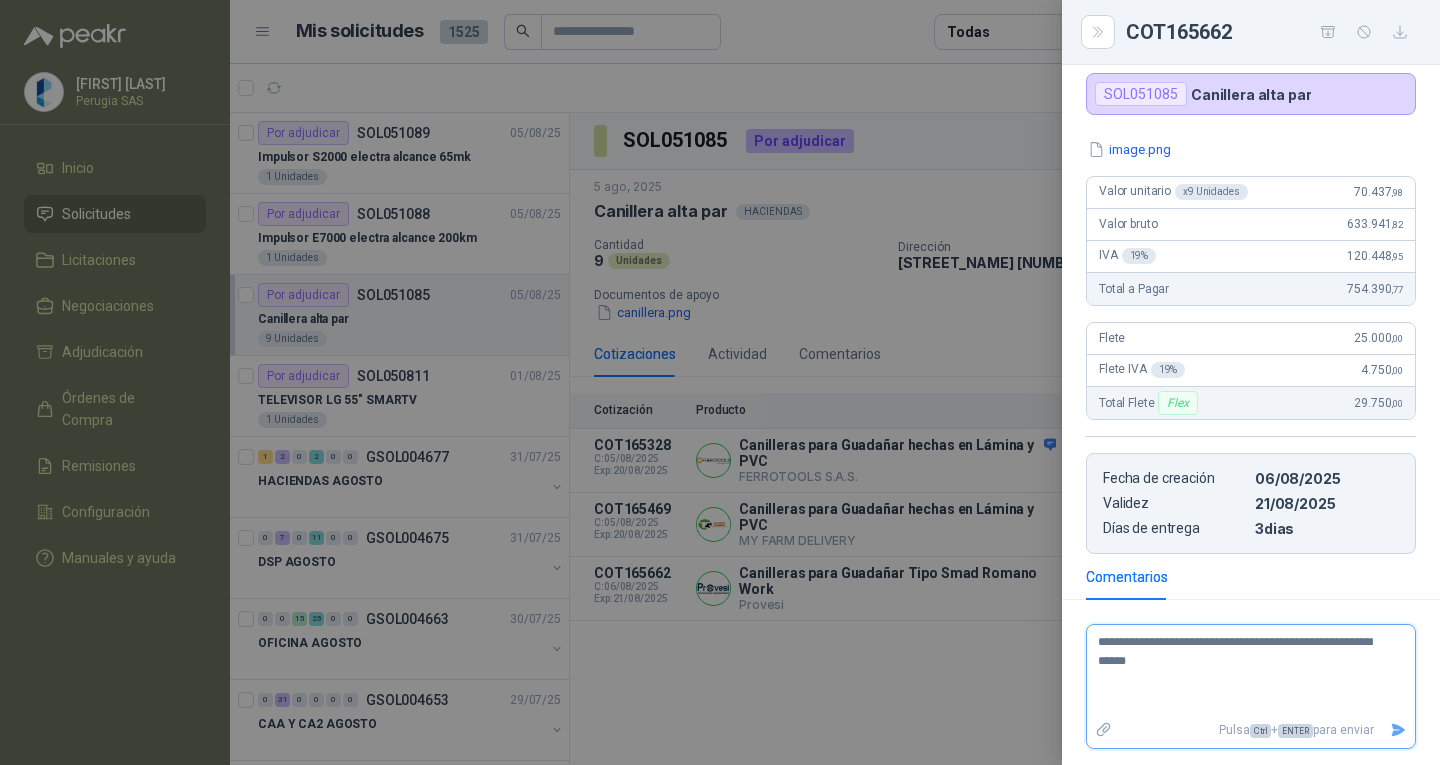 type on "**********" 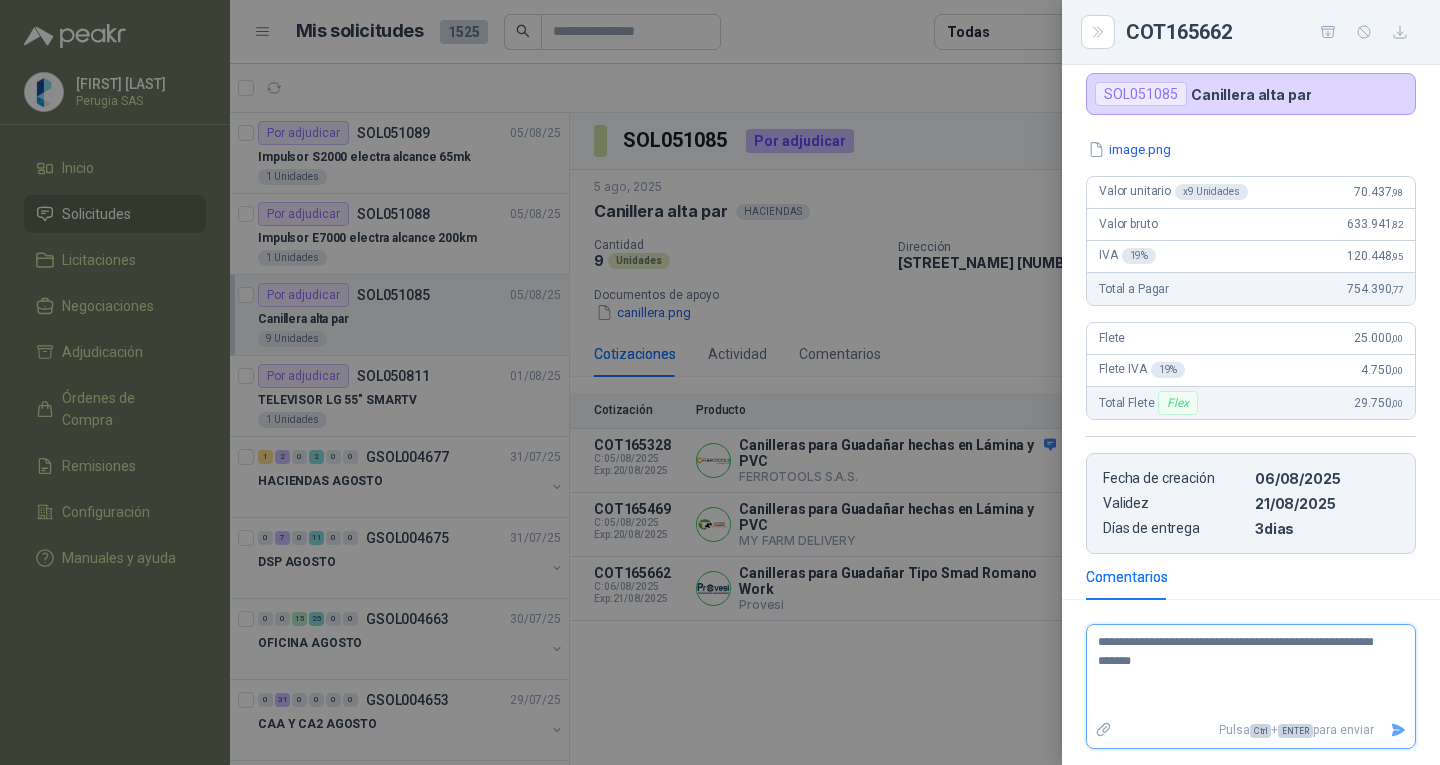 type on "**********" 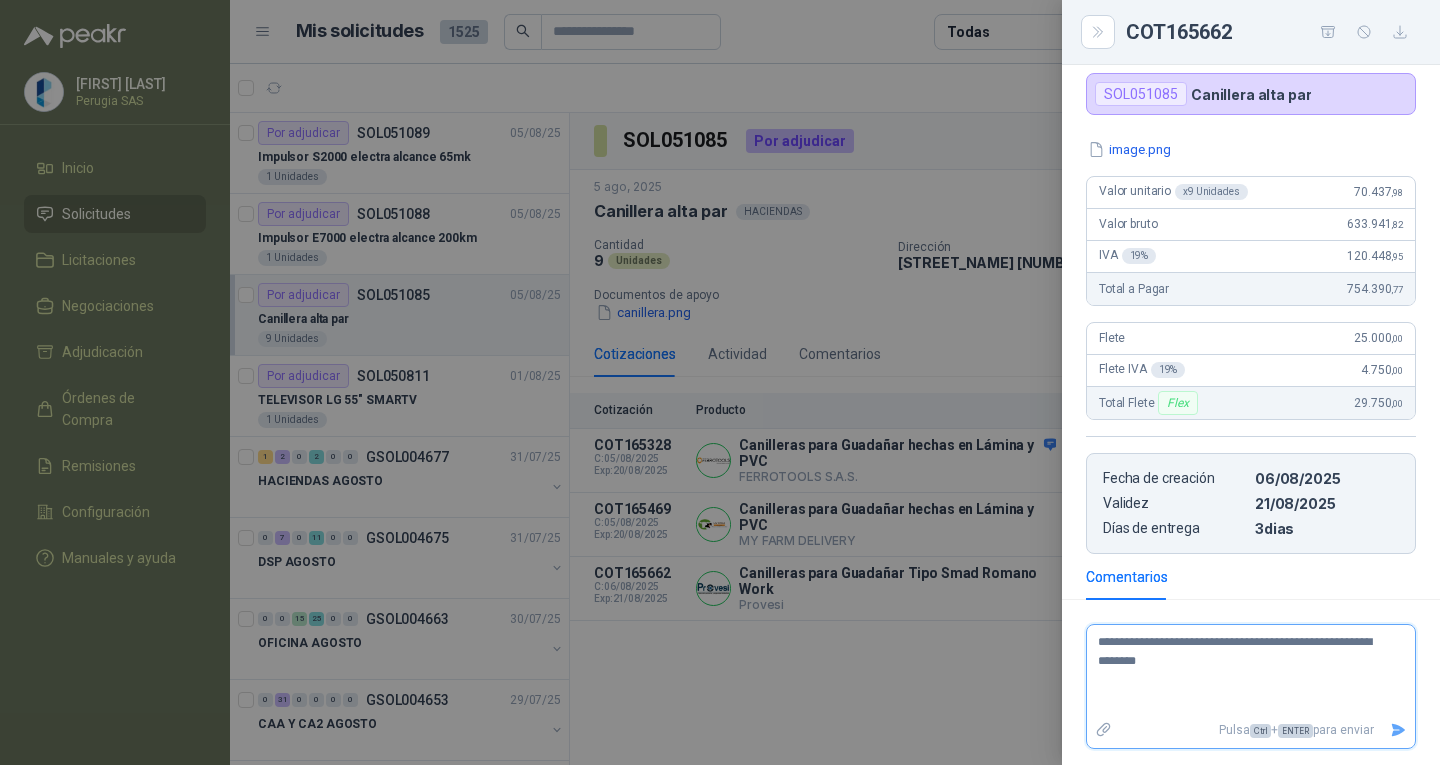 type 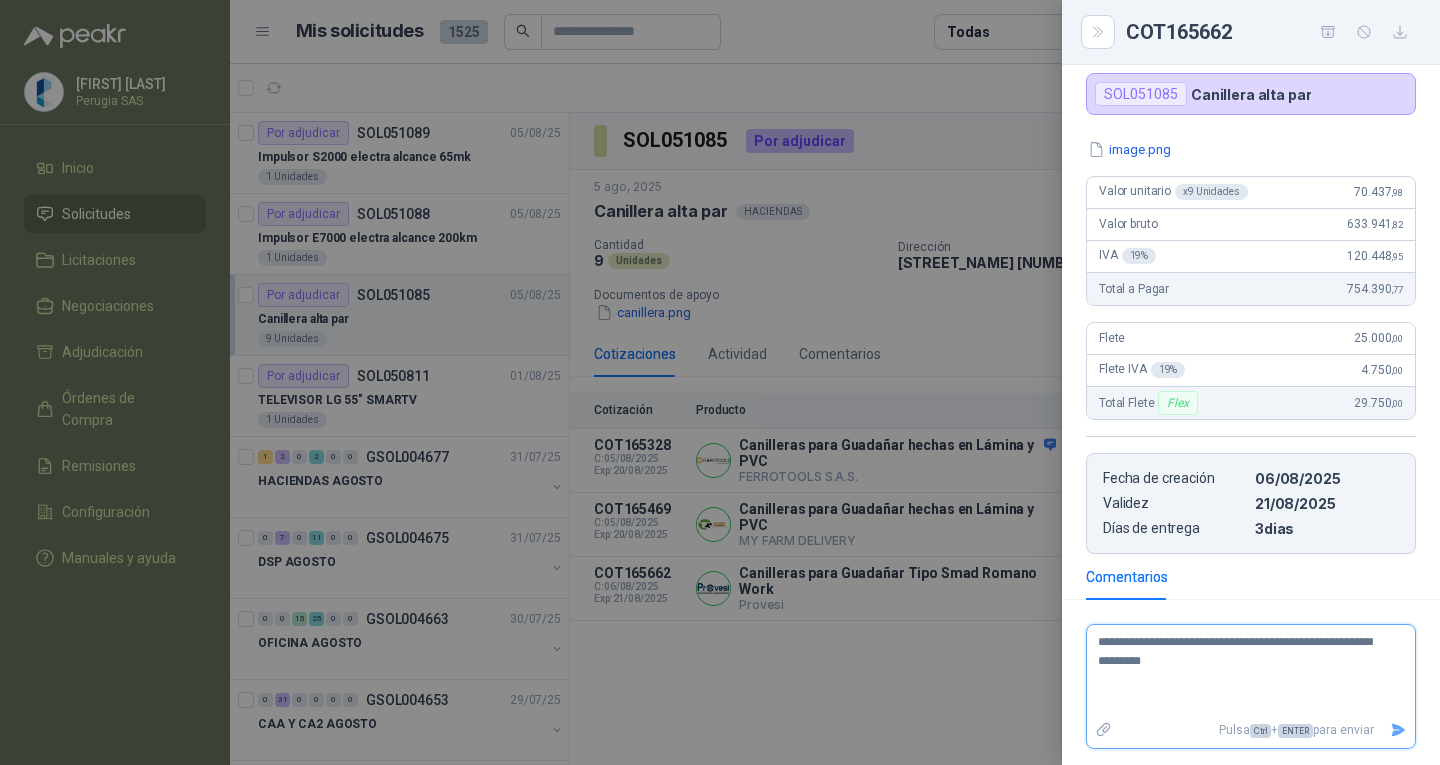 type on "**********" 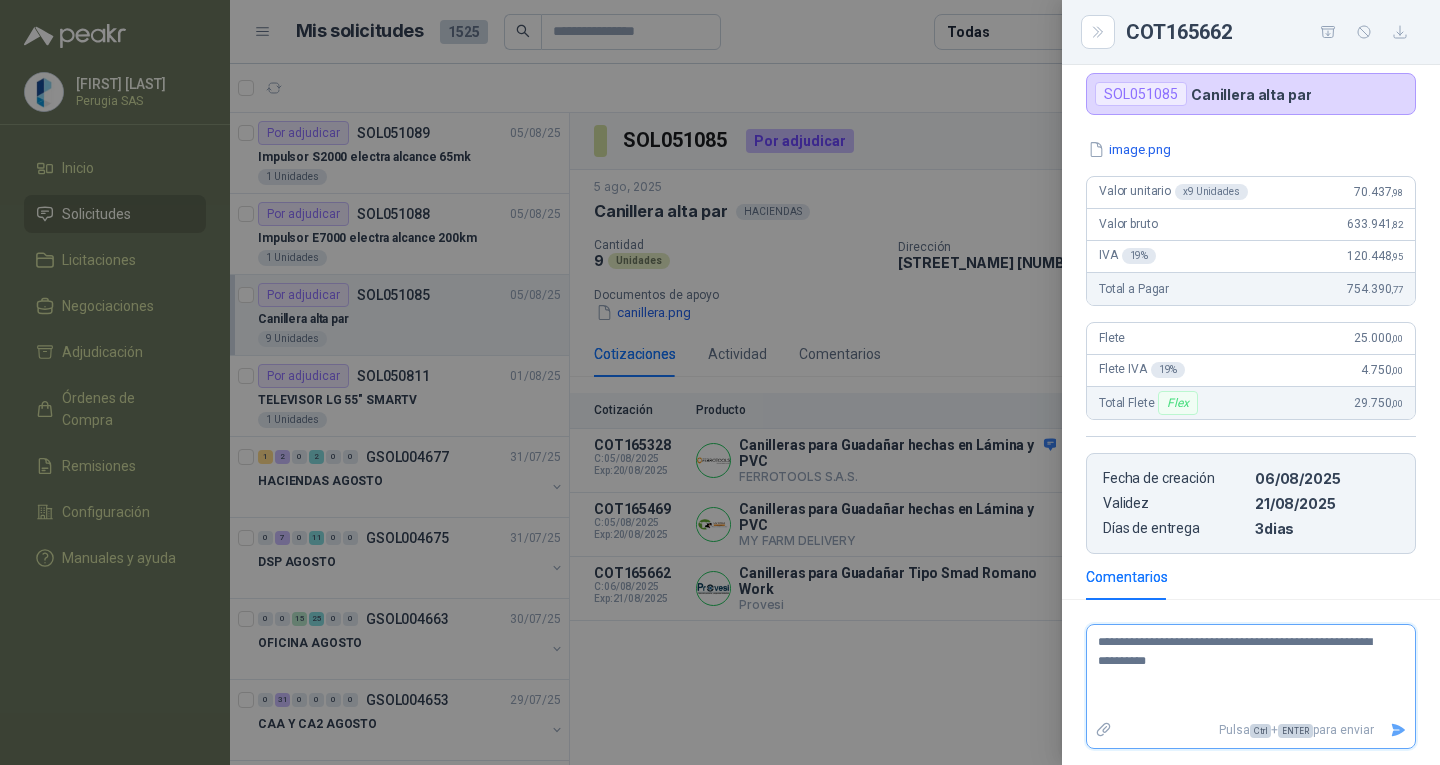 type on "**********" 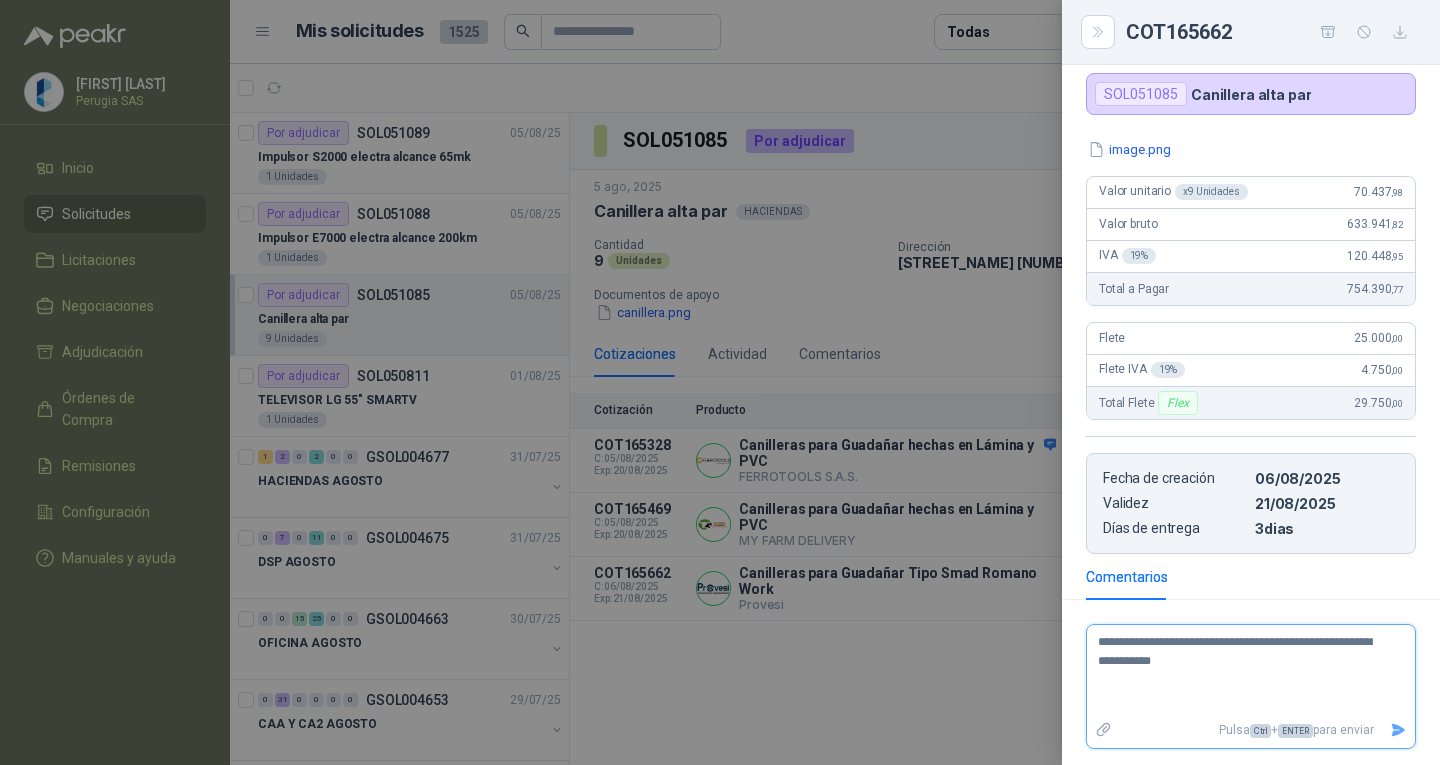 type on "**********" 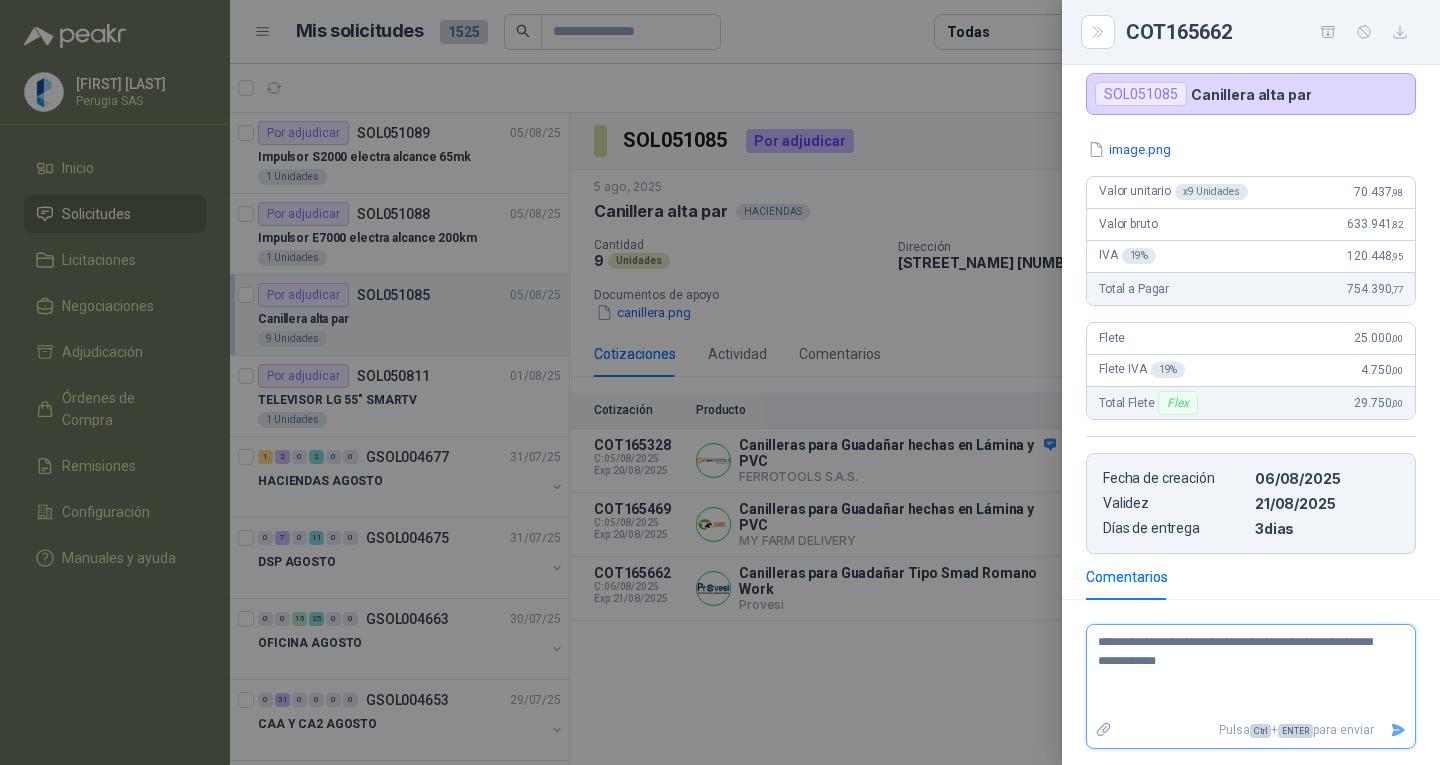 type on "**********" 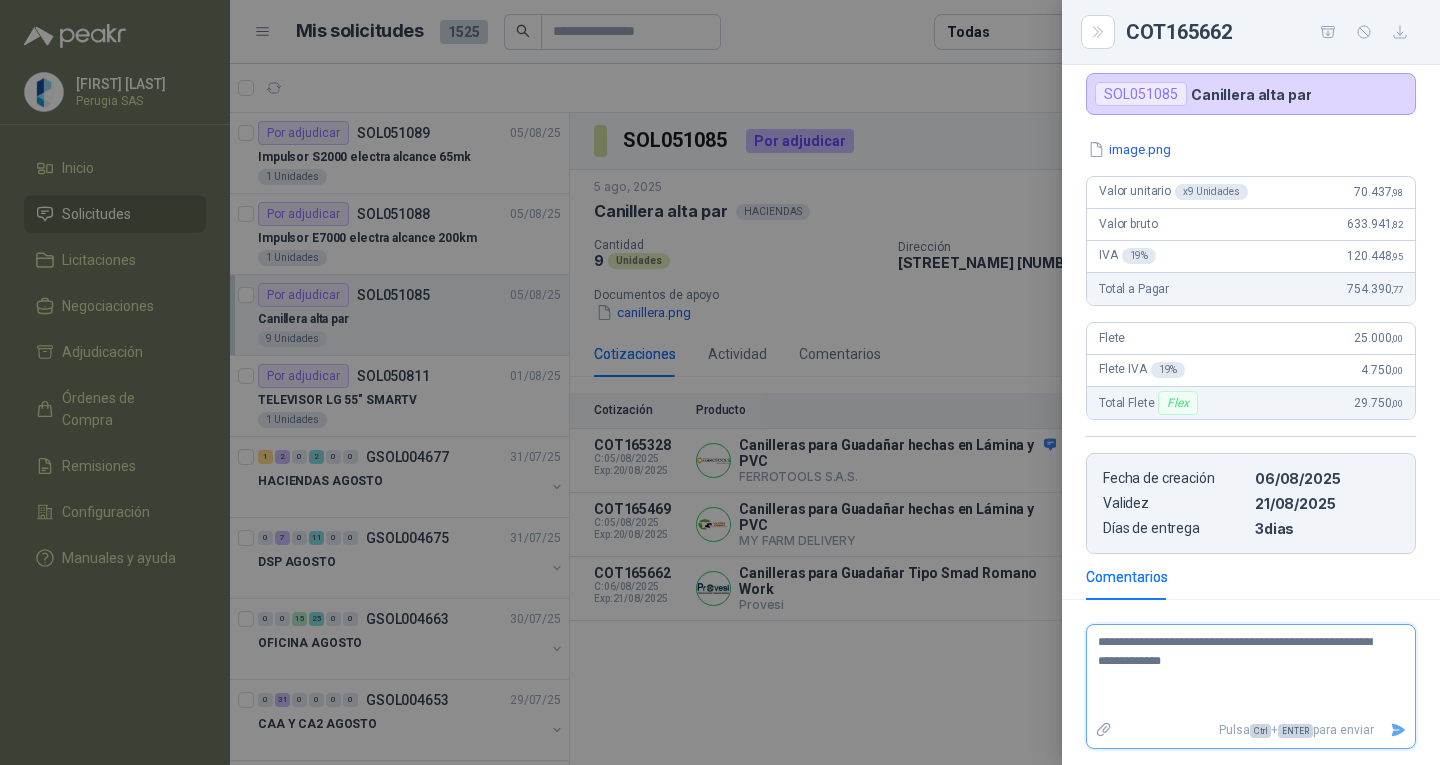 type on "**********" 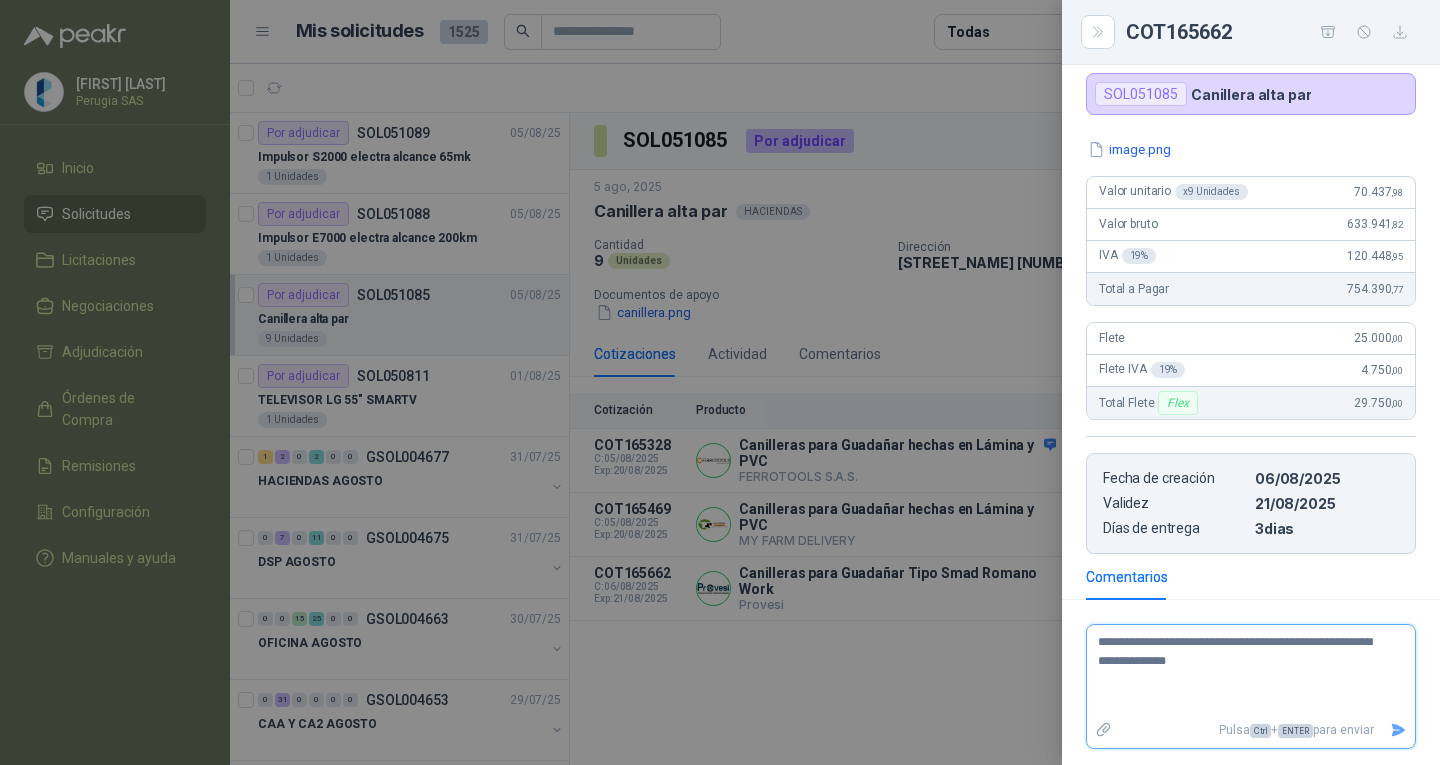 type on "**********" 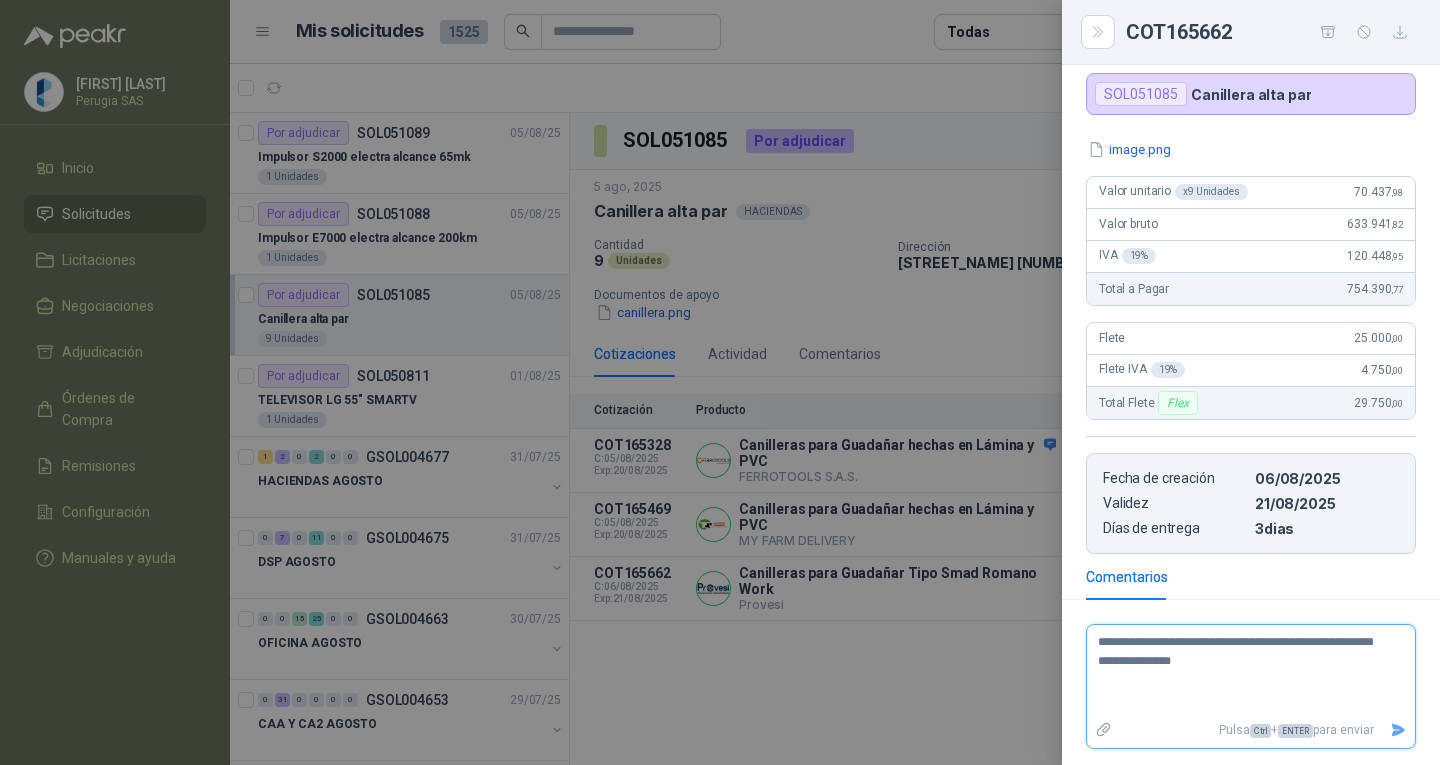 type on "**********" 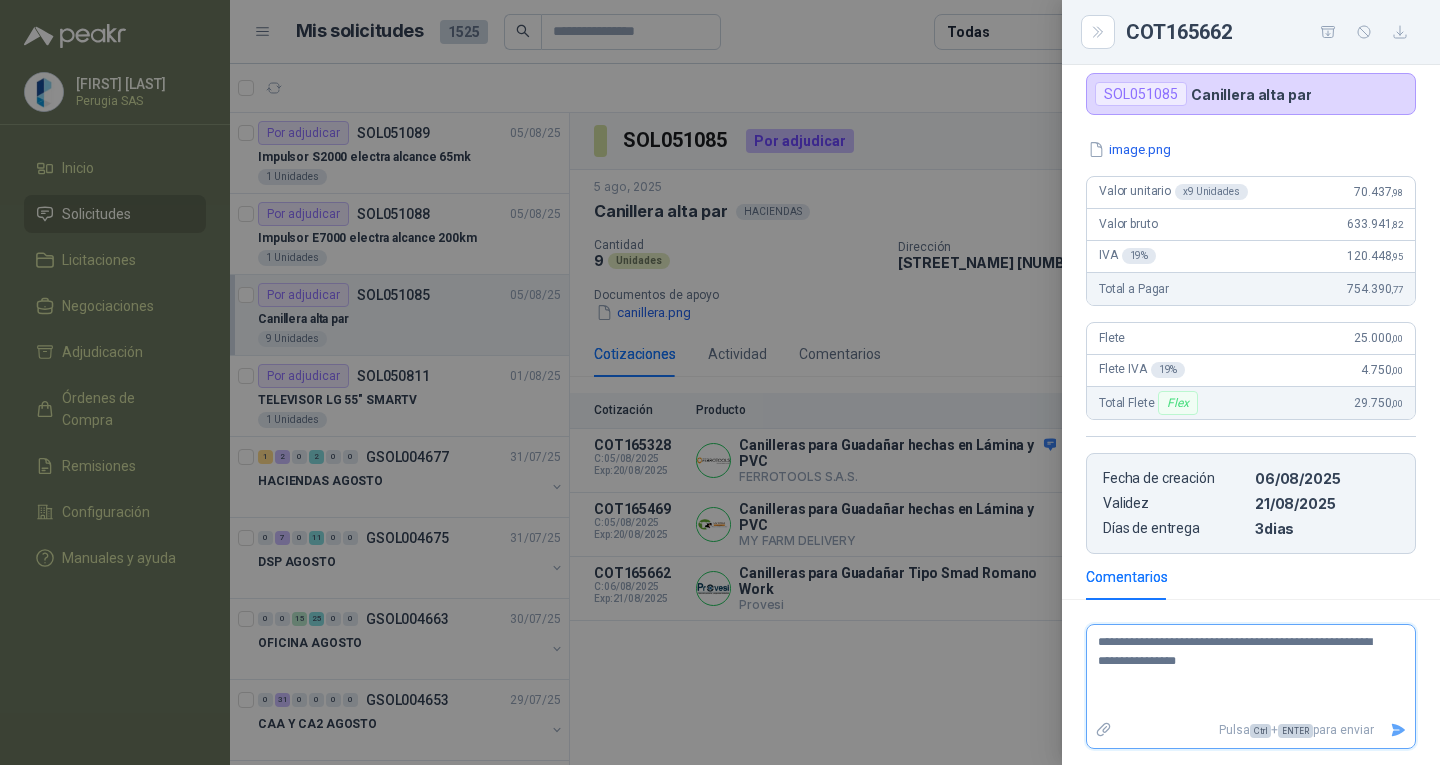 type on "**********" 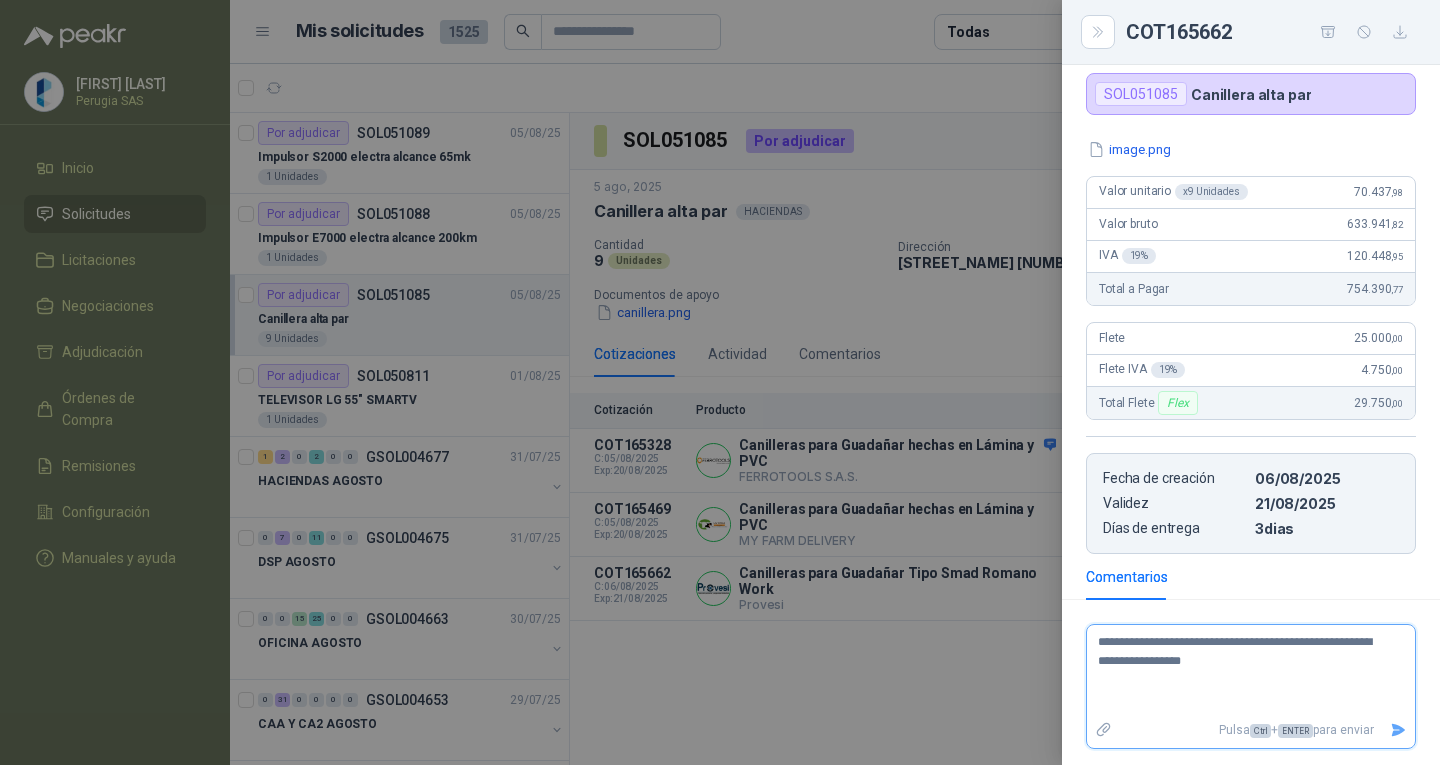 drag, startPoint x: 1237, startPoint y: 677, endPoint x: 1063, endPoint y: 599, distance: 190.68298 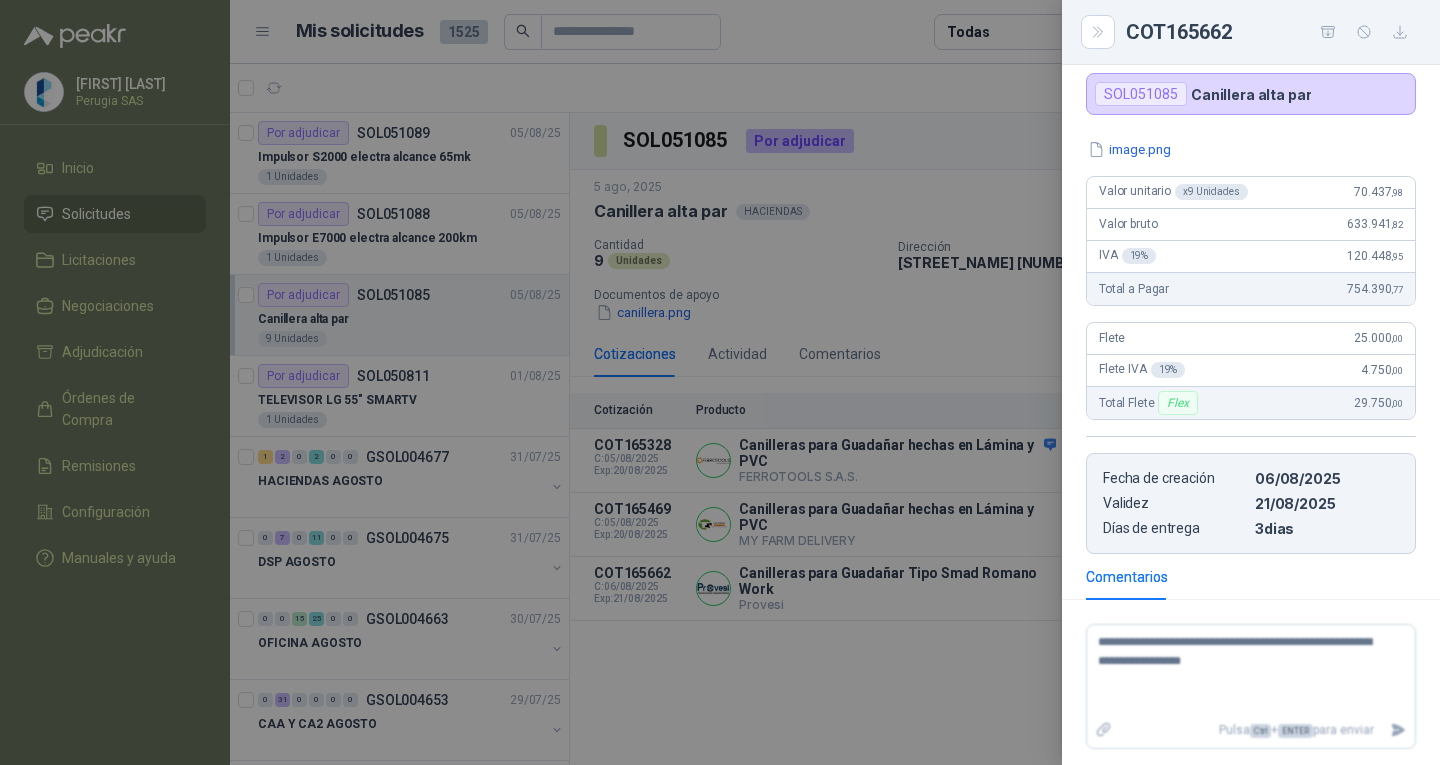 click at bounding box center (720, 382) 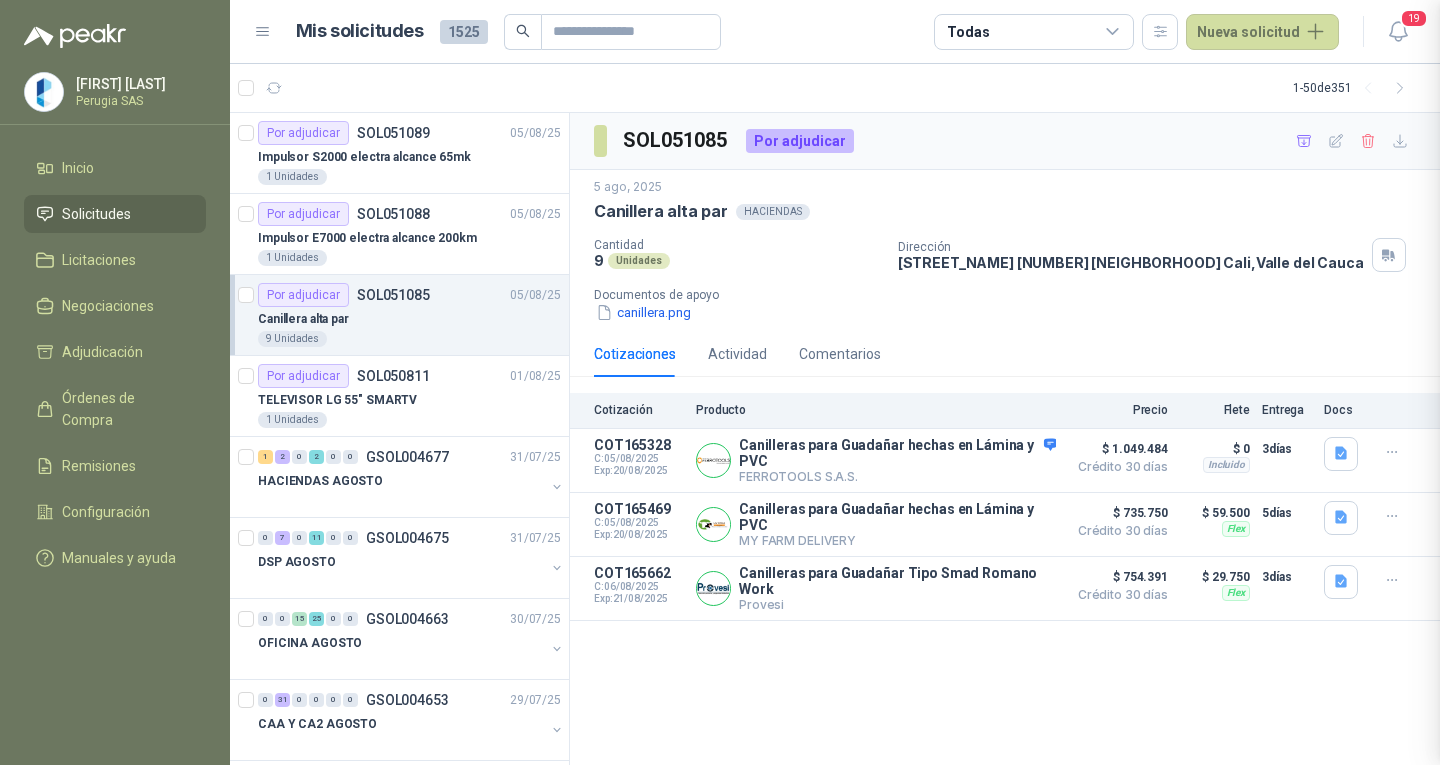 type 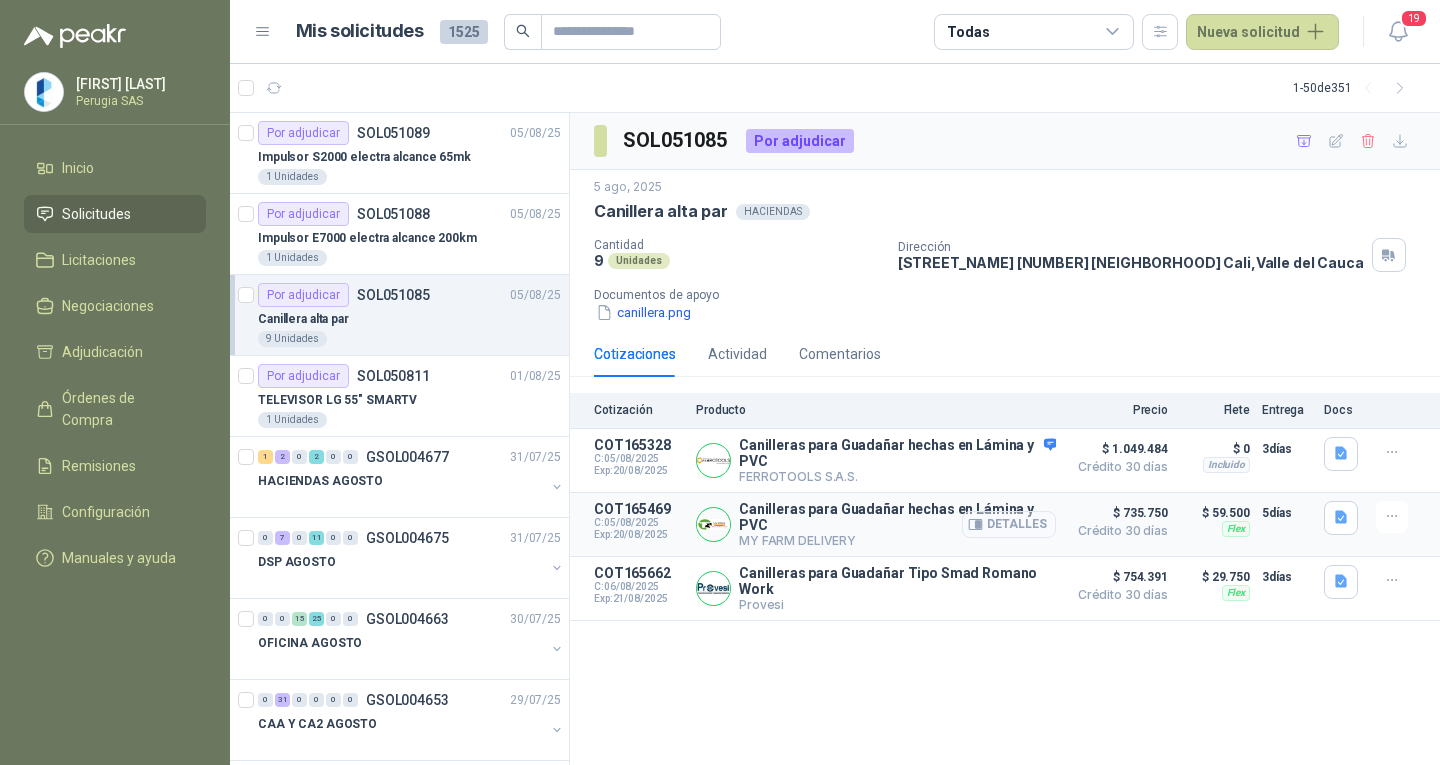 click on "Detalles" at bounding box center [1009, 524] 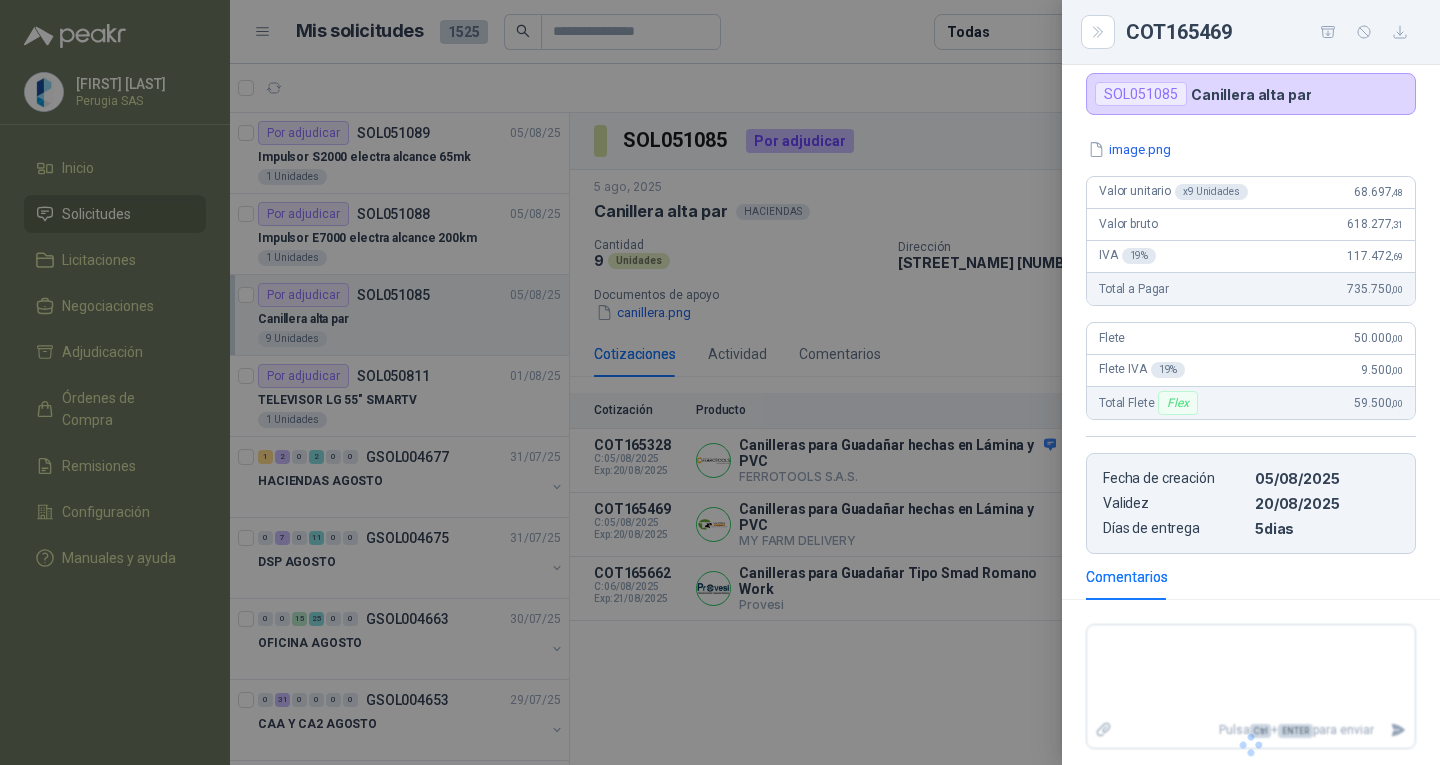 click at bounding box center [1251, 745] 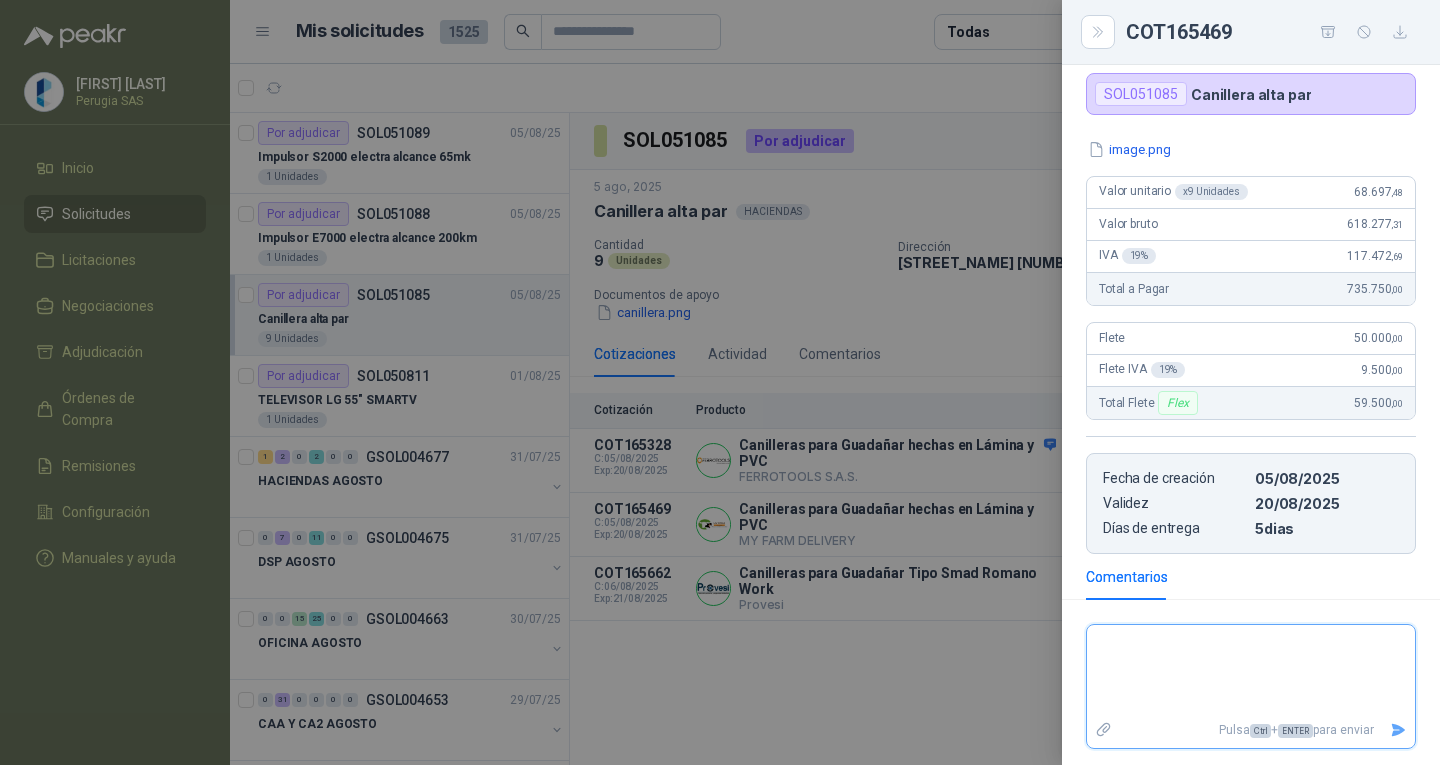 click at bounding box center [1243, 671] 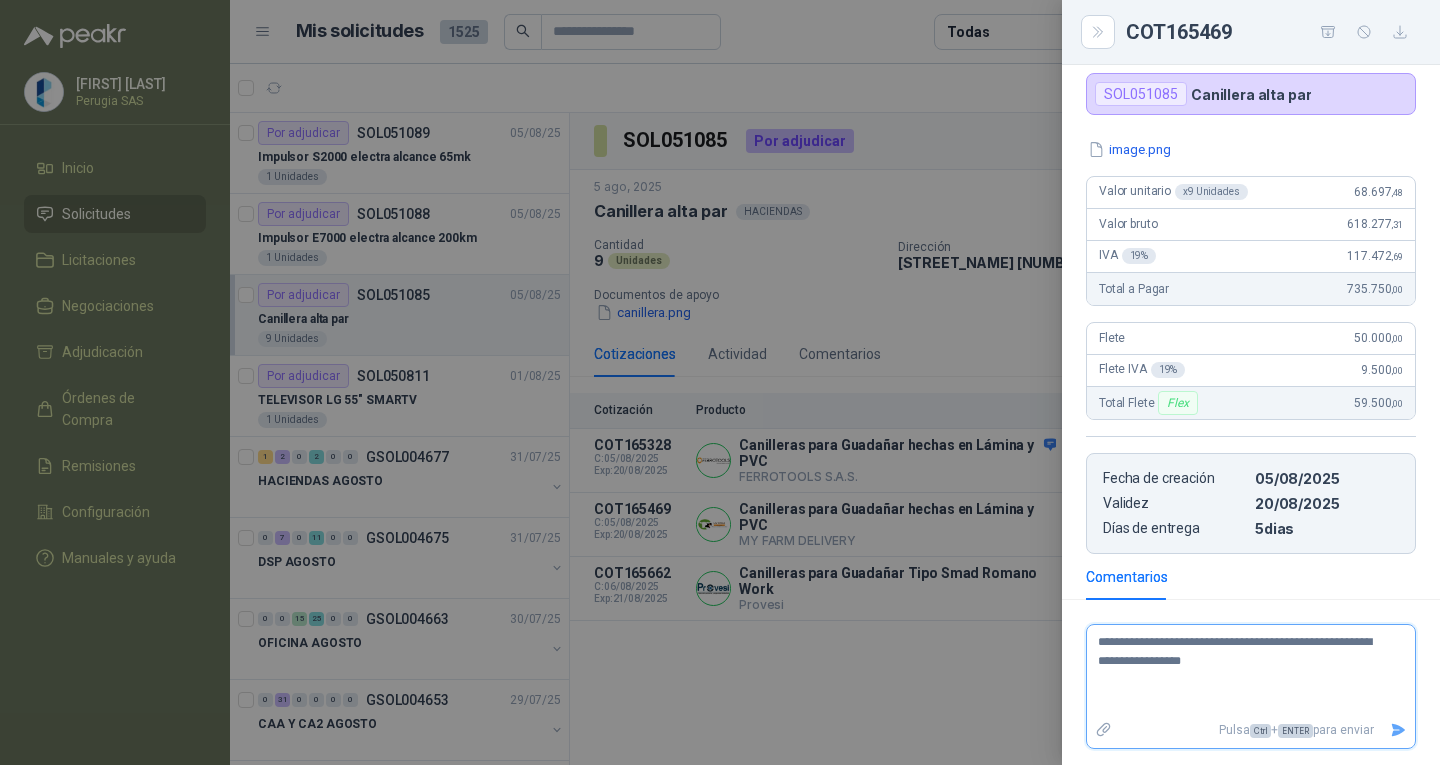 type on "**********" 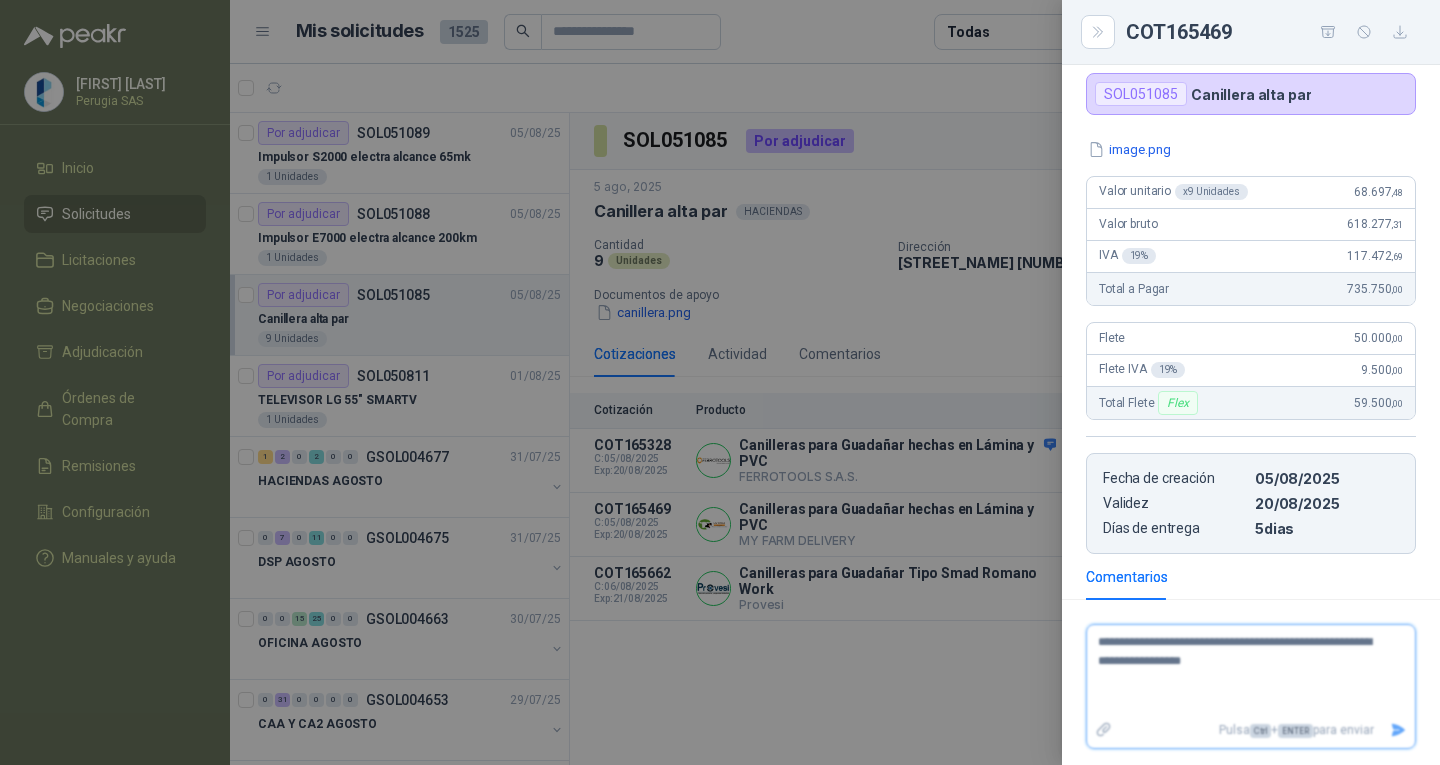 type 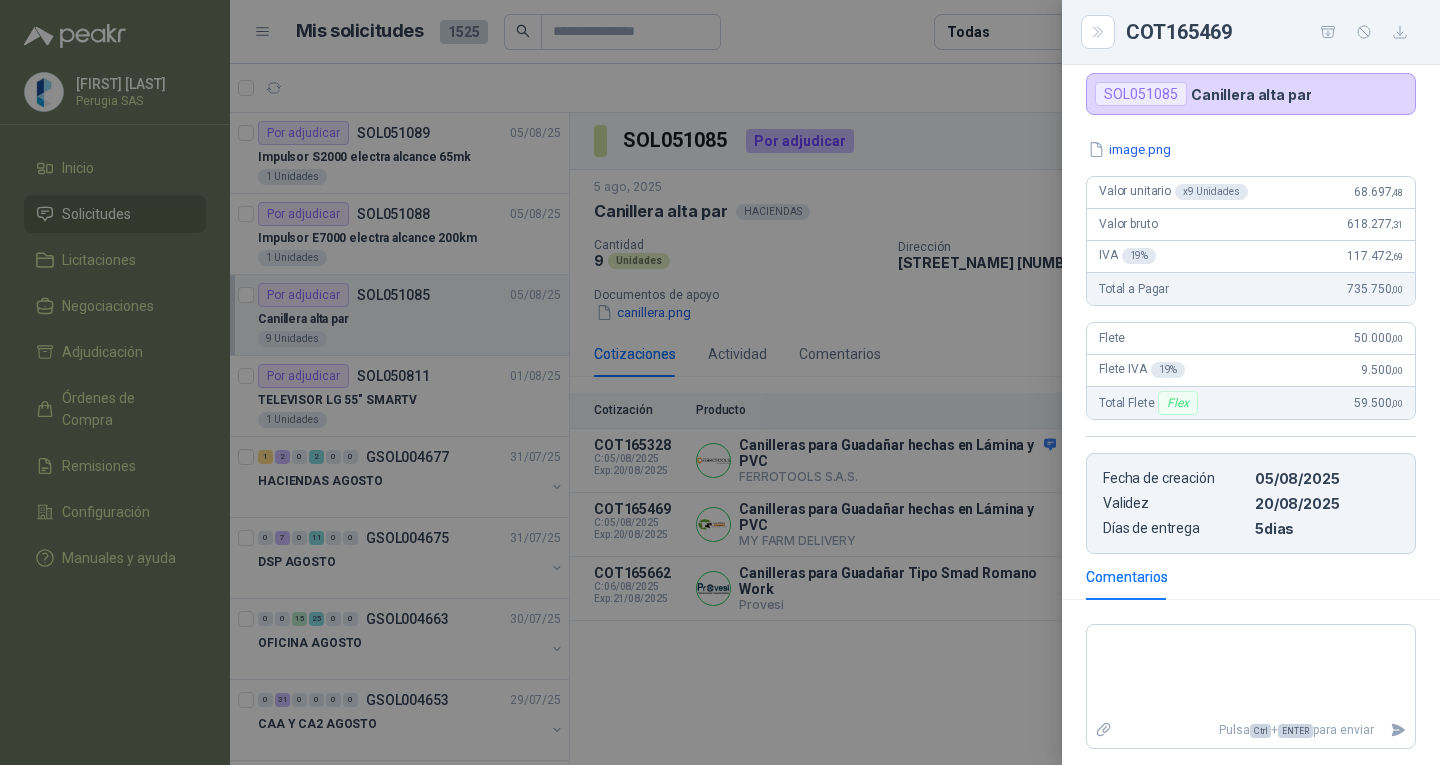 click at bounding box center (720, 382) 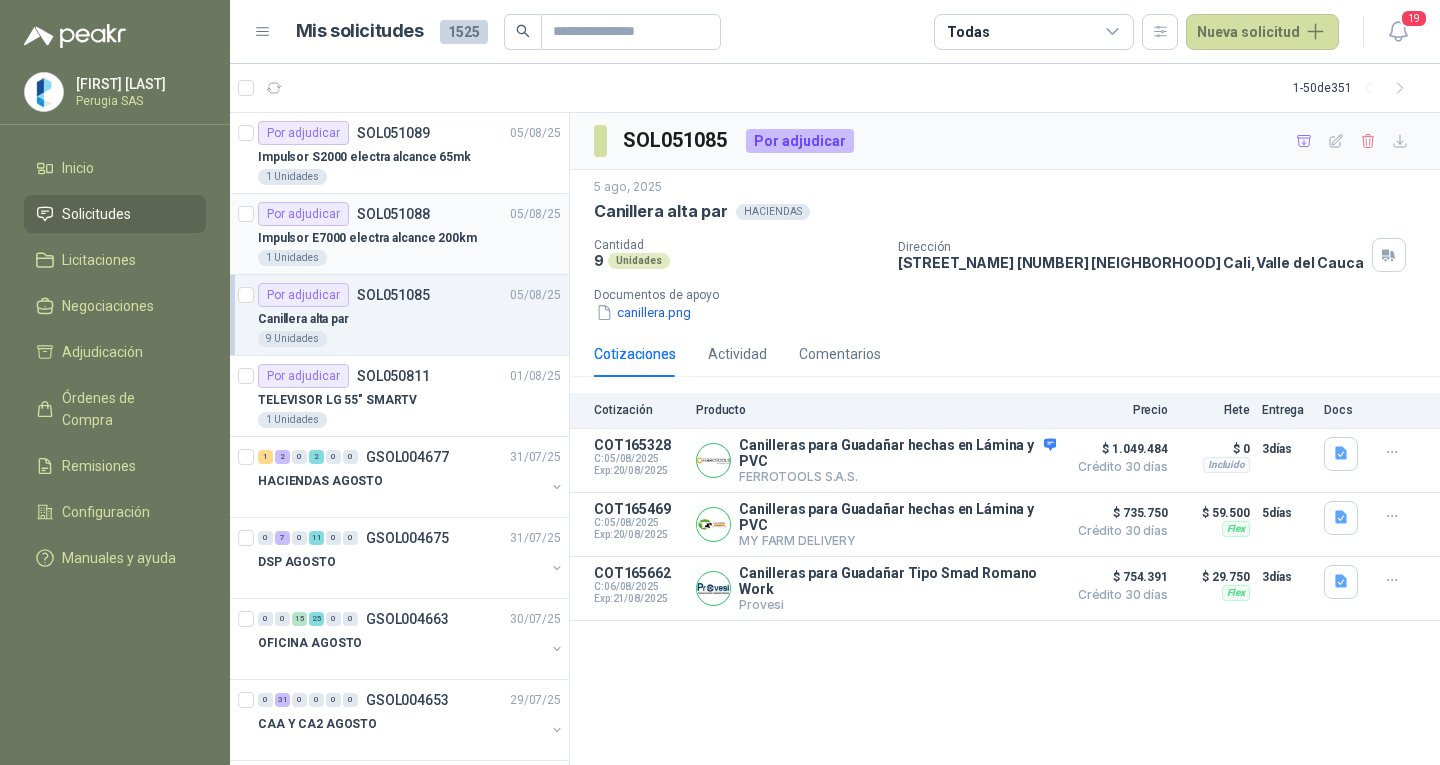 type 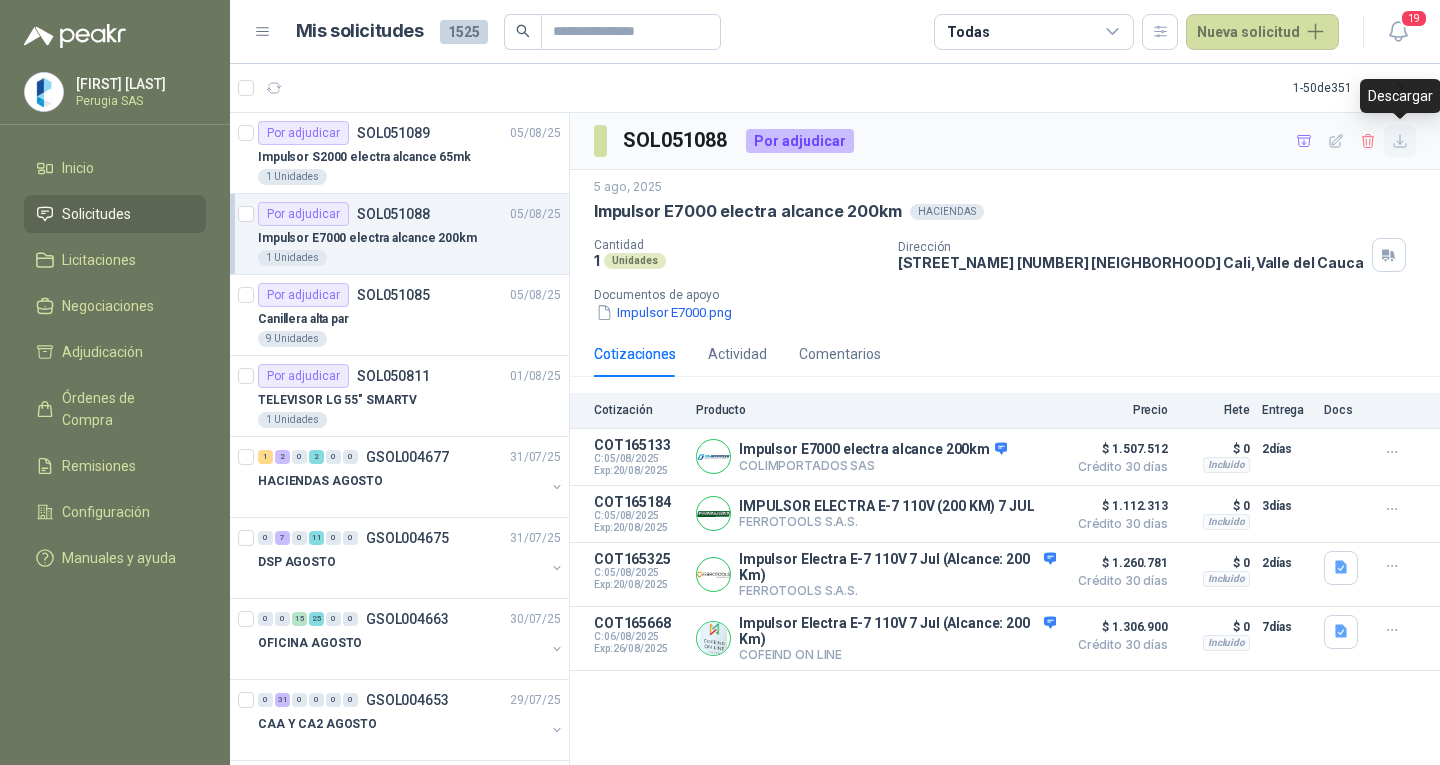 click 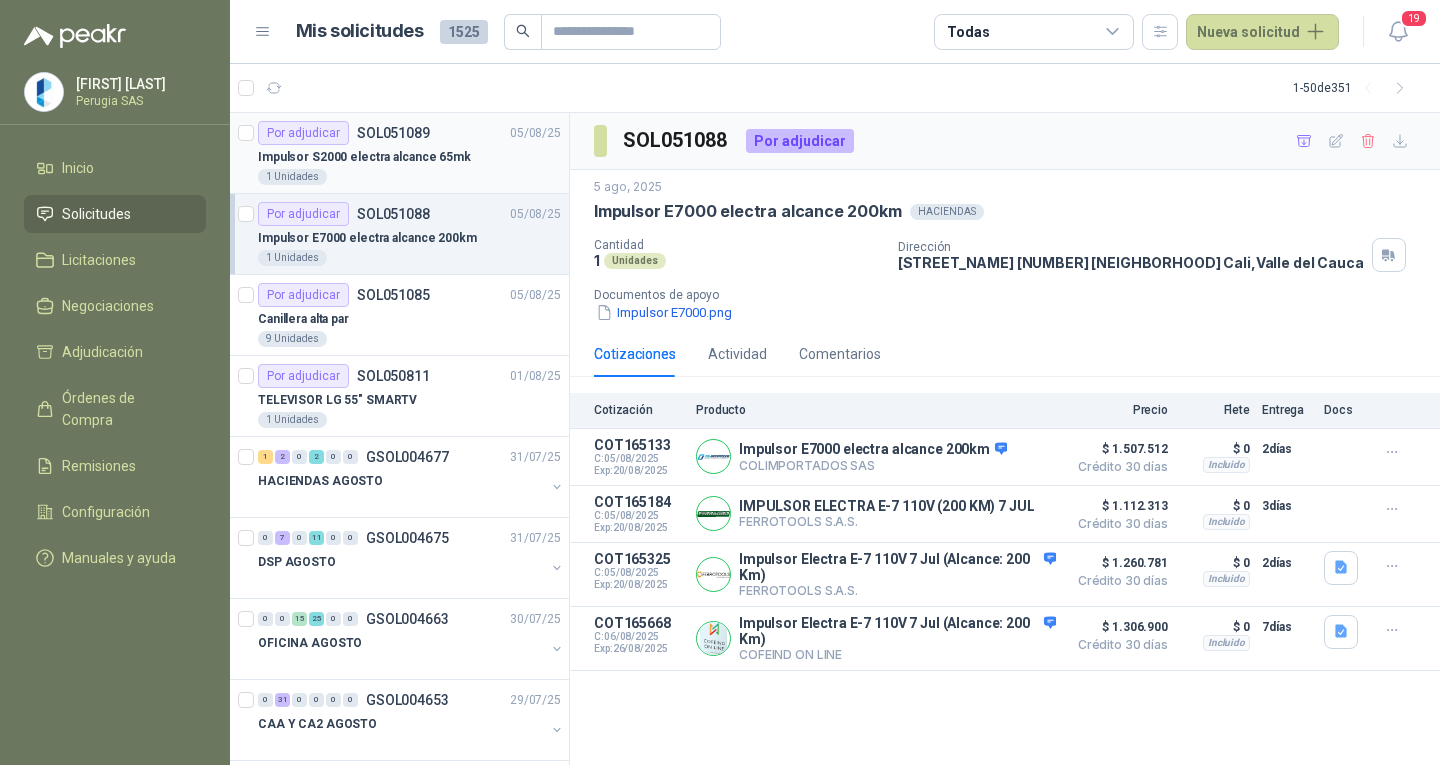 click on "Impulsor S2000 electra alcance 65mk" at bounding box center (364, 157) 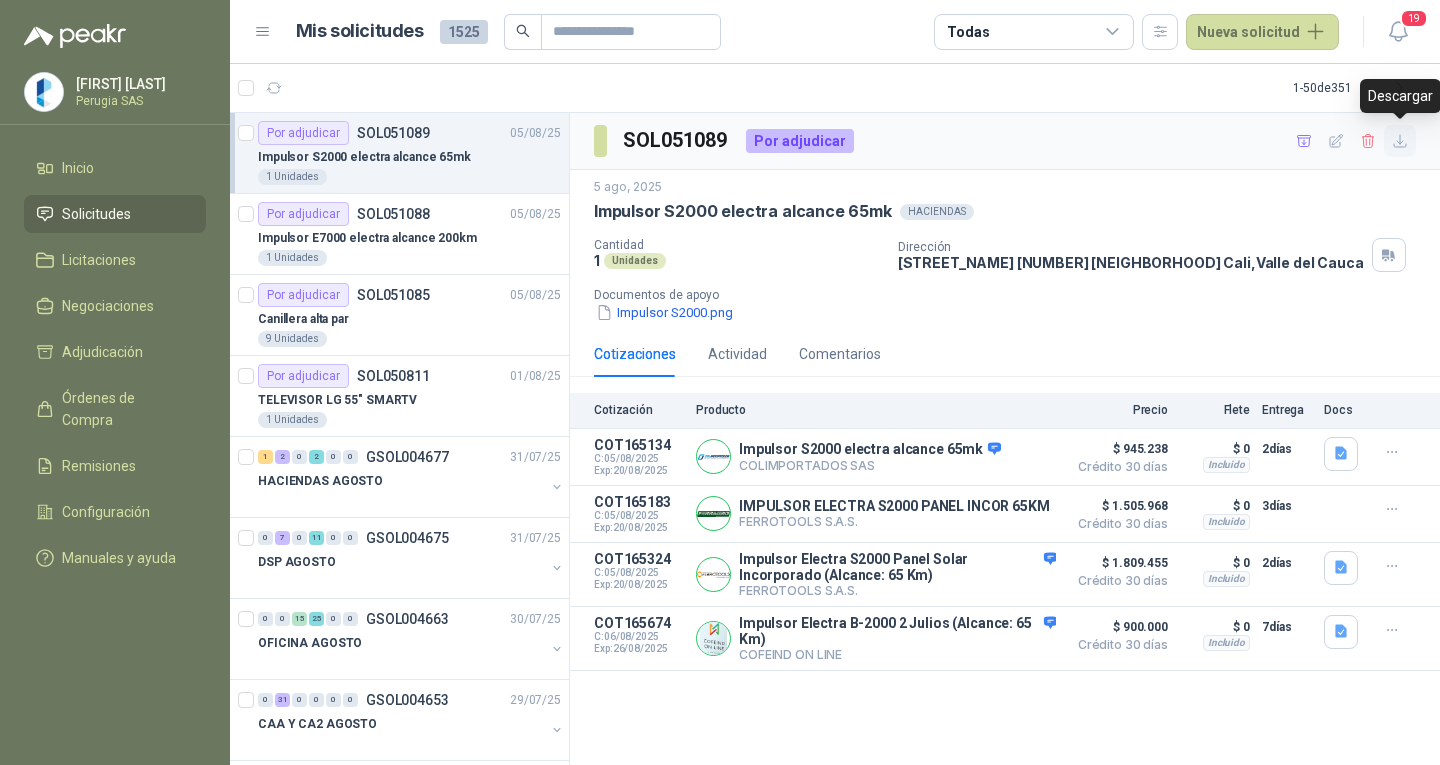 click 